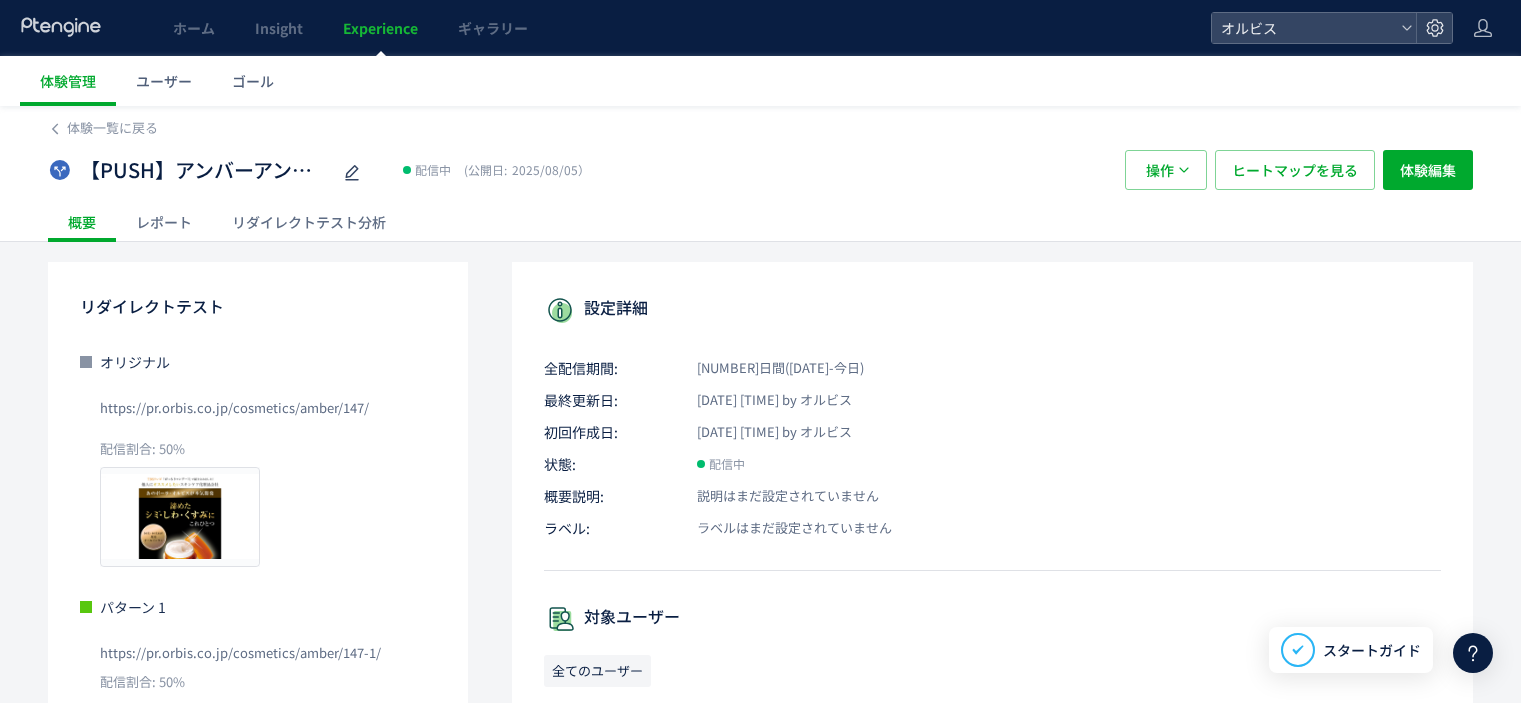 scroll, scrollTop: 0, scrollLeft: 0, axis: both 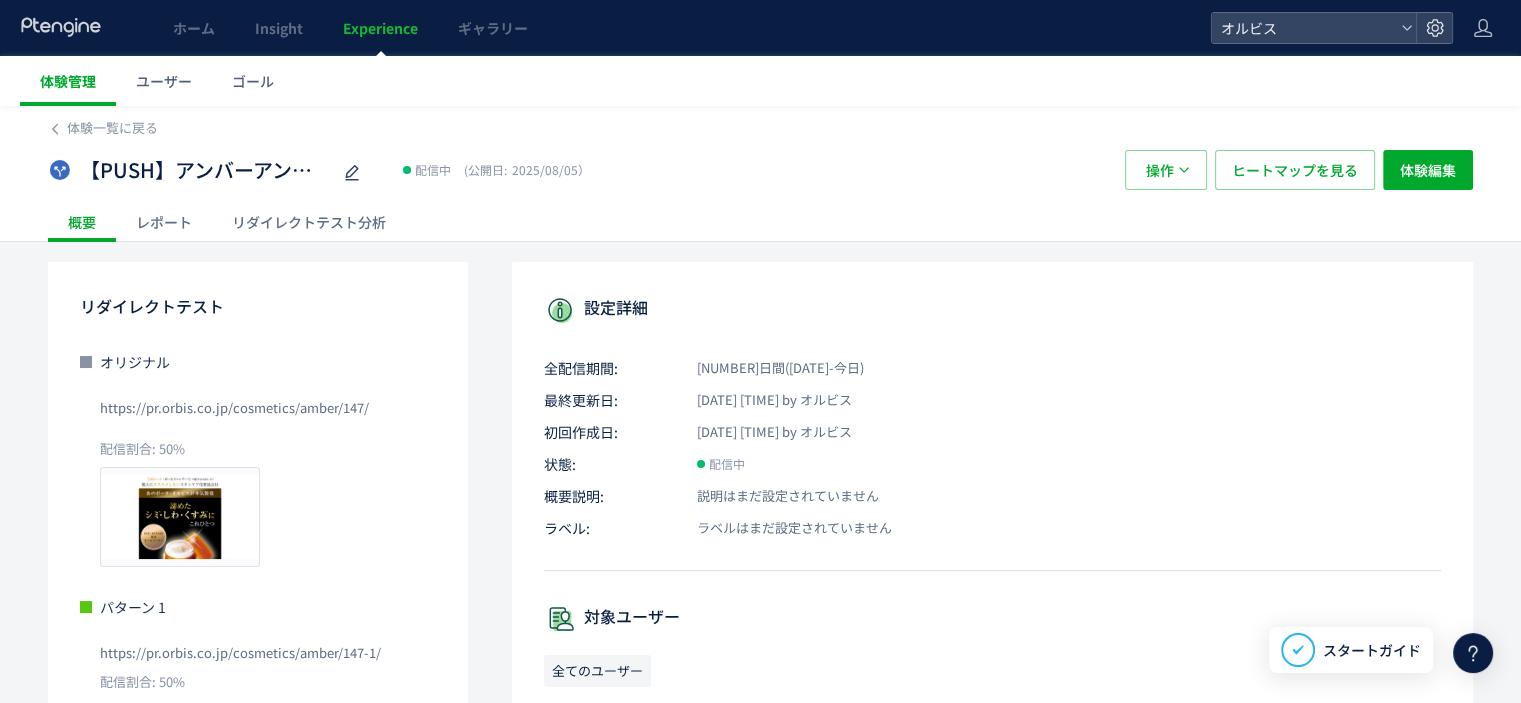click on "体験管理" at bounding box center [68, 81] 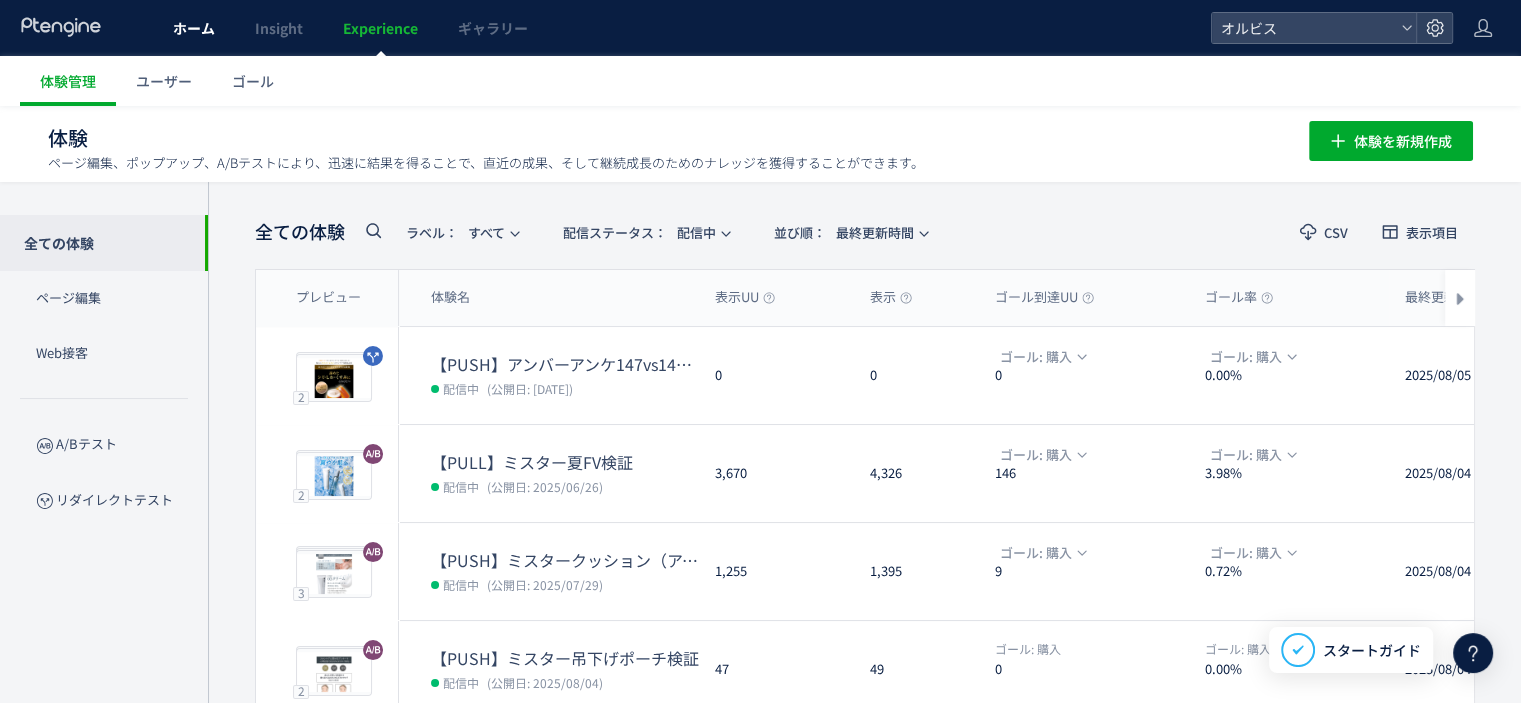 click on "ホーム" at bounding box center (194, 28) 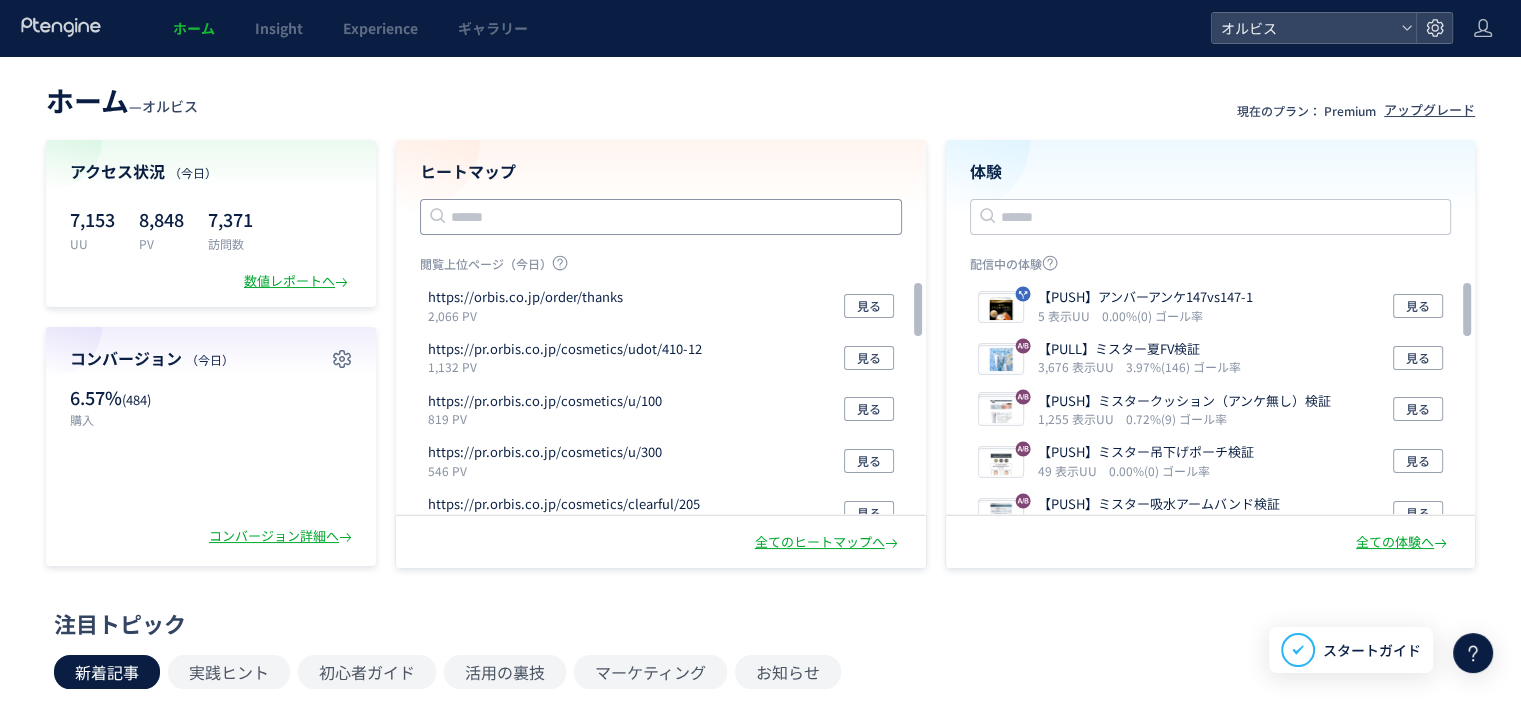 click 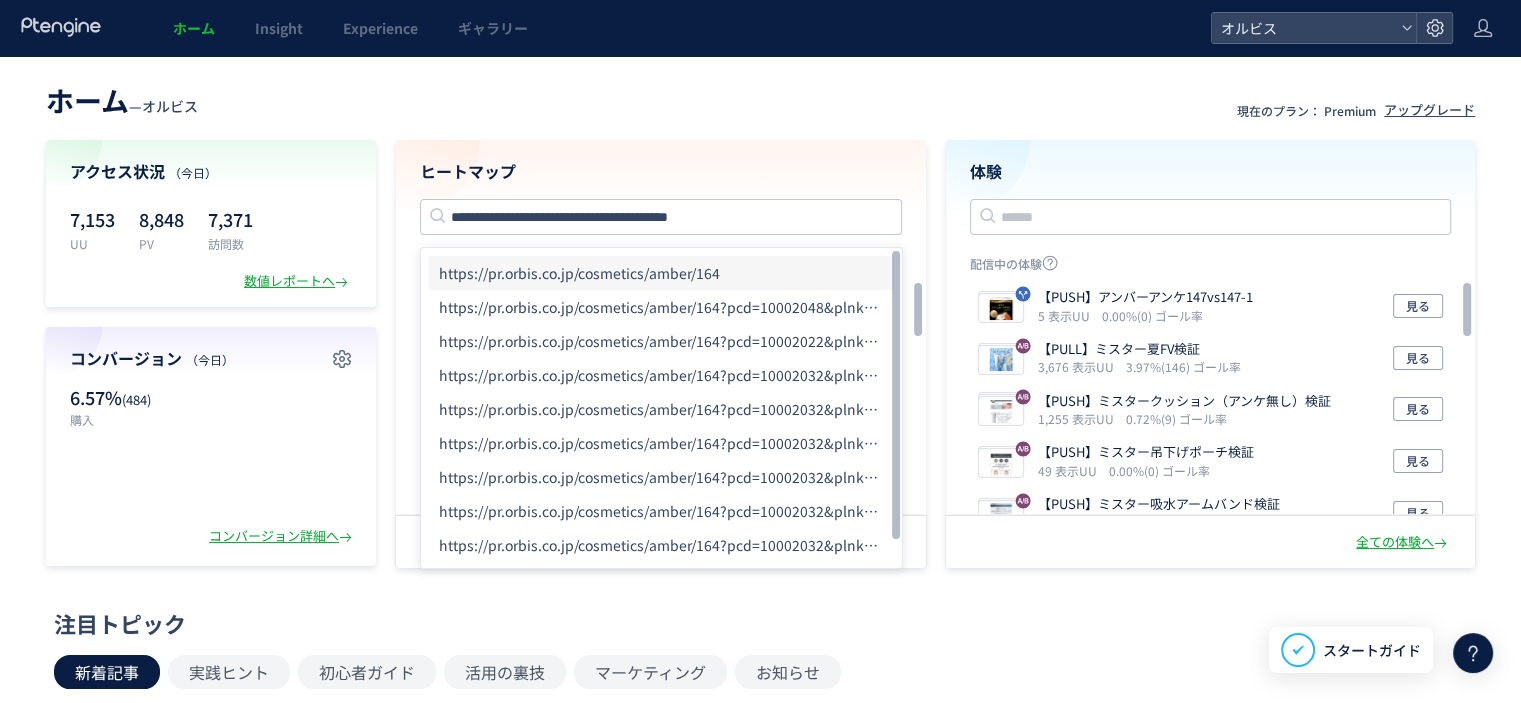 click on "https://pr.orbis.co.jp/cosmetics/amber/164" 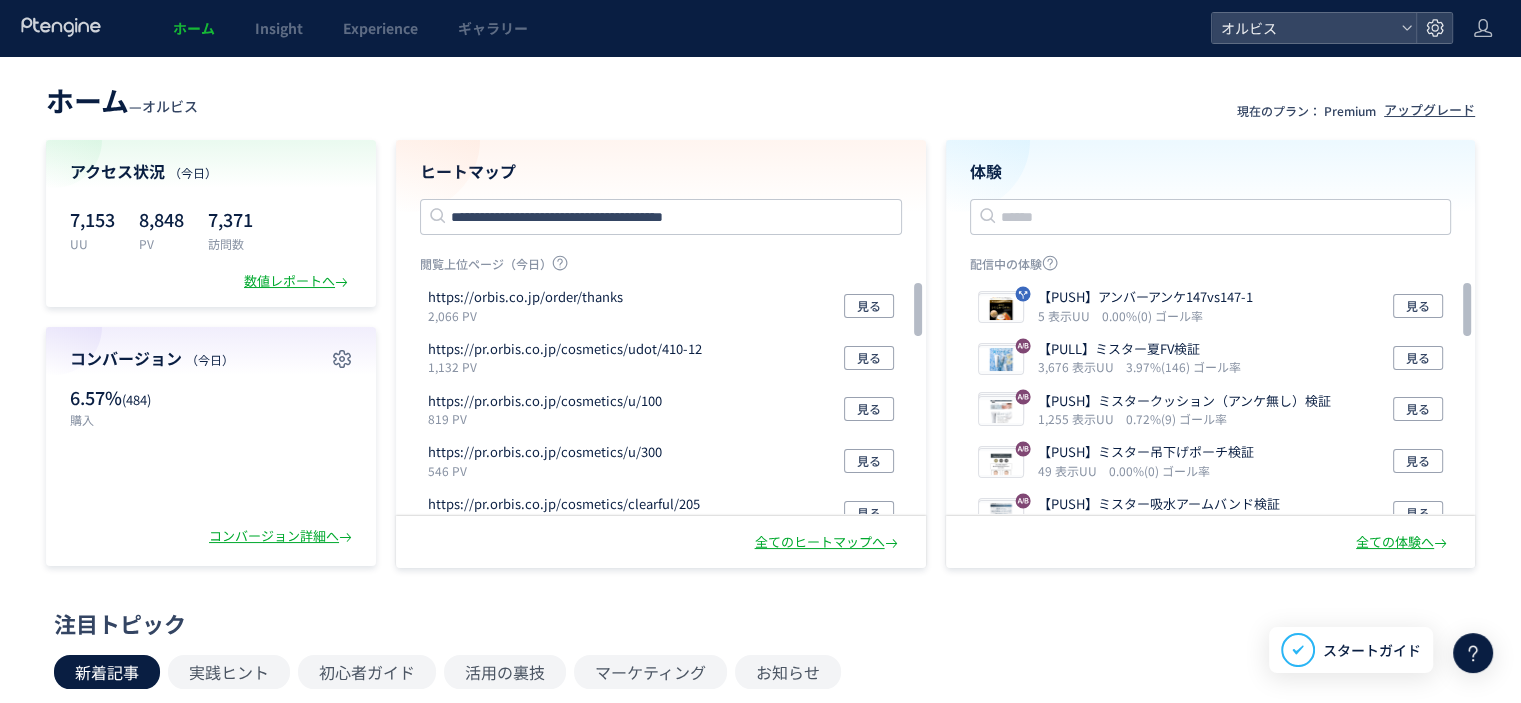 type 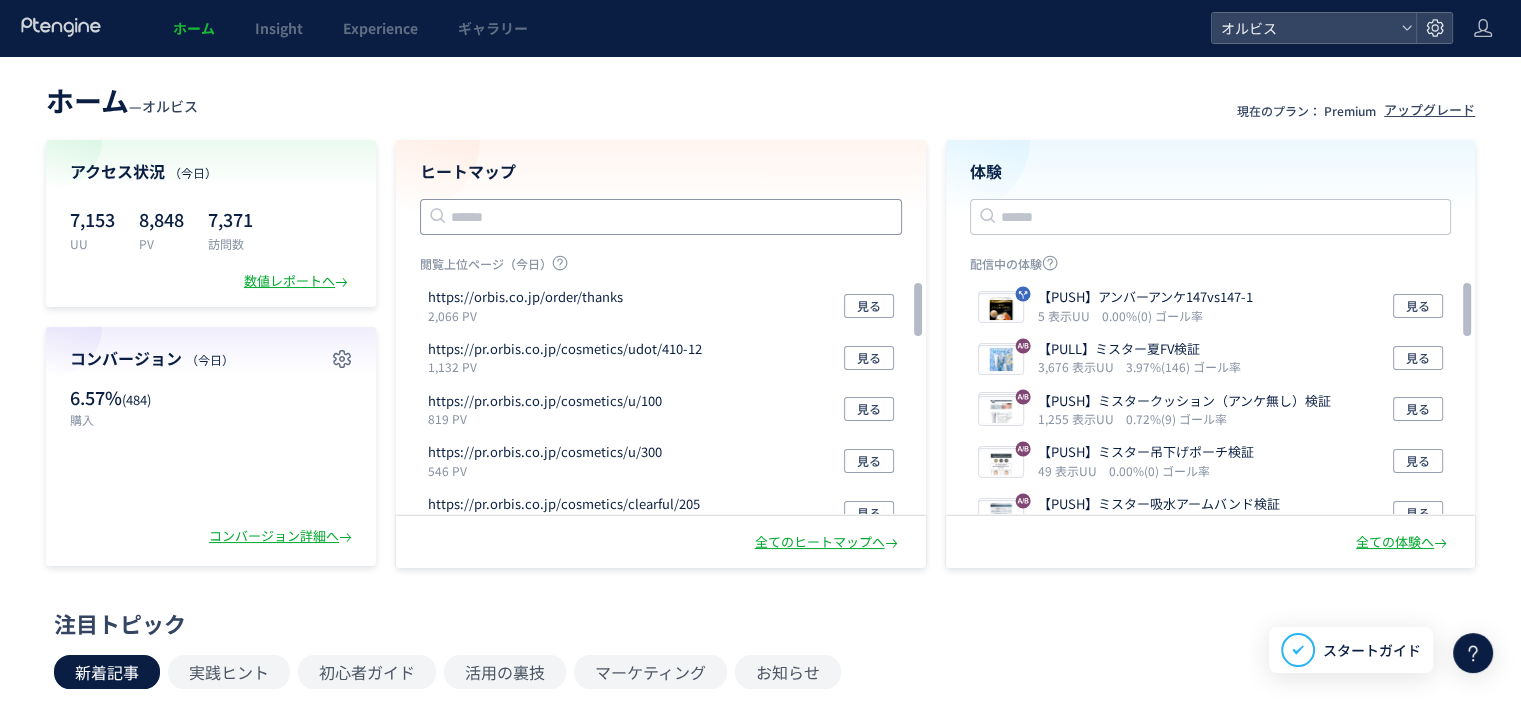 click 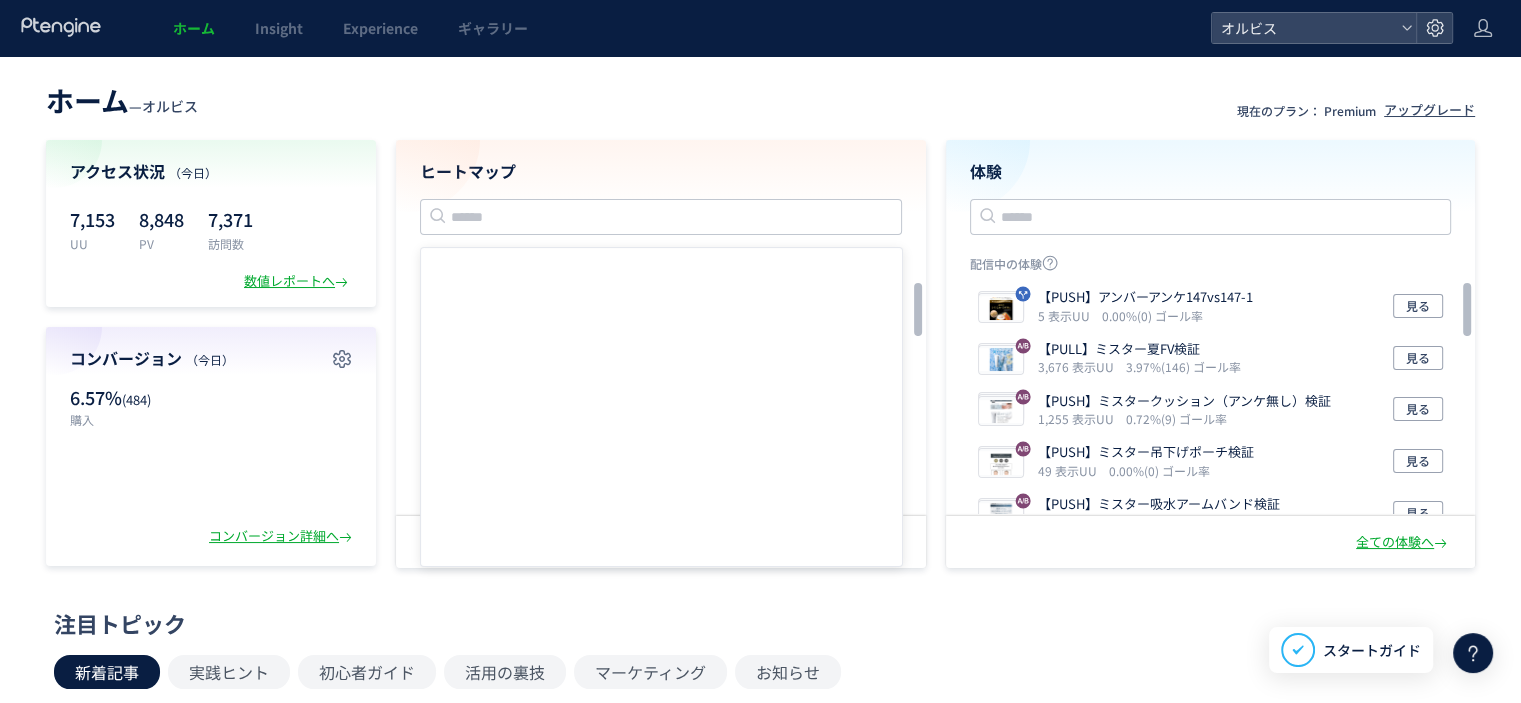 click 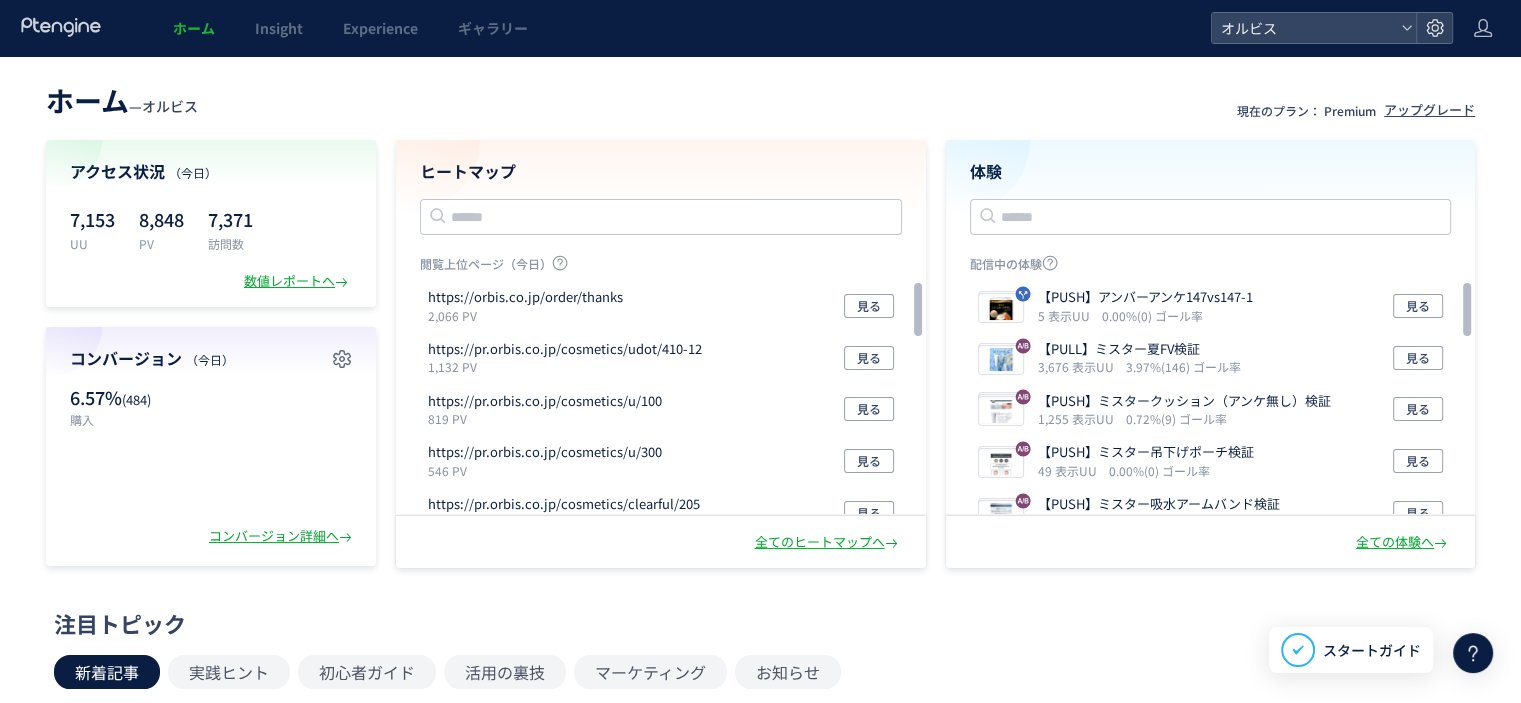 click on "ホーム" at bounding box center (194, 28) 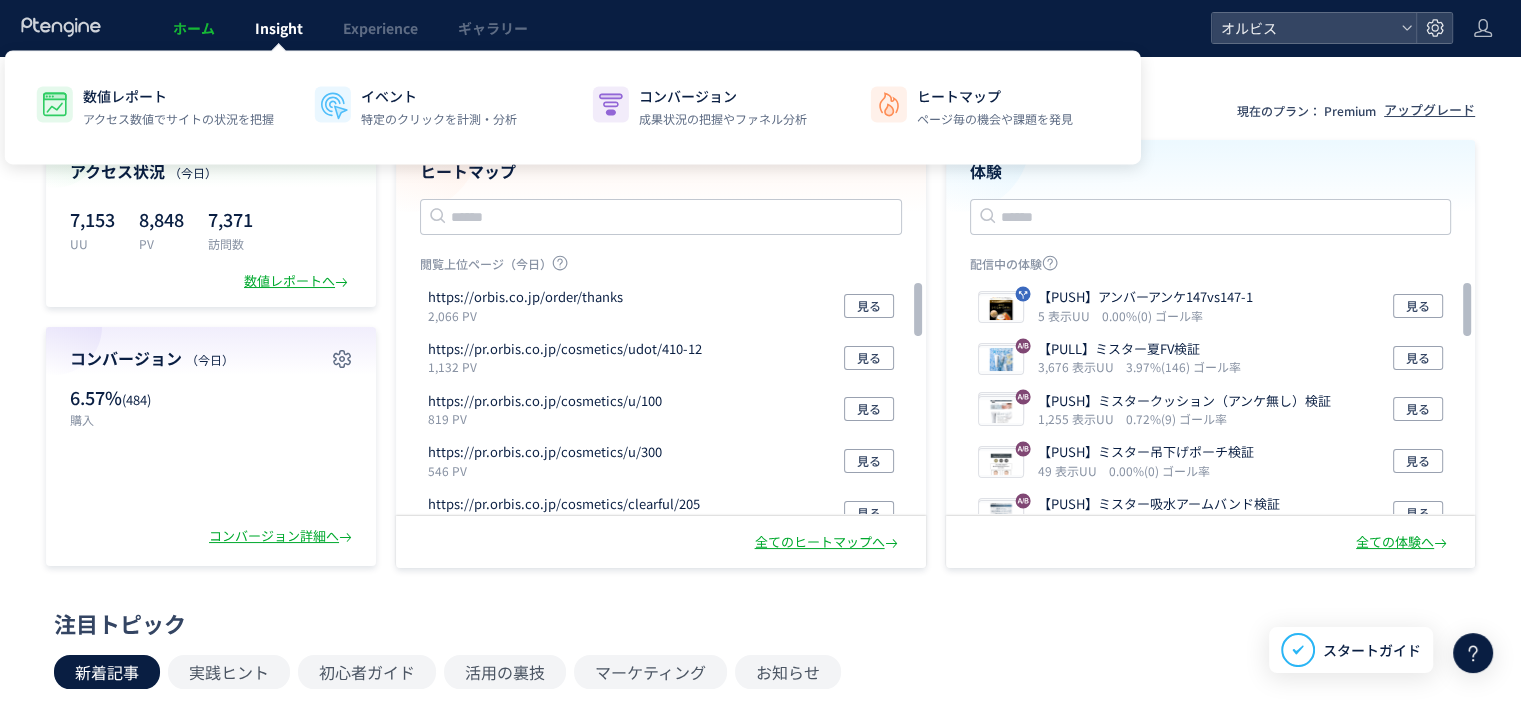 click on "Insight" at bounding box center (279, 28) 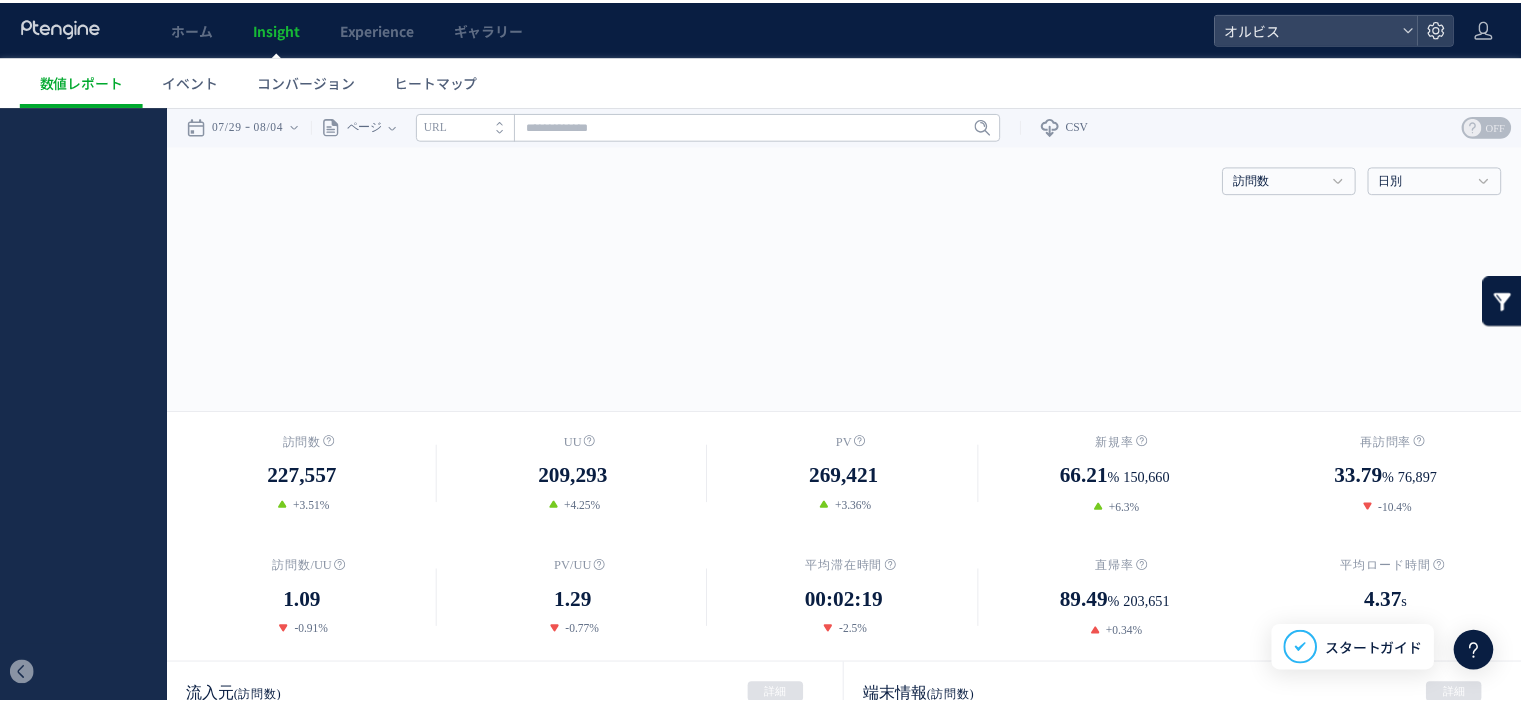 scroll, scrollTop: 0, scrollLeft: 0, axis: both 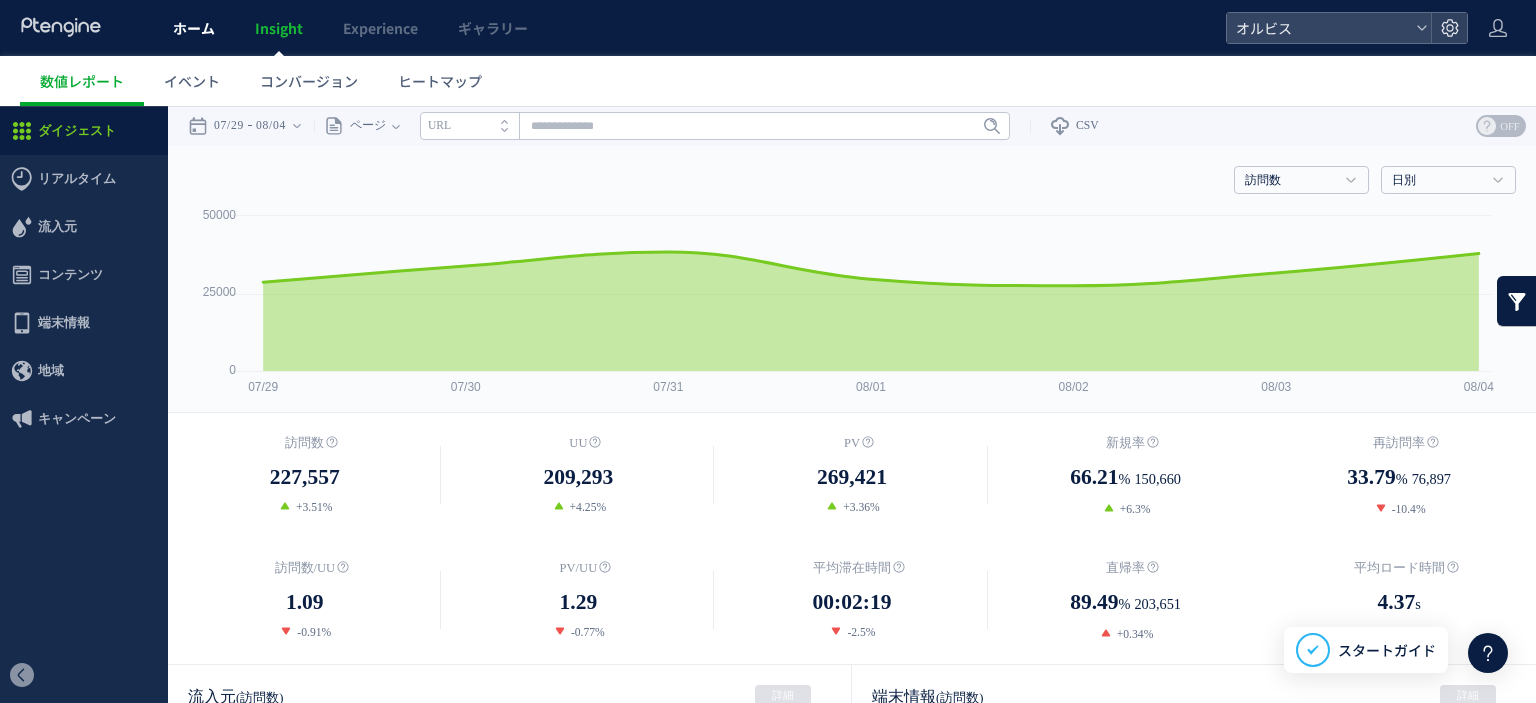 click on "ホーム" at bounding box center [194, 28] 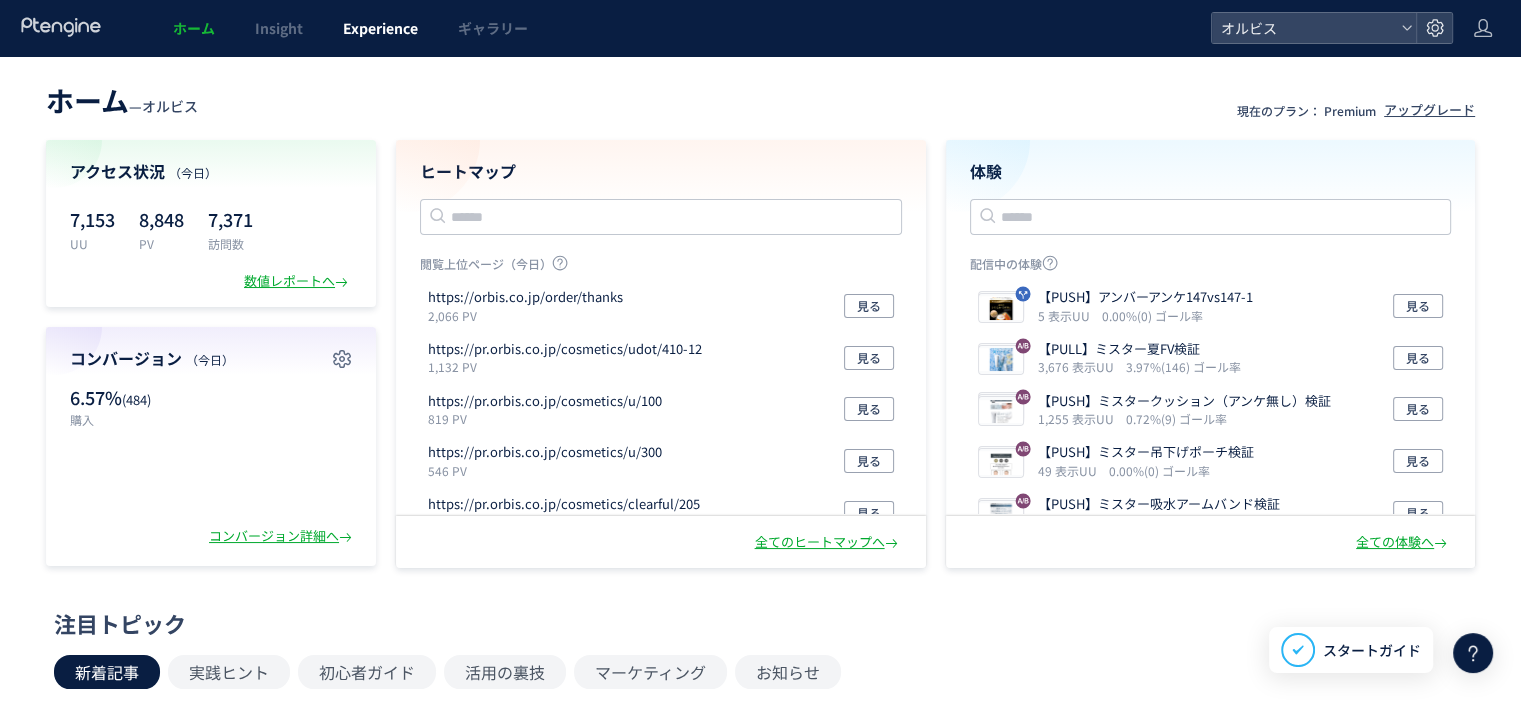 click on "Experience" at bounding box center [380, 28] 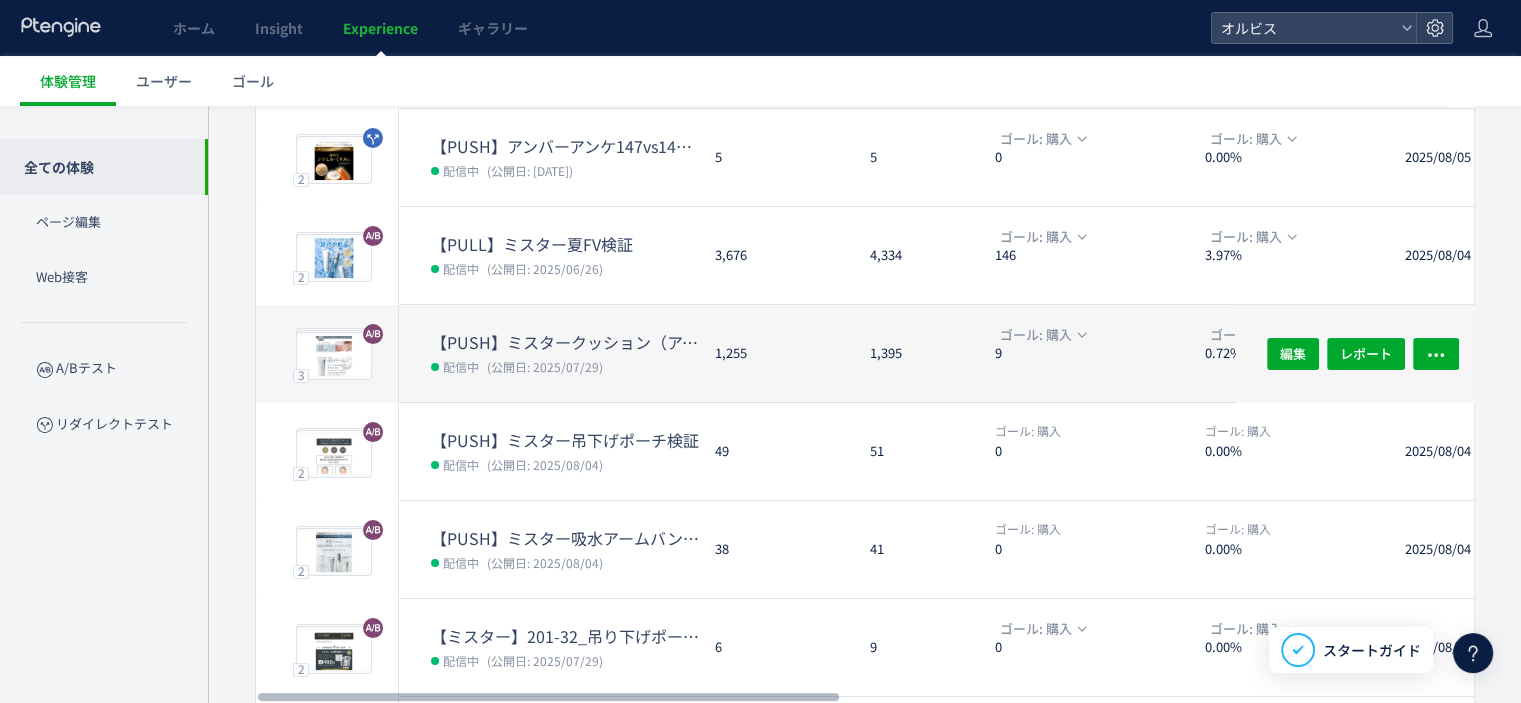 scroll, scrollTop: 0, scrollLeft: 0, axis: both 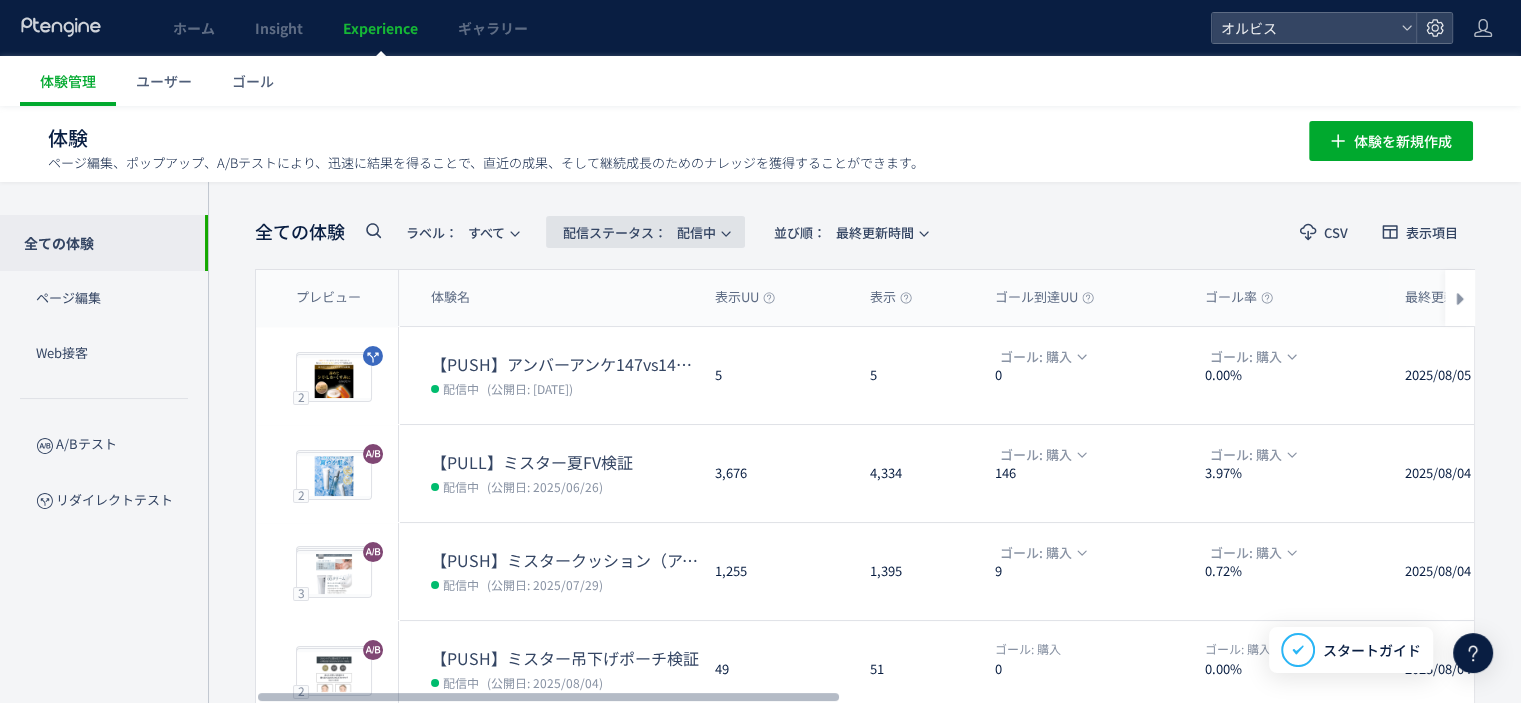 click on "配信ステータス​：  配信中" 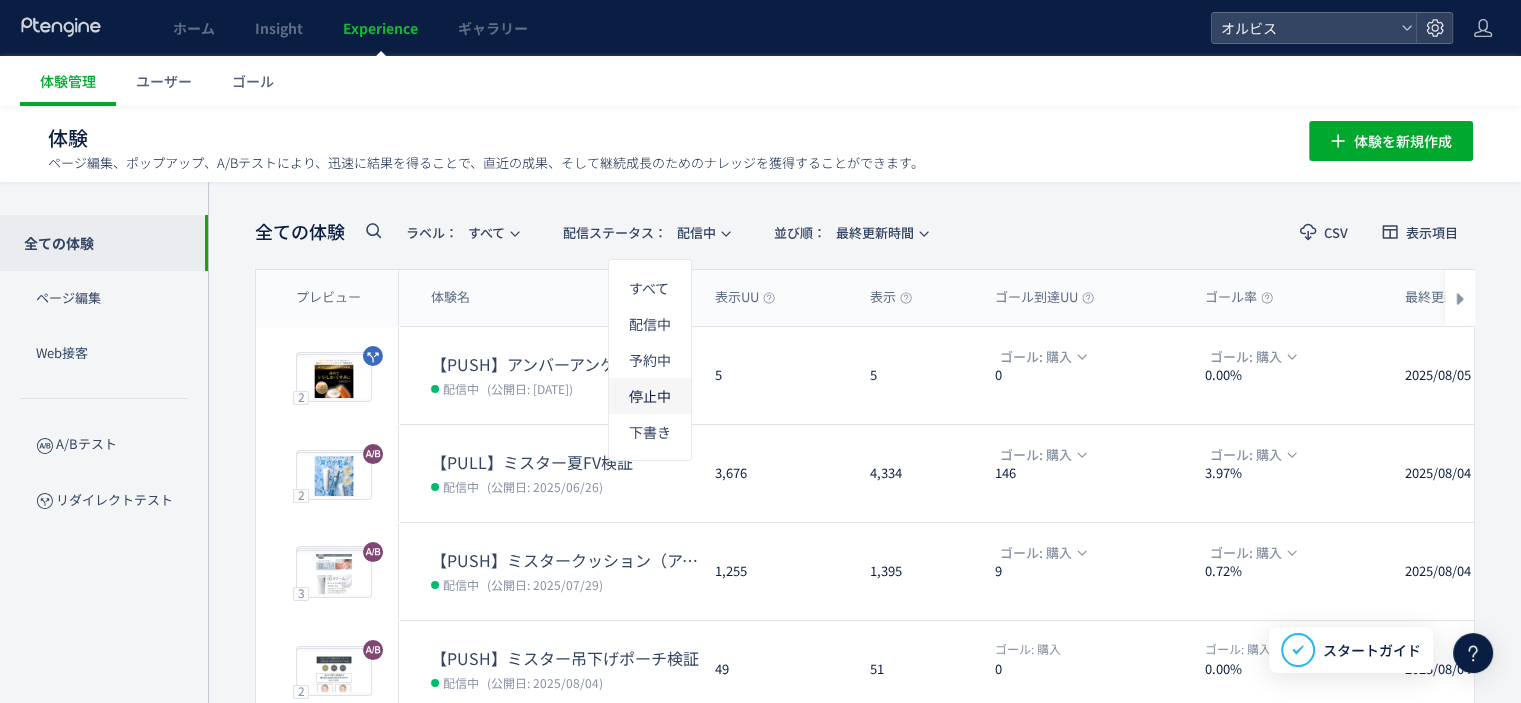 click on "停止中" 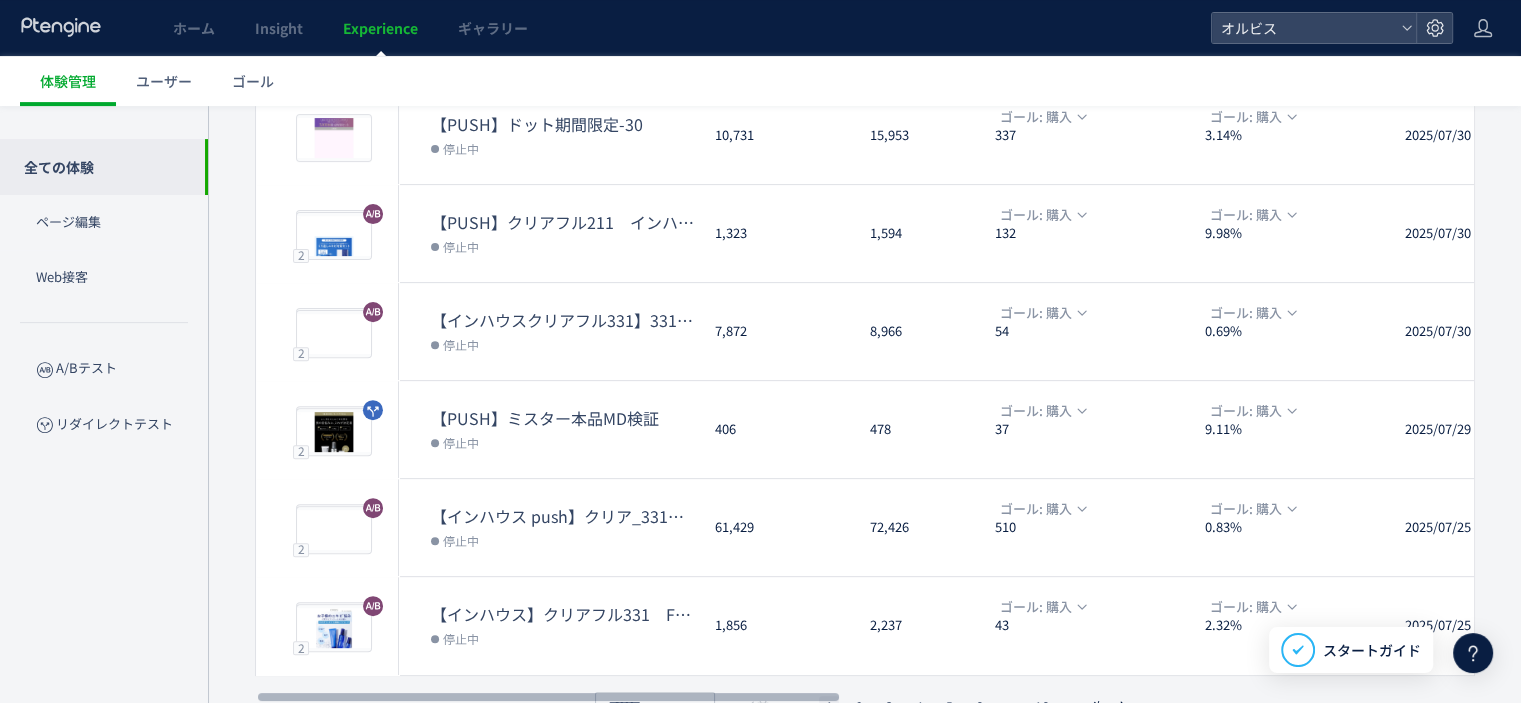 scroll, scrollTop: 0, scrollLeft: 0, axis: both 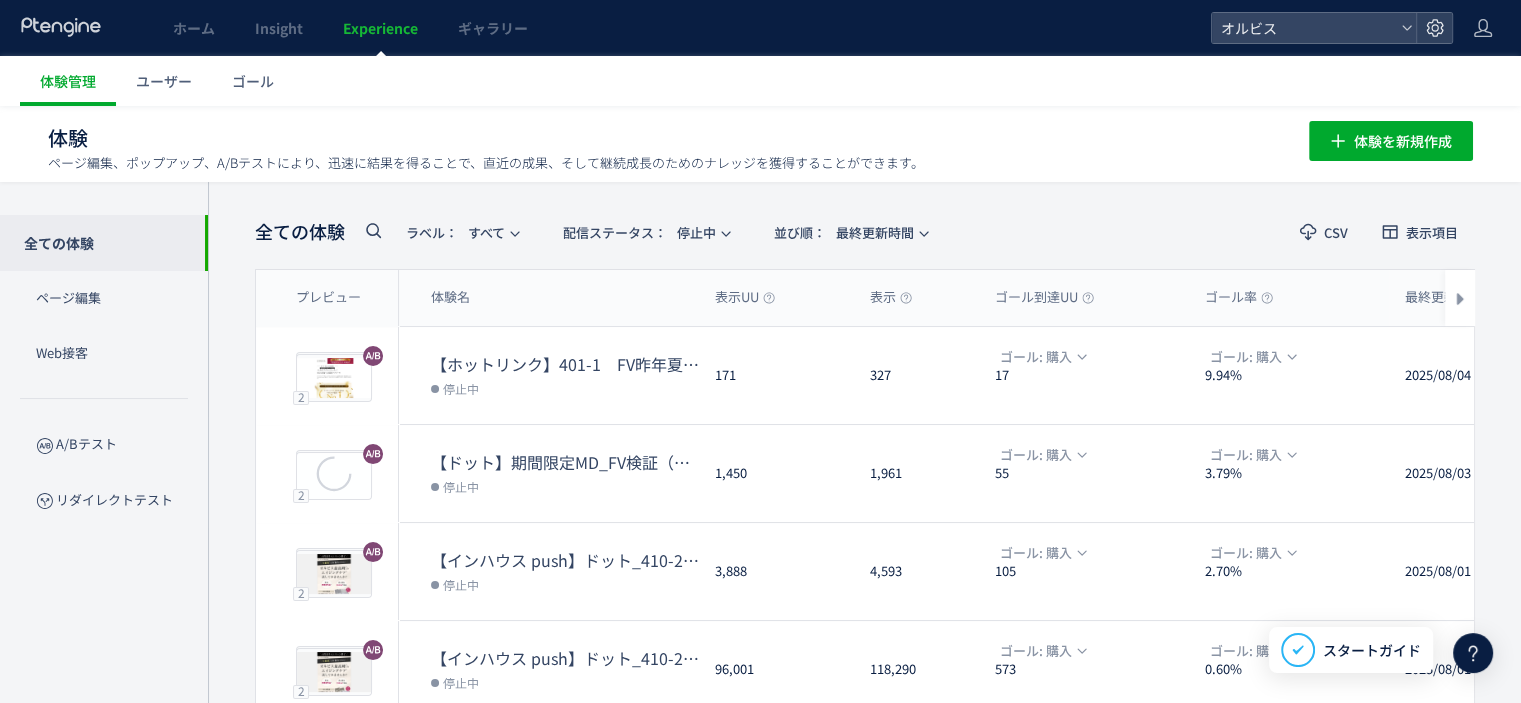 click 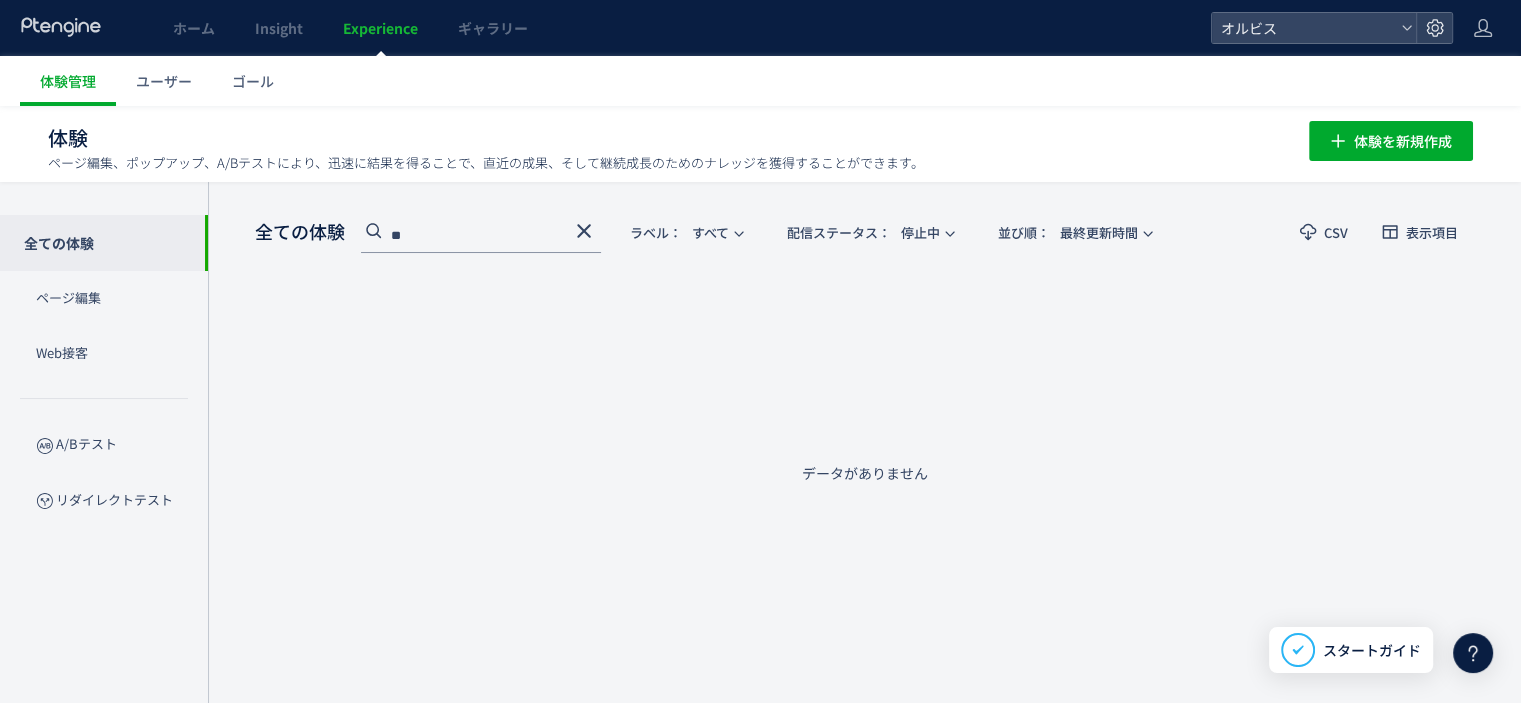 type on "*" 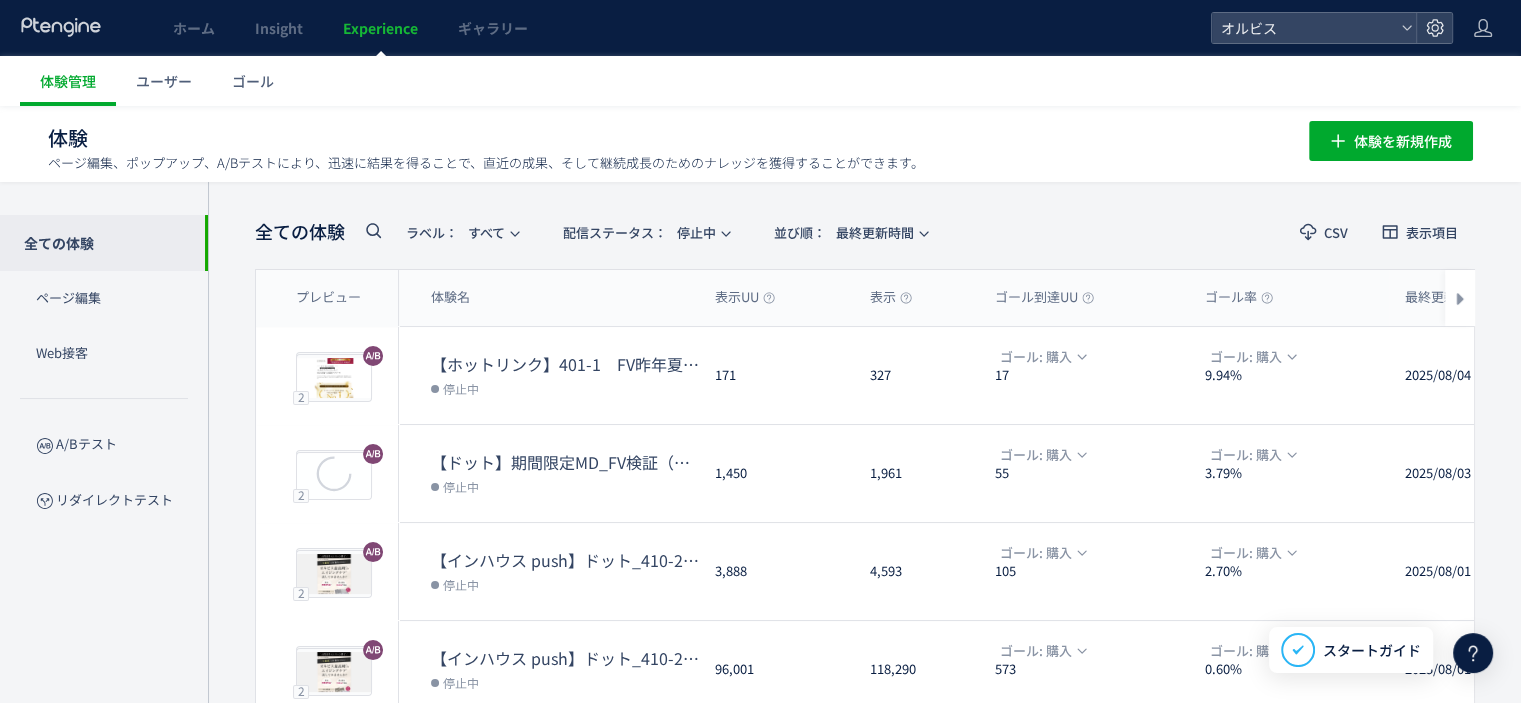 scroll, scrollTop: 0, scrollLeft: 12, axis: horizontal 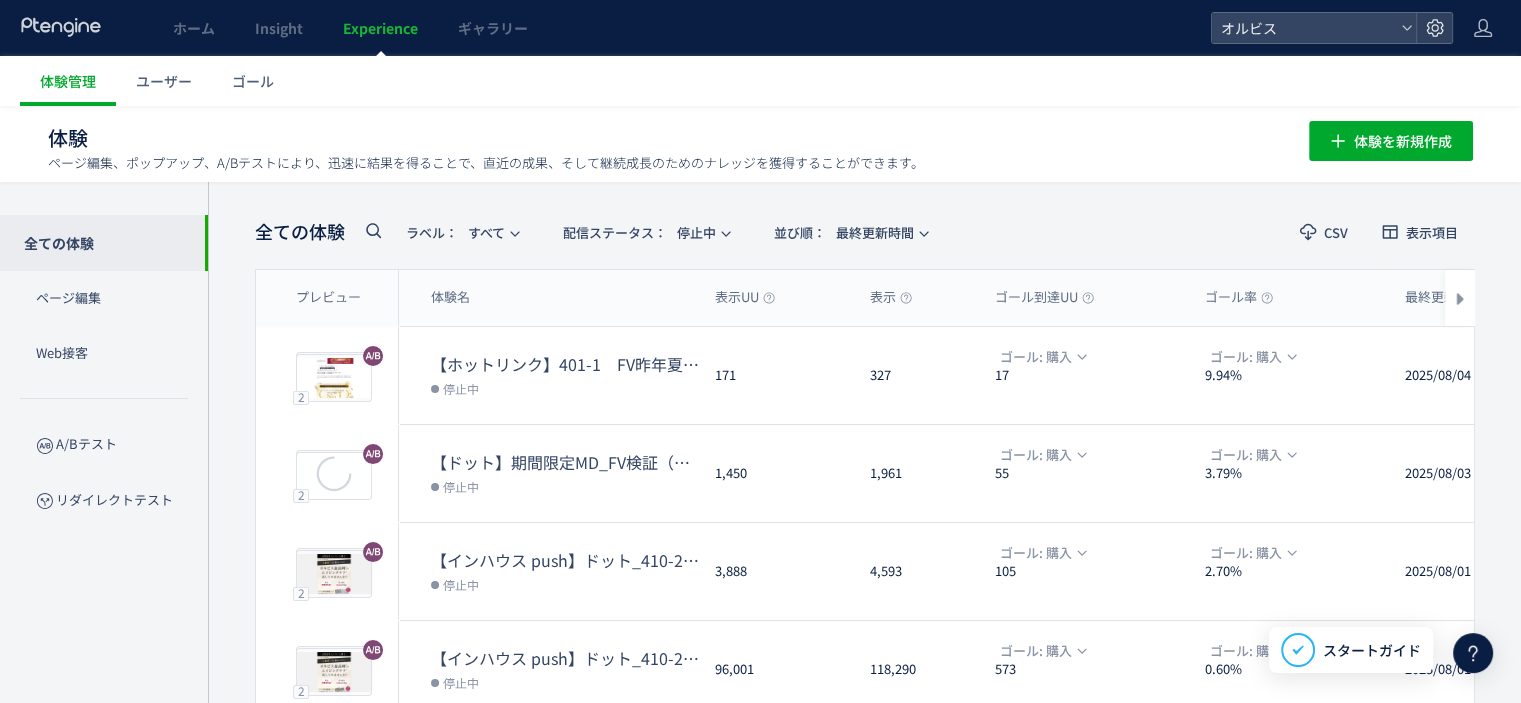 type on "**" 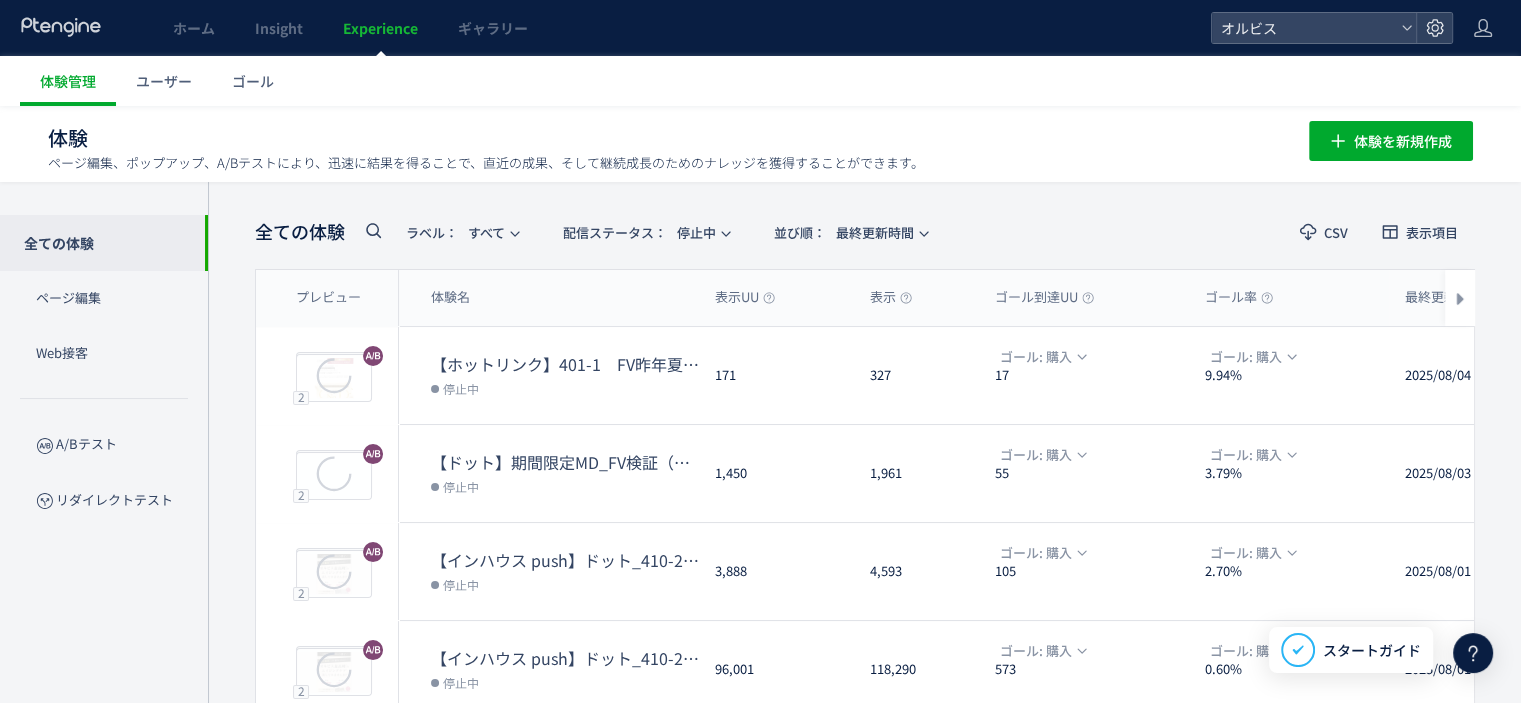 scroll, scrollTop: 0, scrollLeft: 0, axis: both 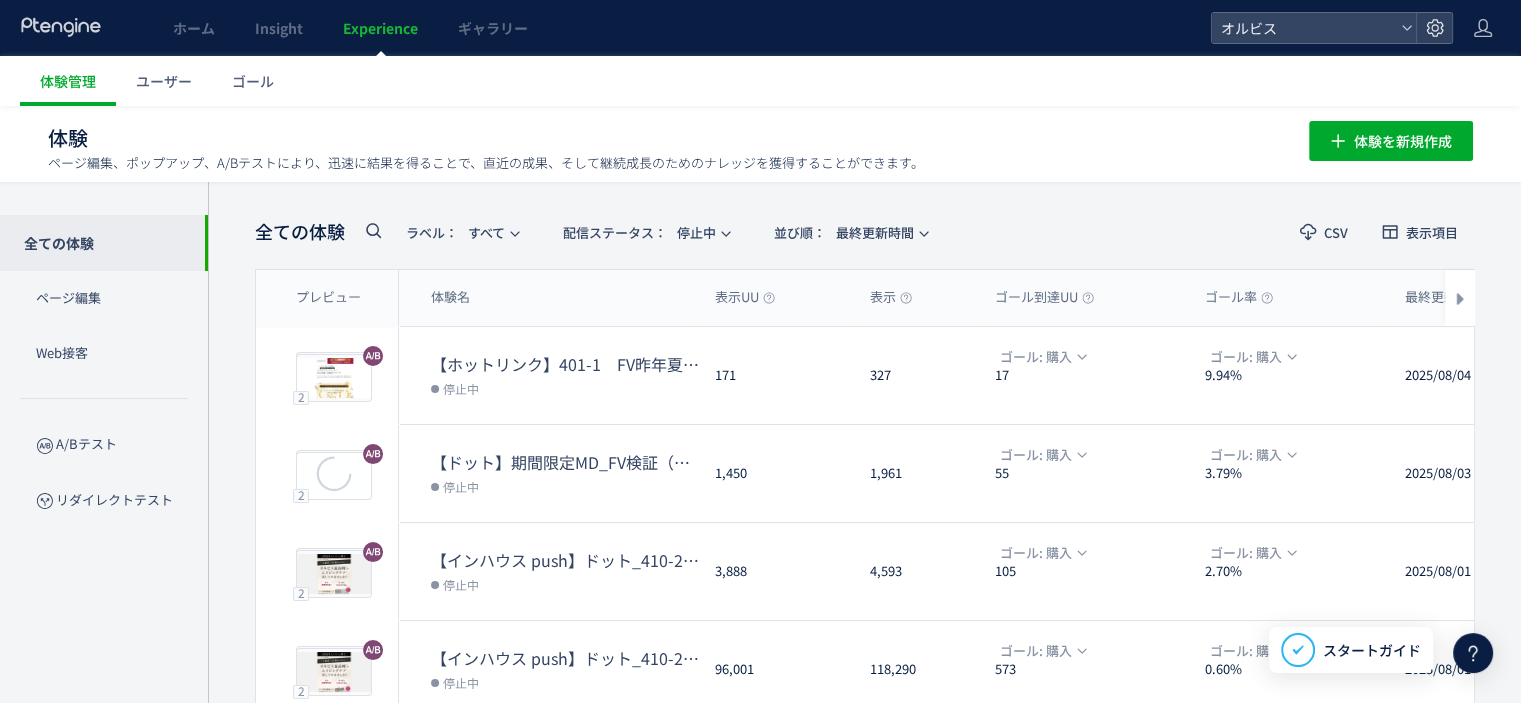 click 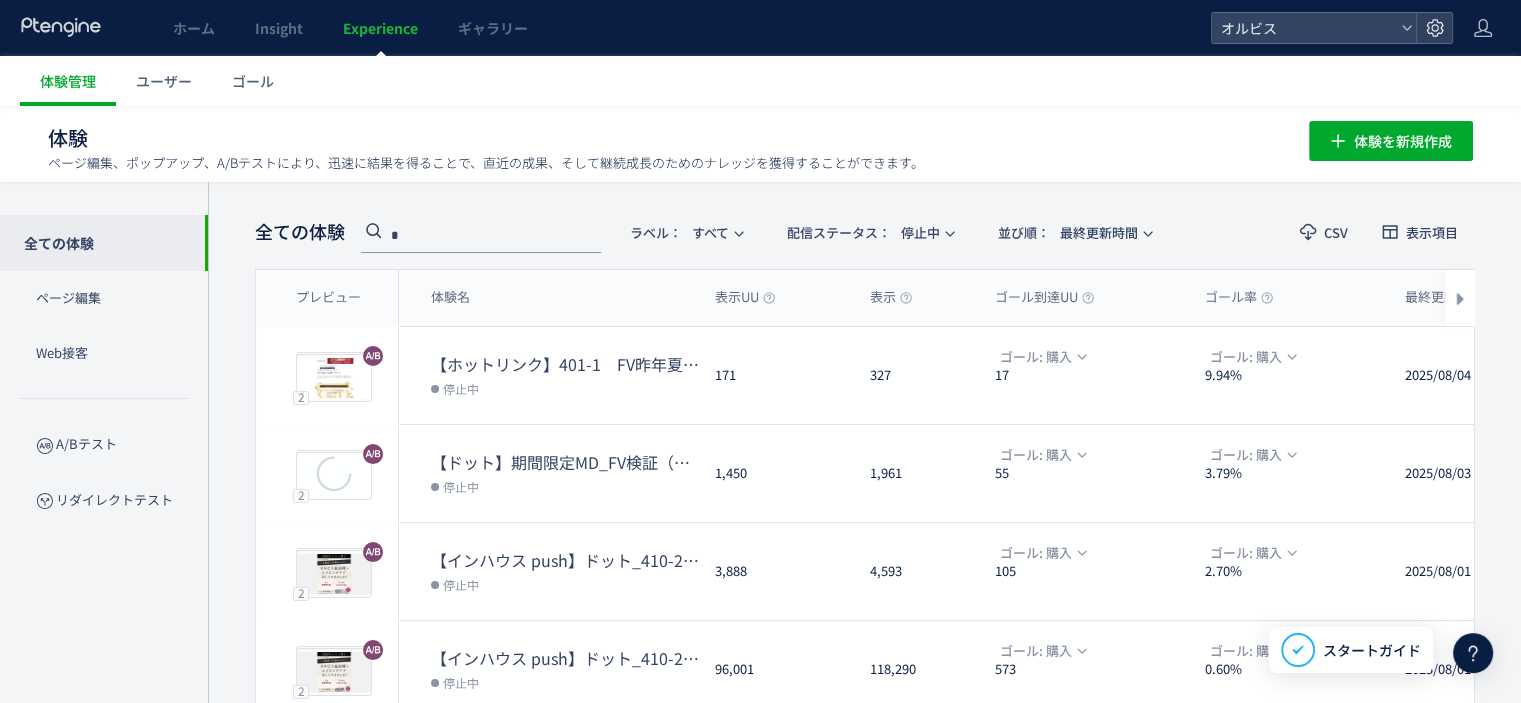 type on "*" 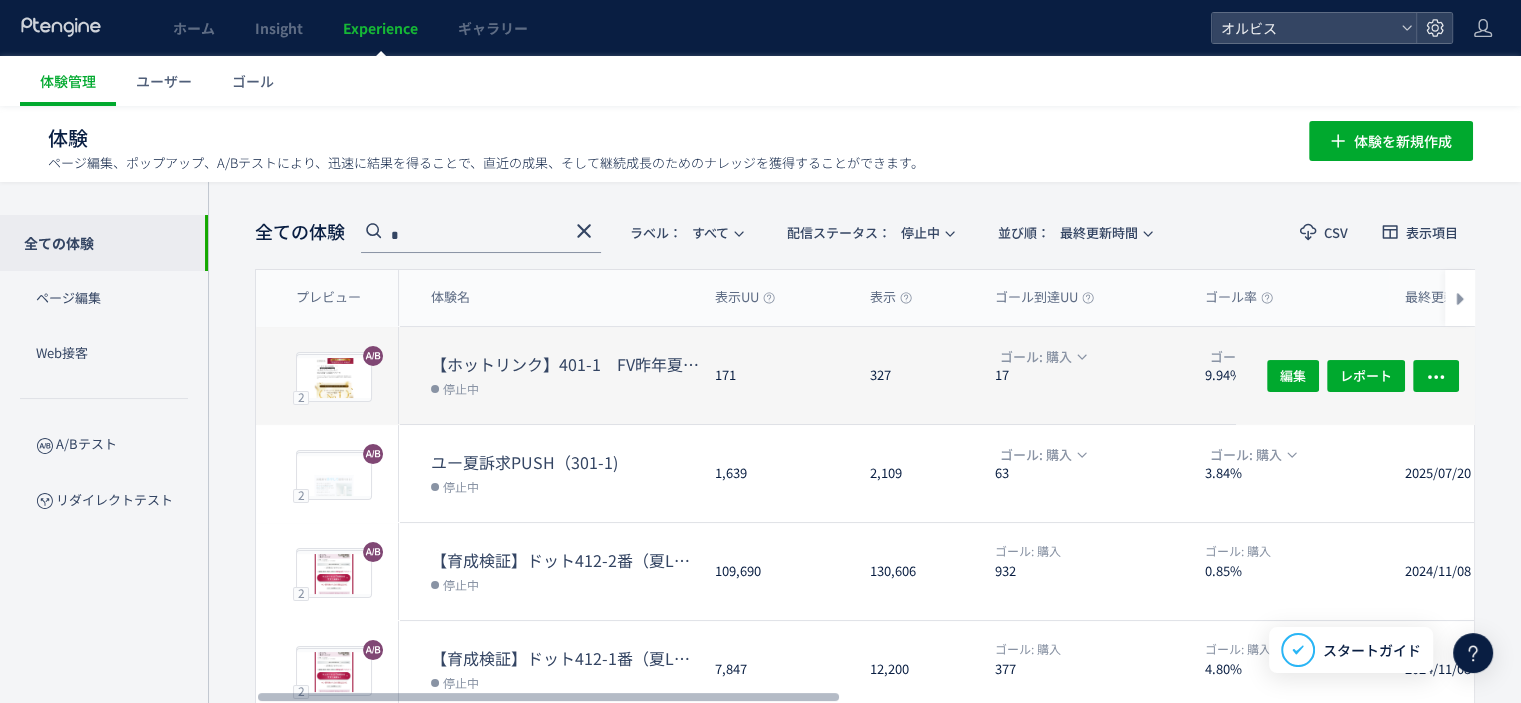 scroll, scrollTop: 98, scrollLeft: 0, axis: vertical 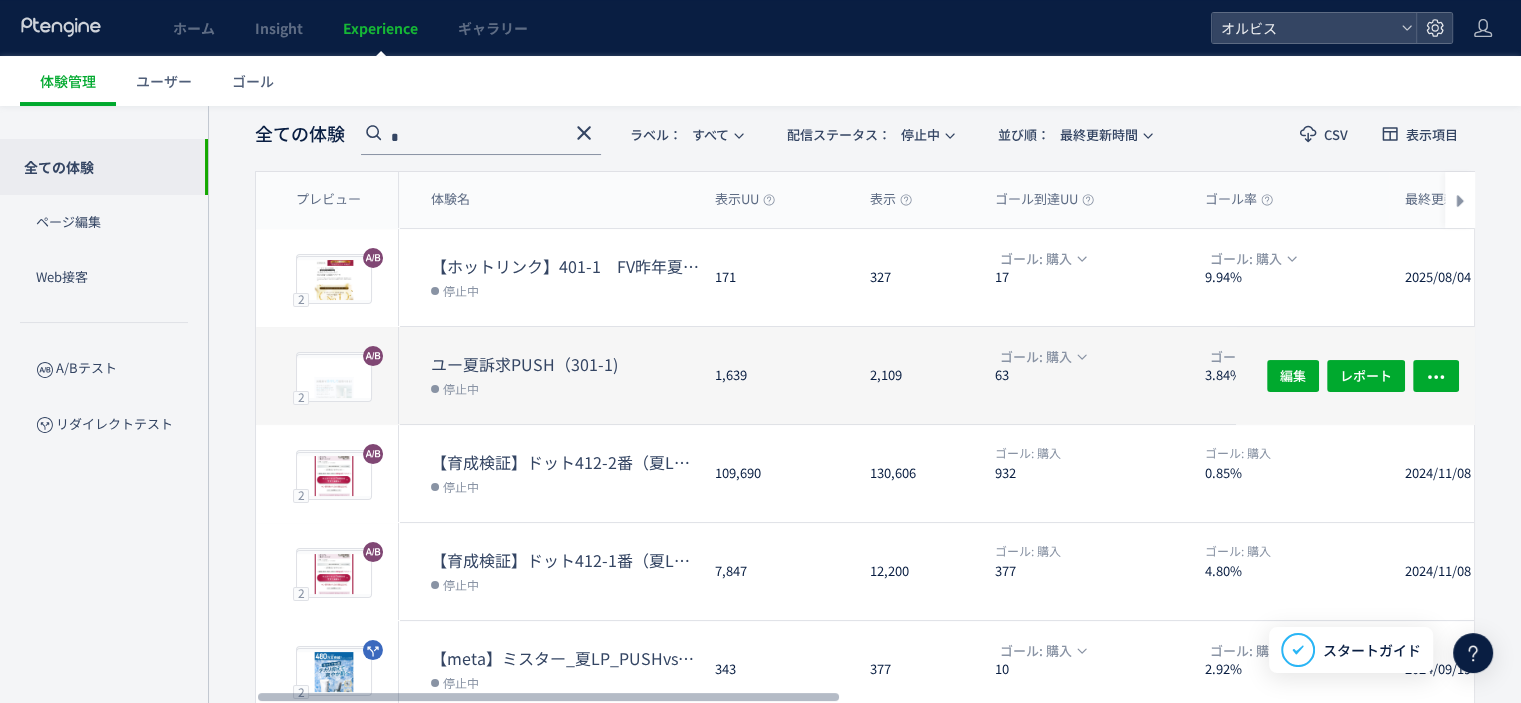 click on "停止中" at bounding box center (565, 388) 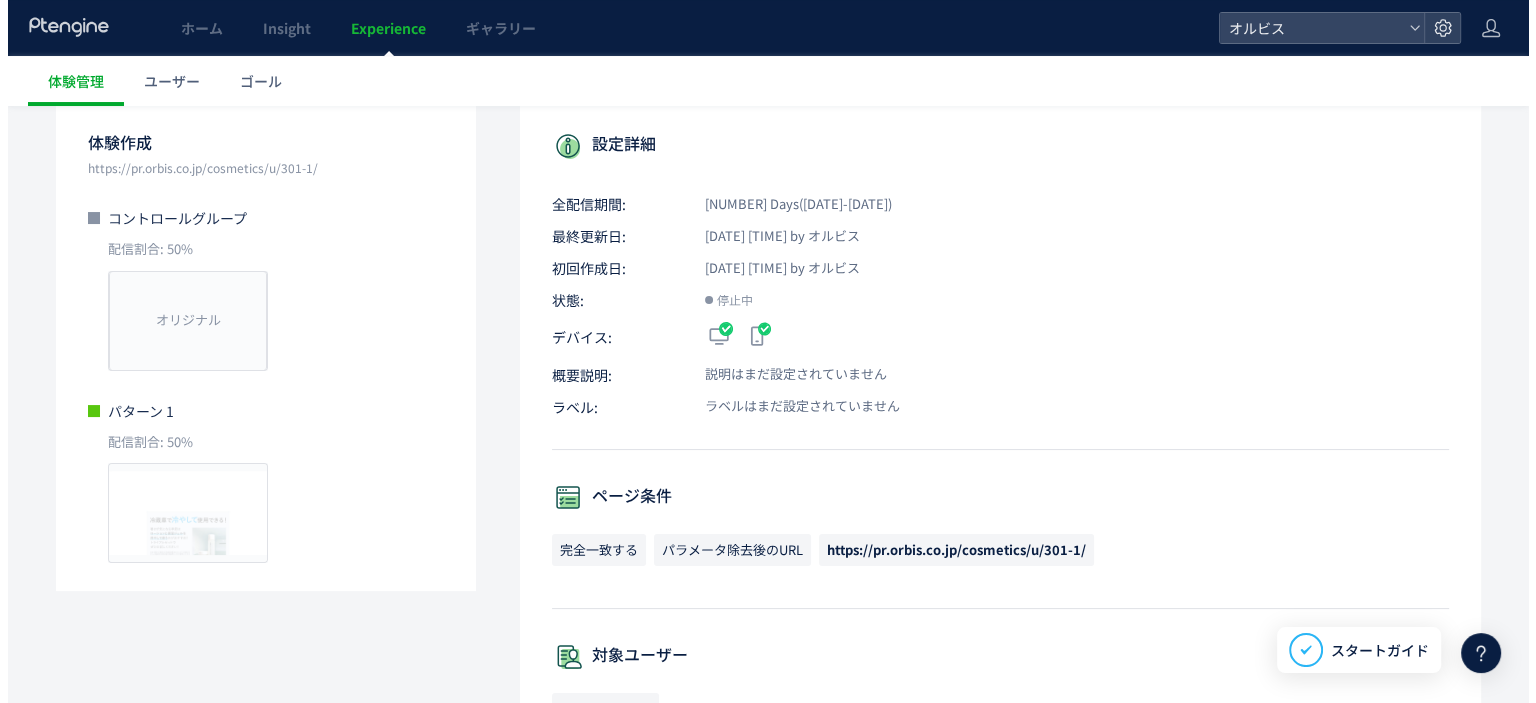 scroll, scrollTop: 0, scrollLeft: 0, axis: both 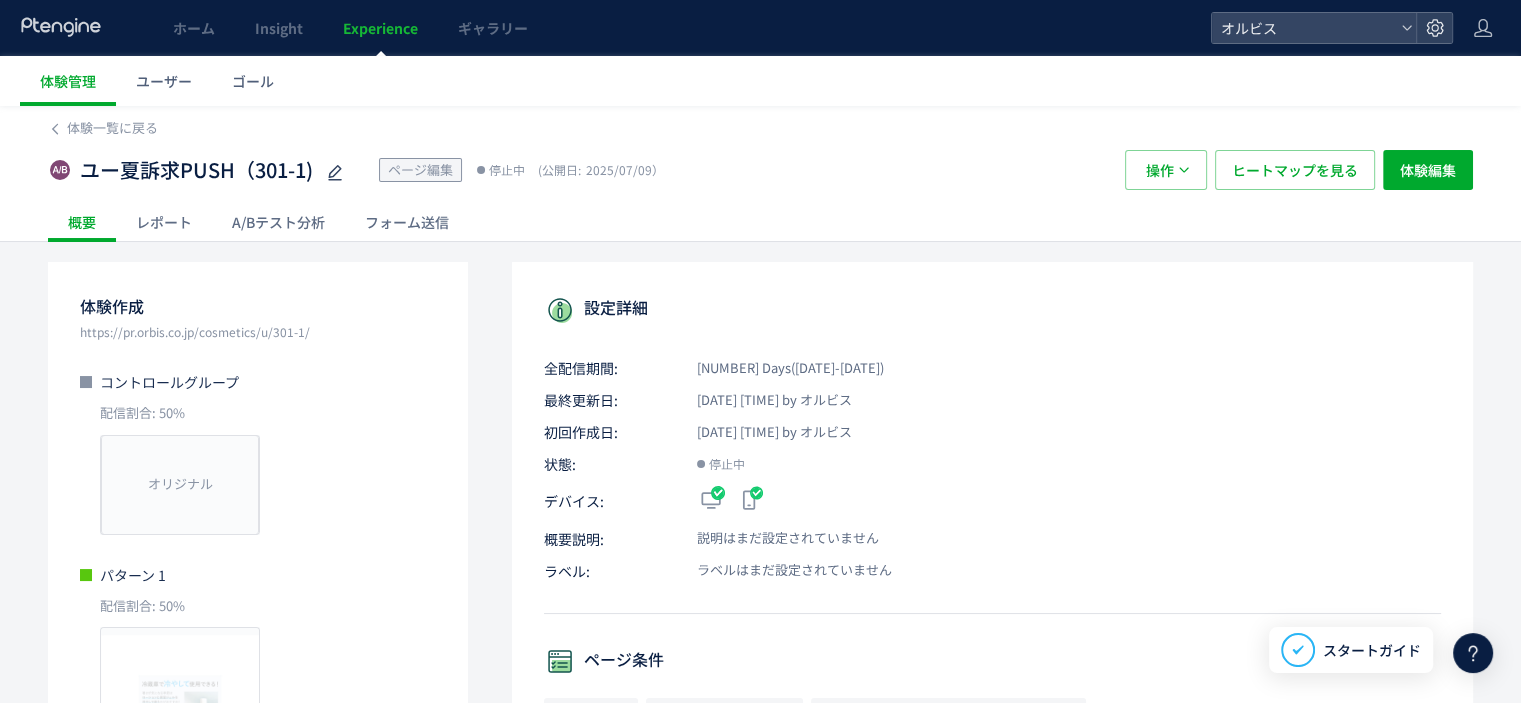 click on "レポート" 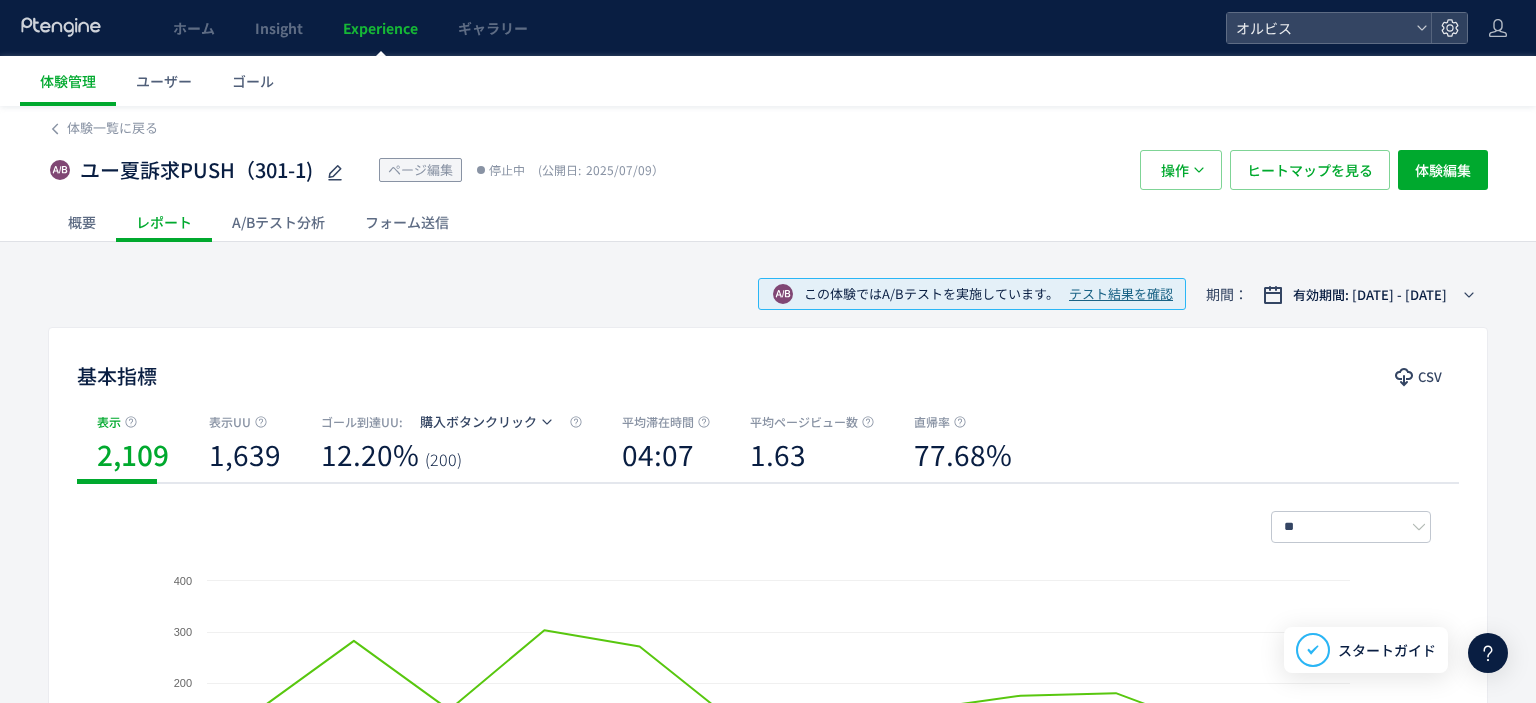scroll, scrollTop: 88, scrollLeft: 0, axis: vertical 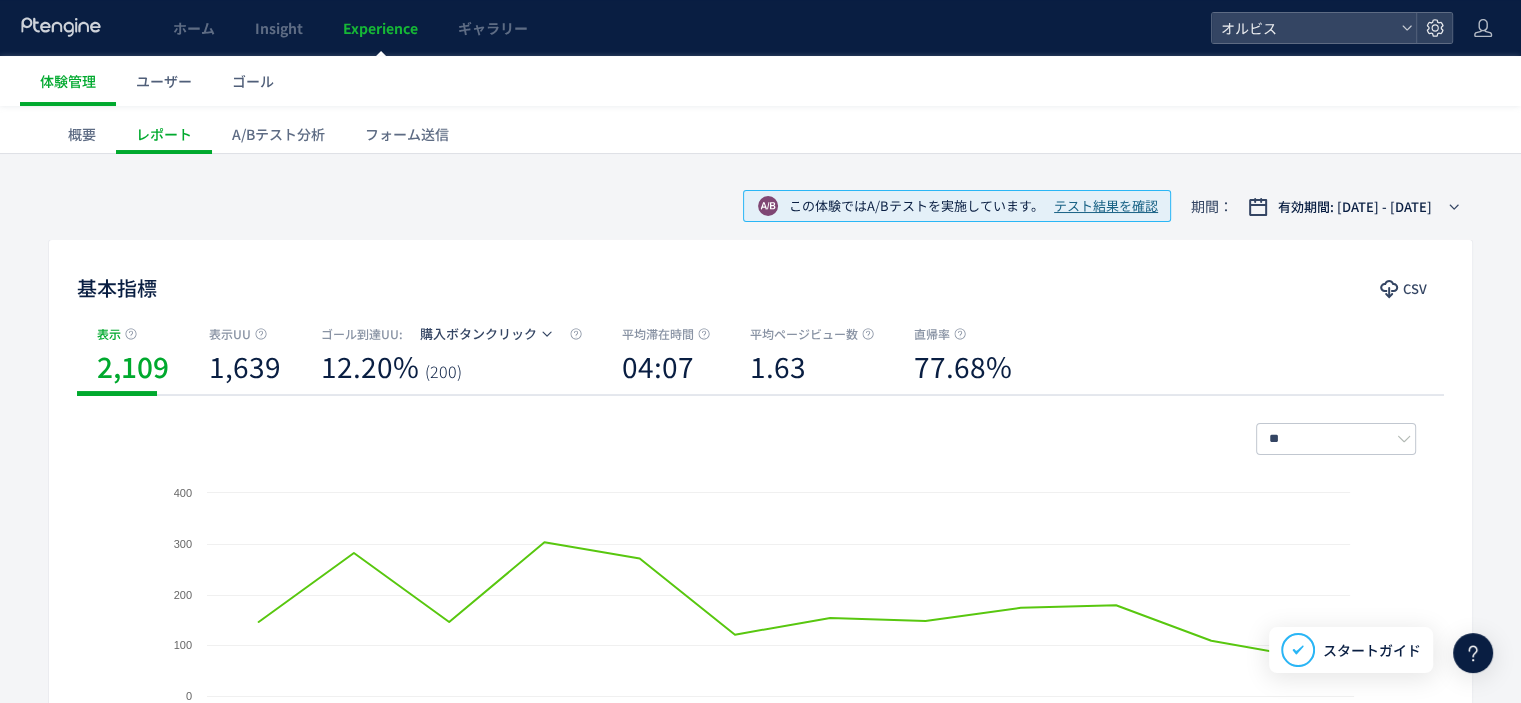 click on "A/Bテスト分析" 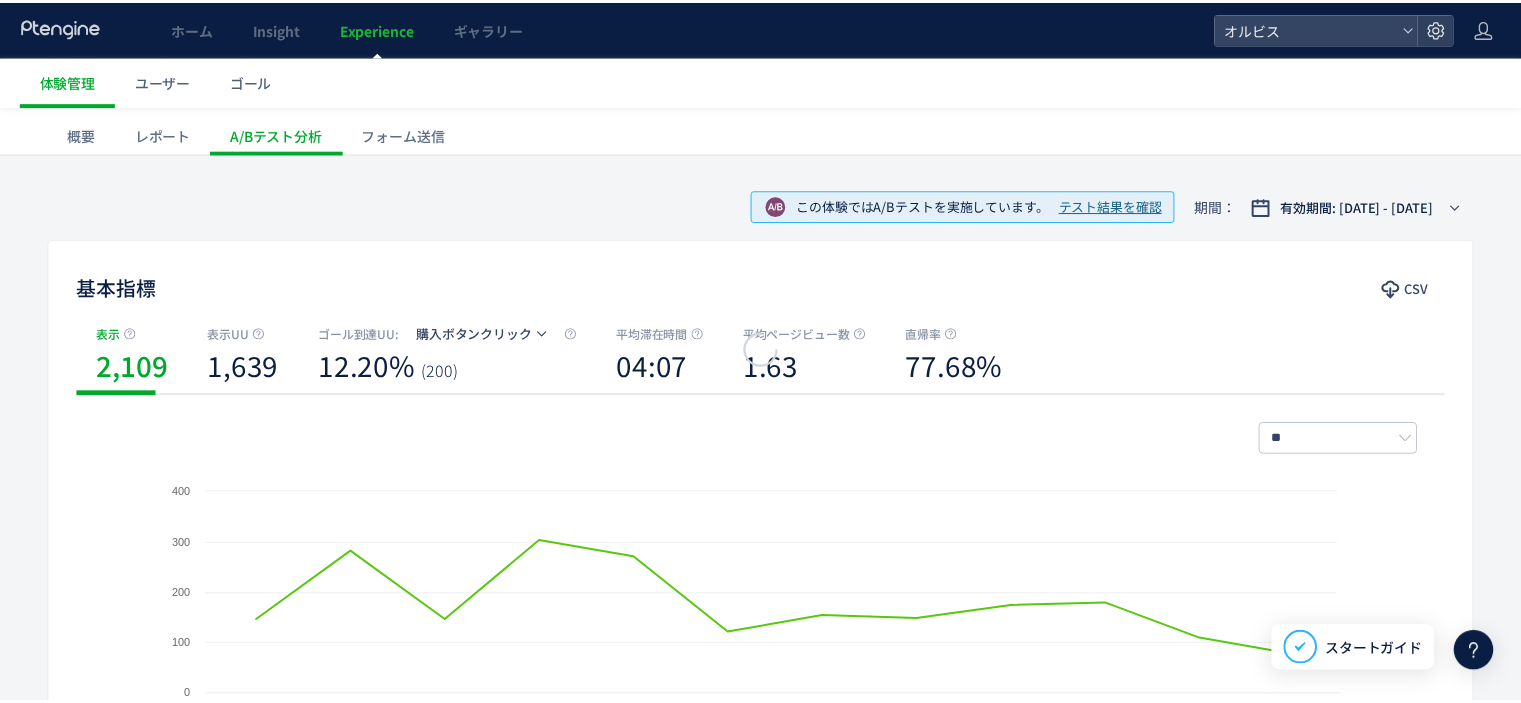 scroll, scrollTop: 0, scrollLeft: 0, axis: both 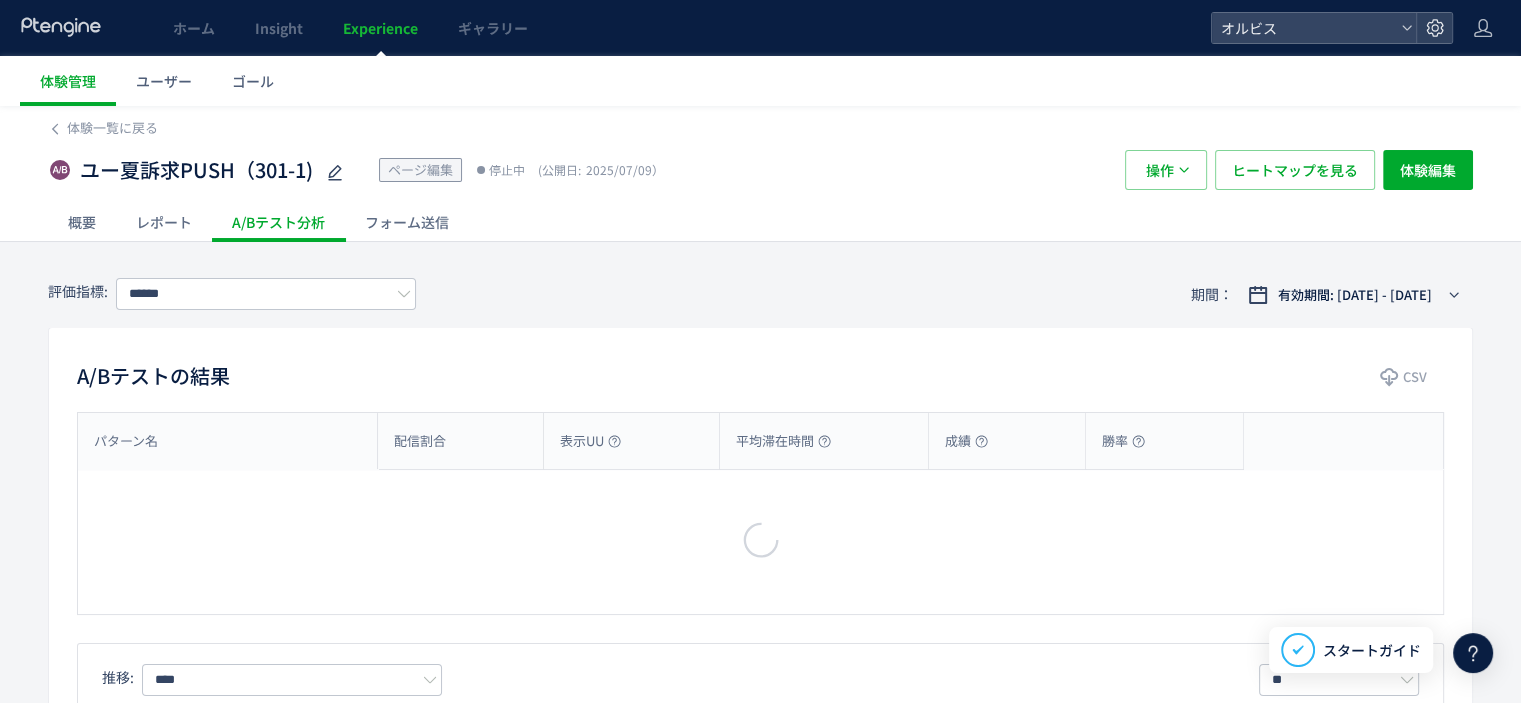type on "*********" 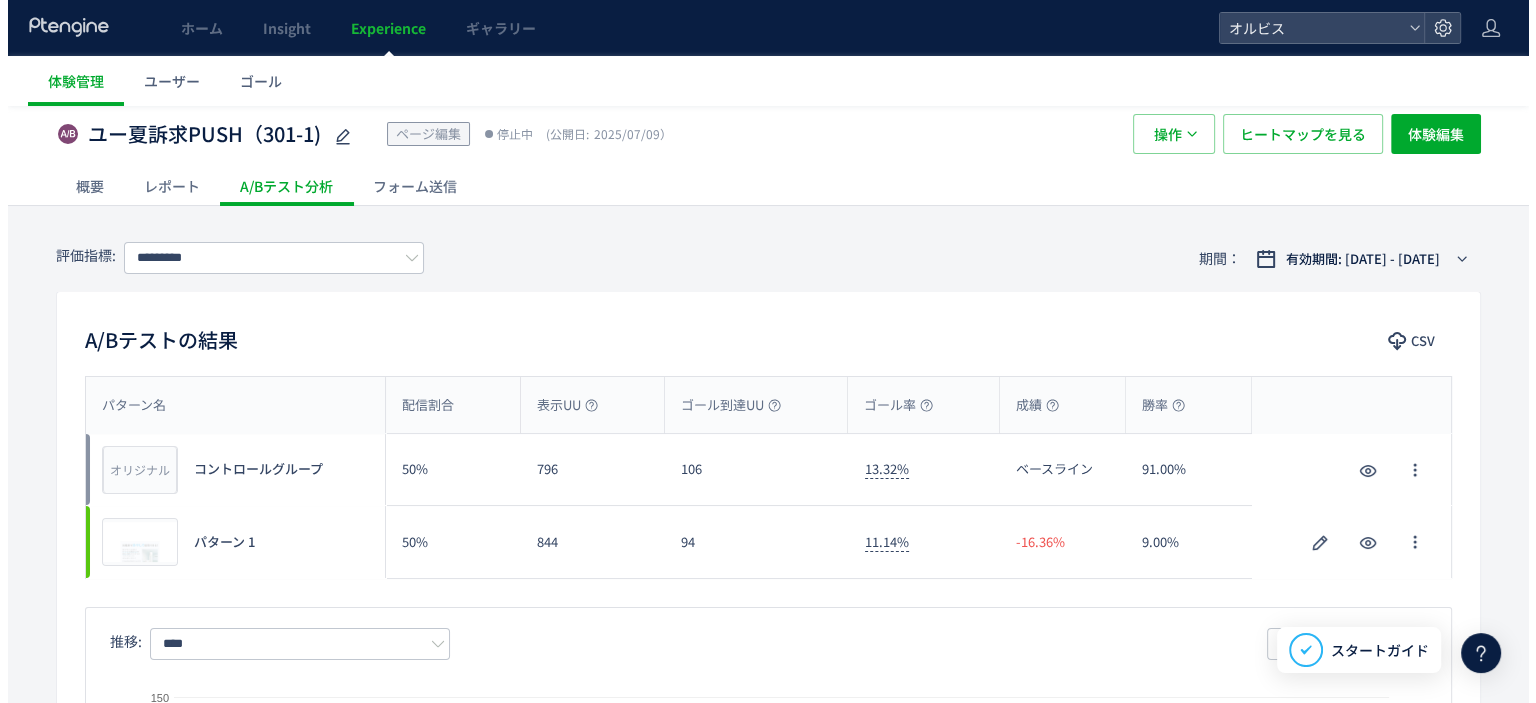 scroll, scrollTop: 0, scrollLeft: 0, axis: both 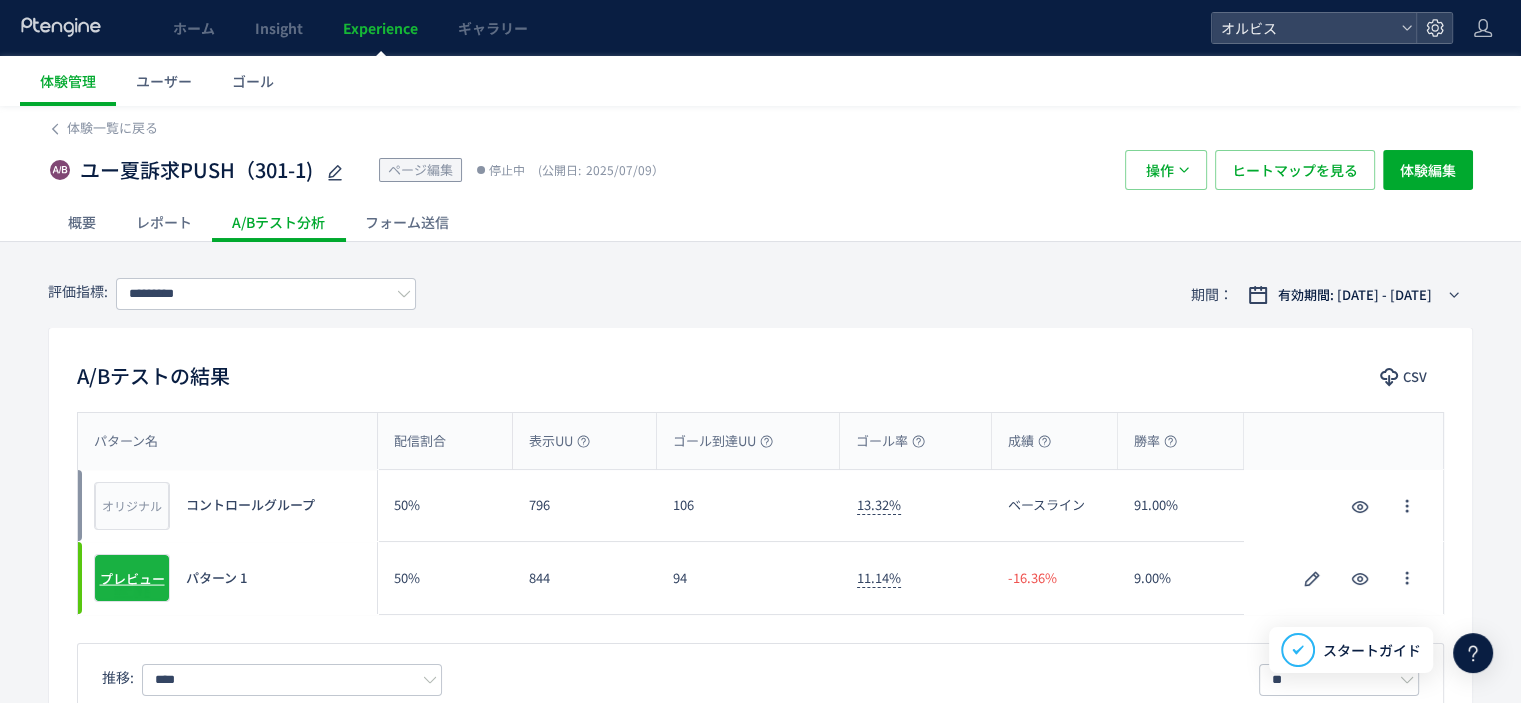 click on "プレビュー" at bounding box center [132, 578] 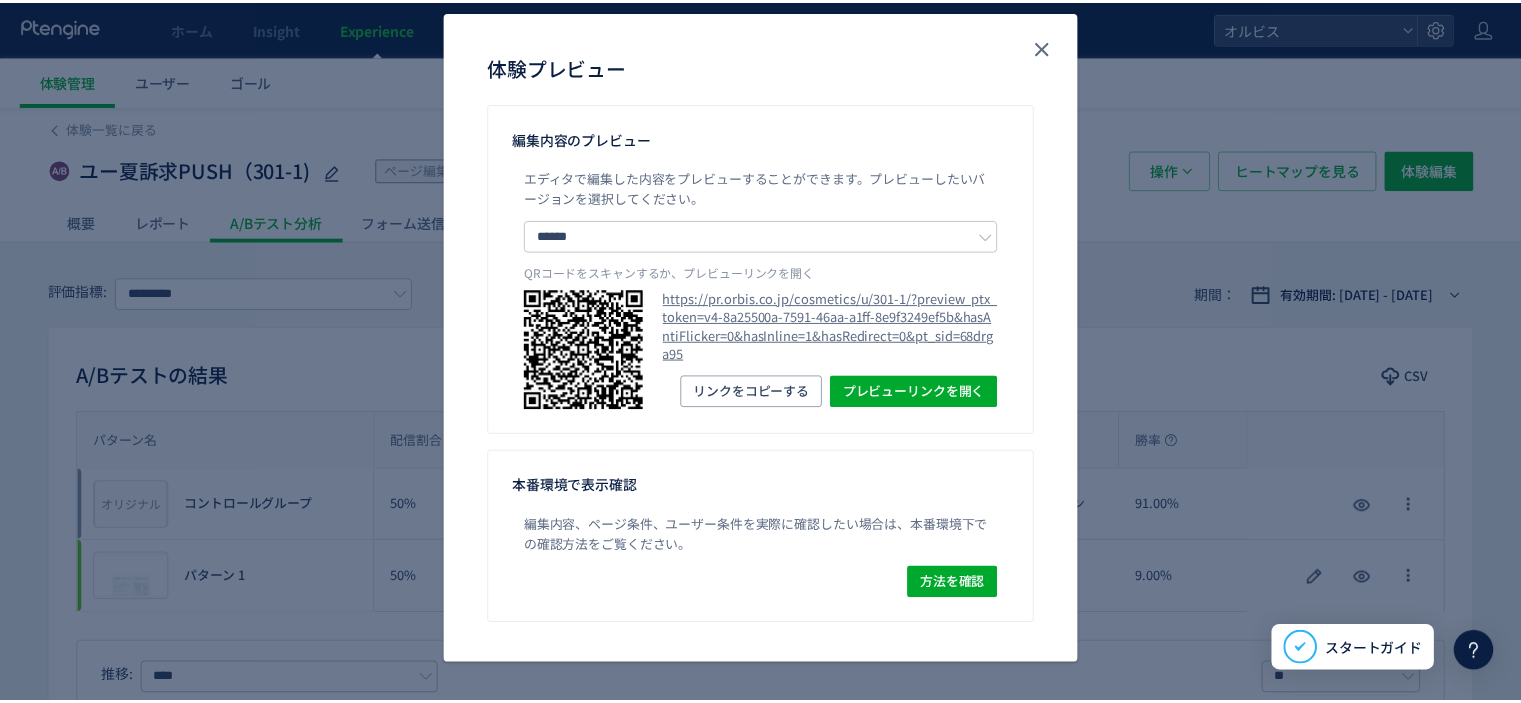 scroll, scrollTop: 102, scrollLeft: 0, axis: vertical 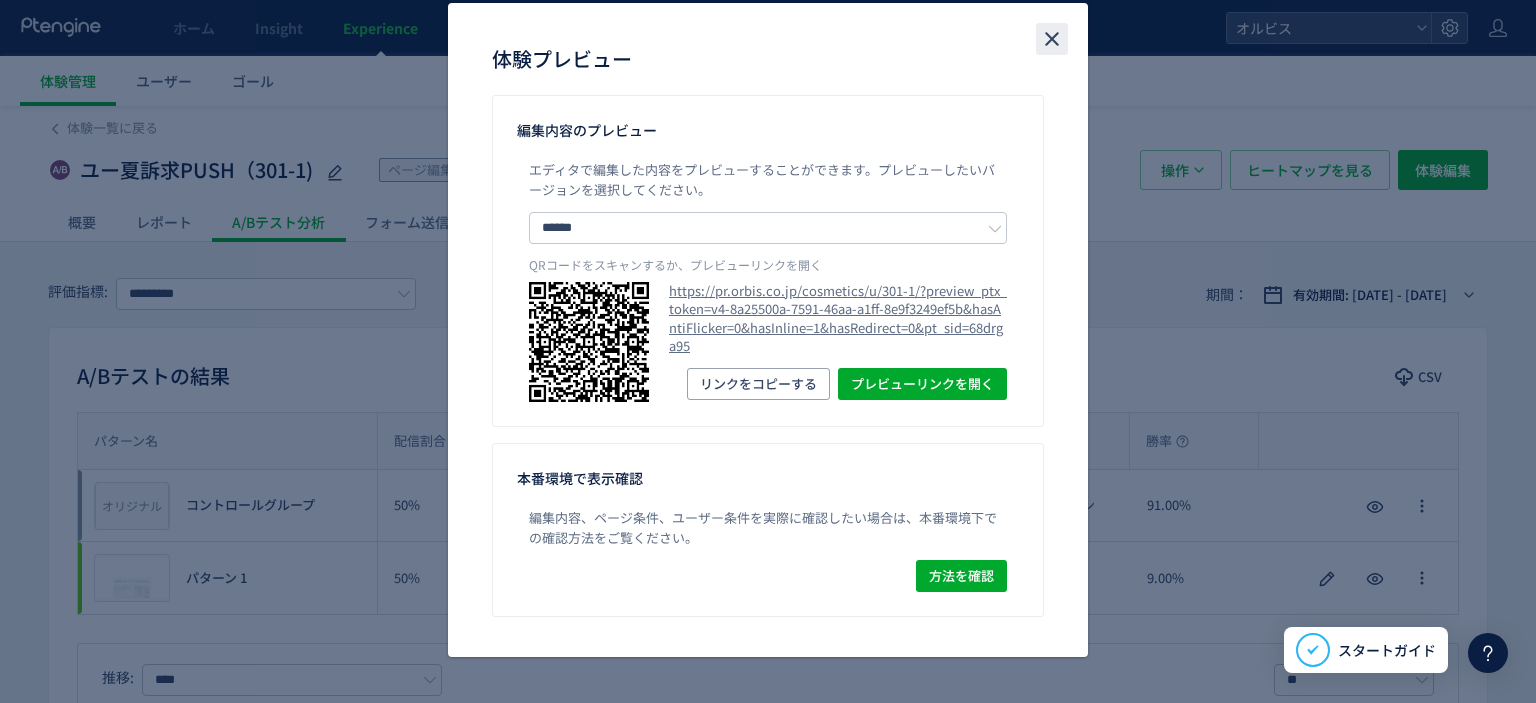 click 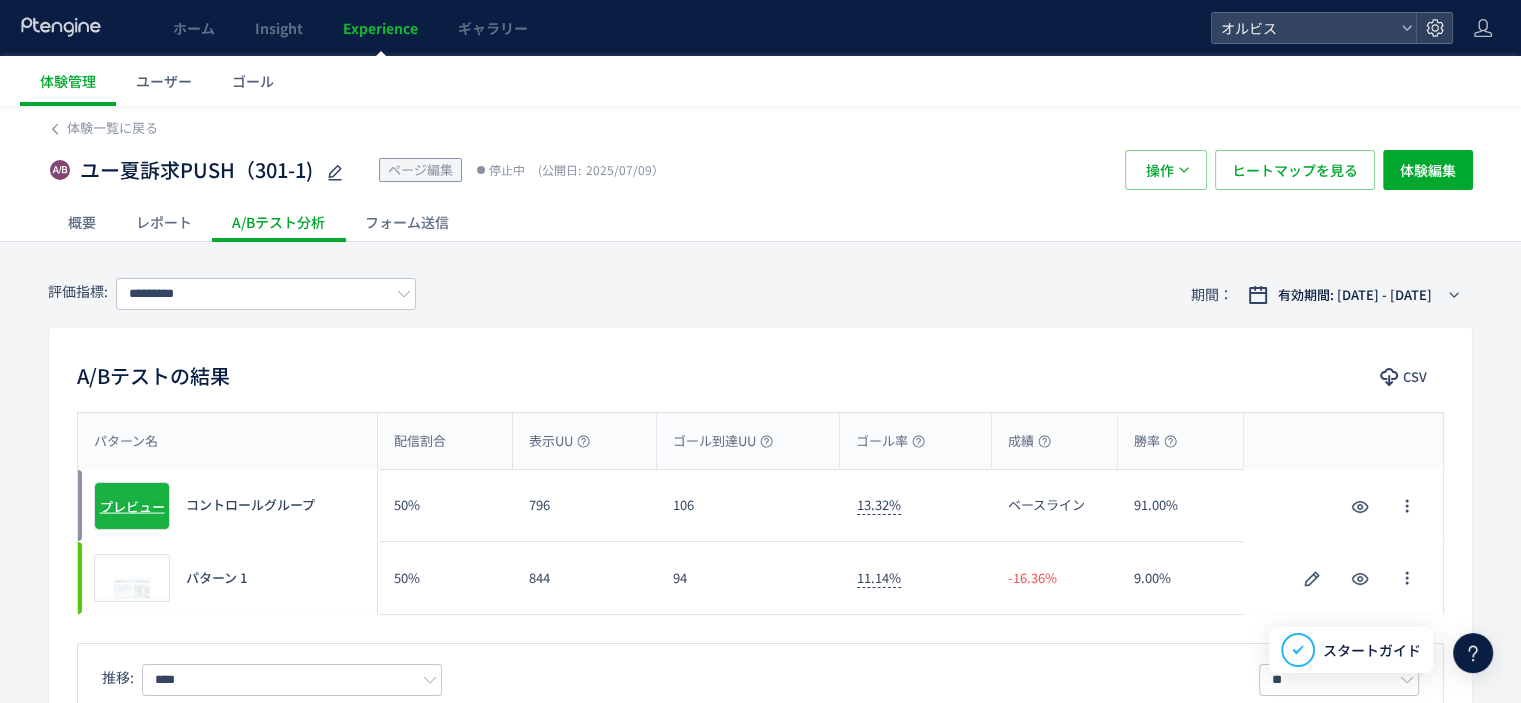 click on "プレビュー" at bounding box center (132, 505) 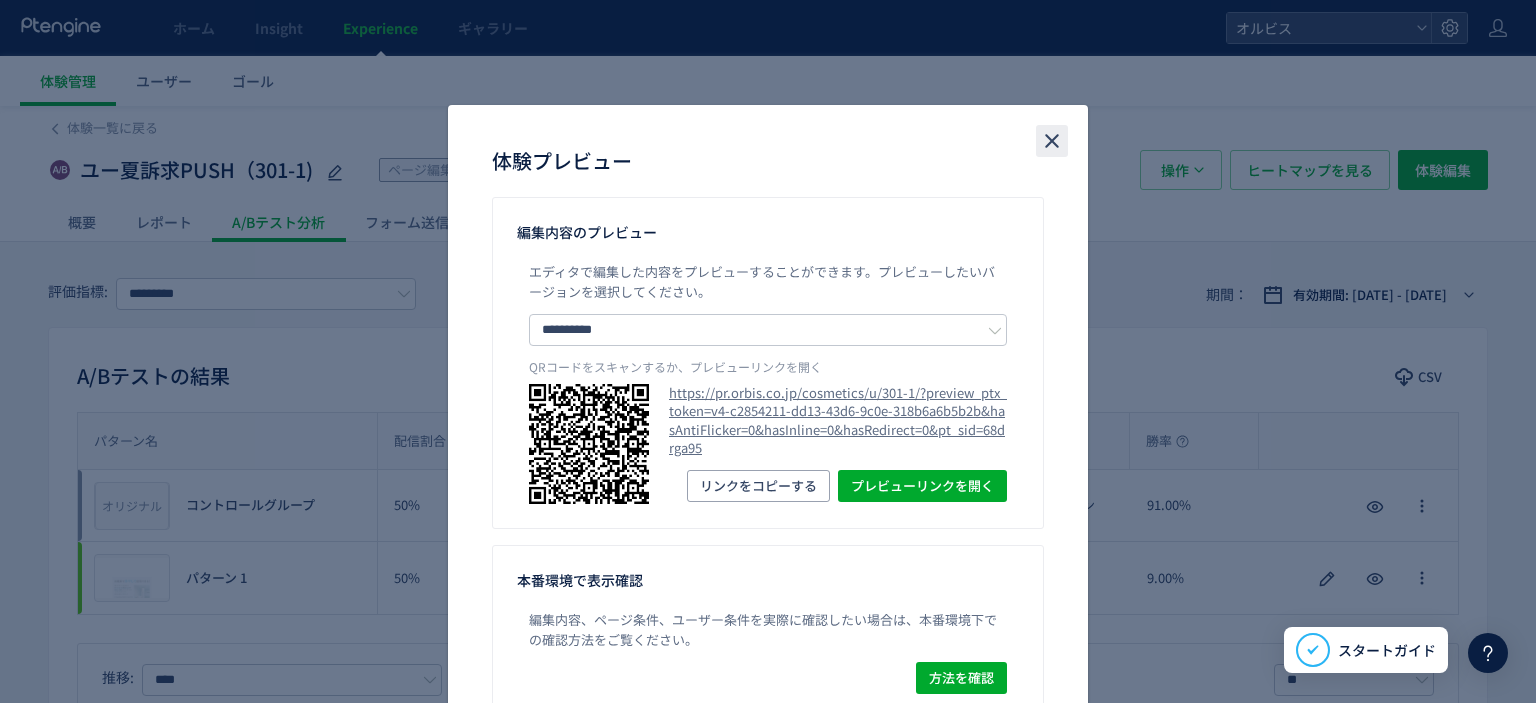 click 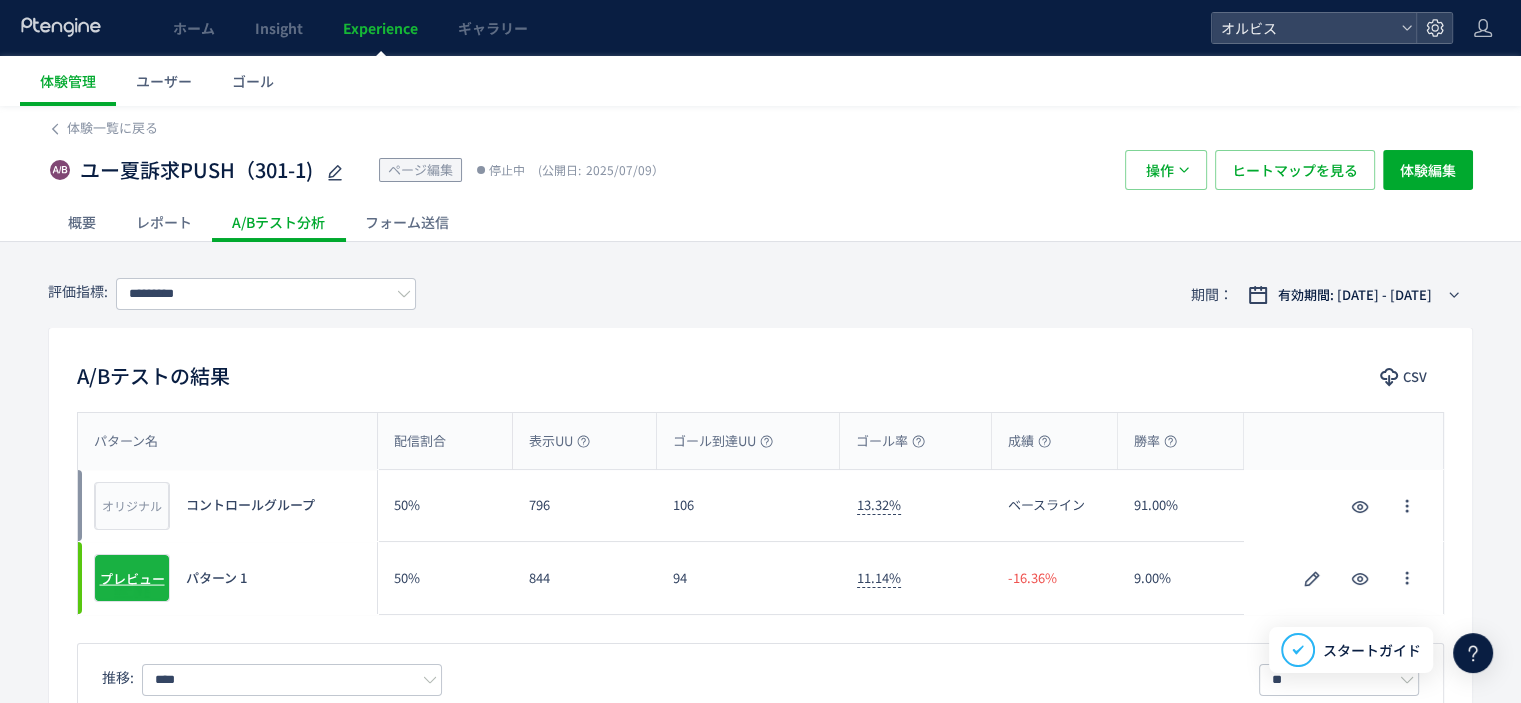 click on "プレビュー" at bounding box center (132, 578) 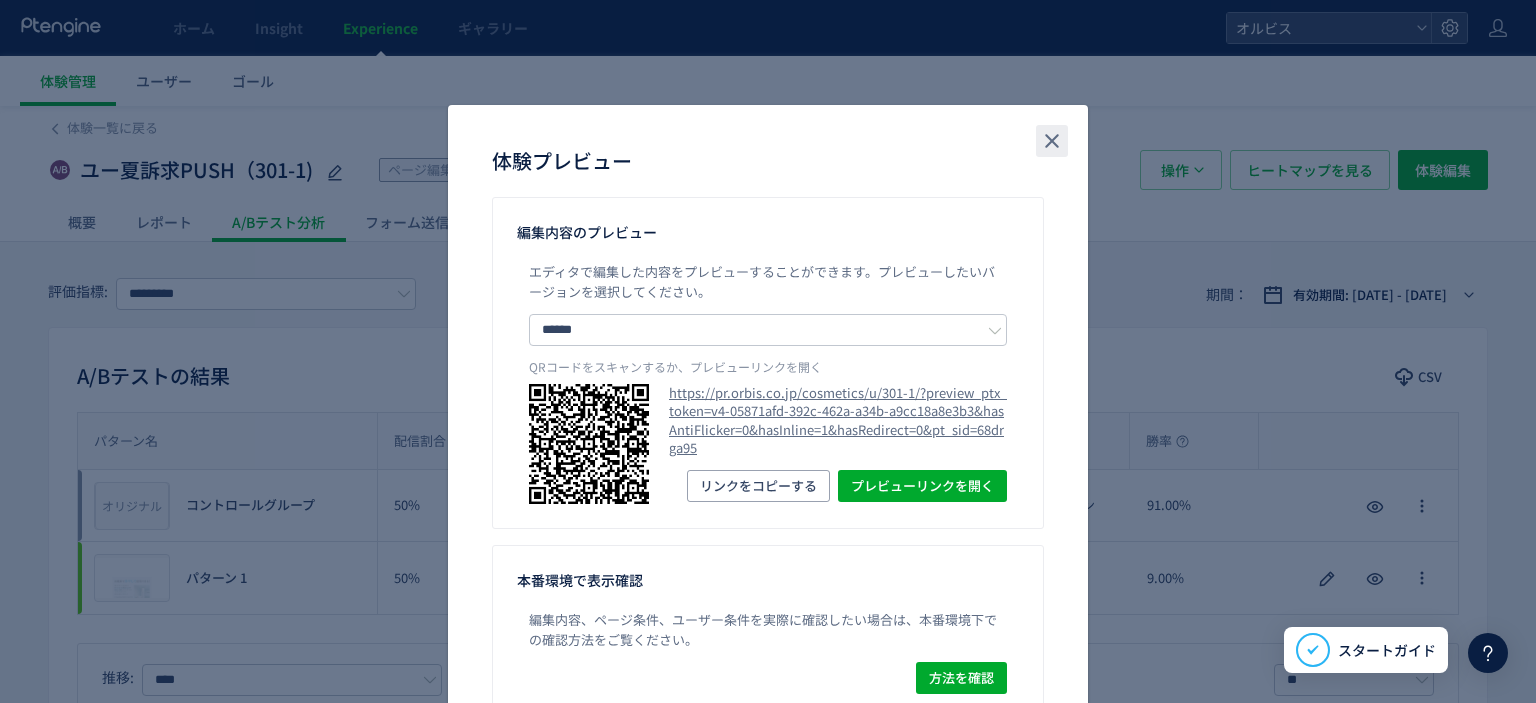 click 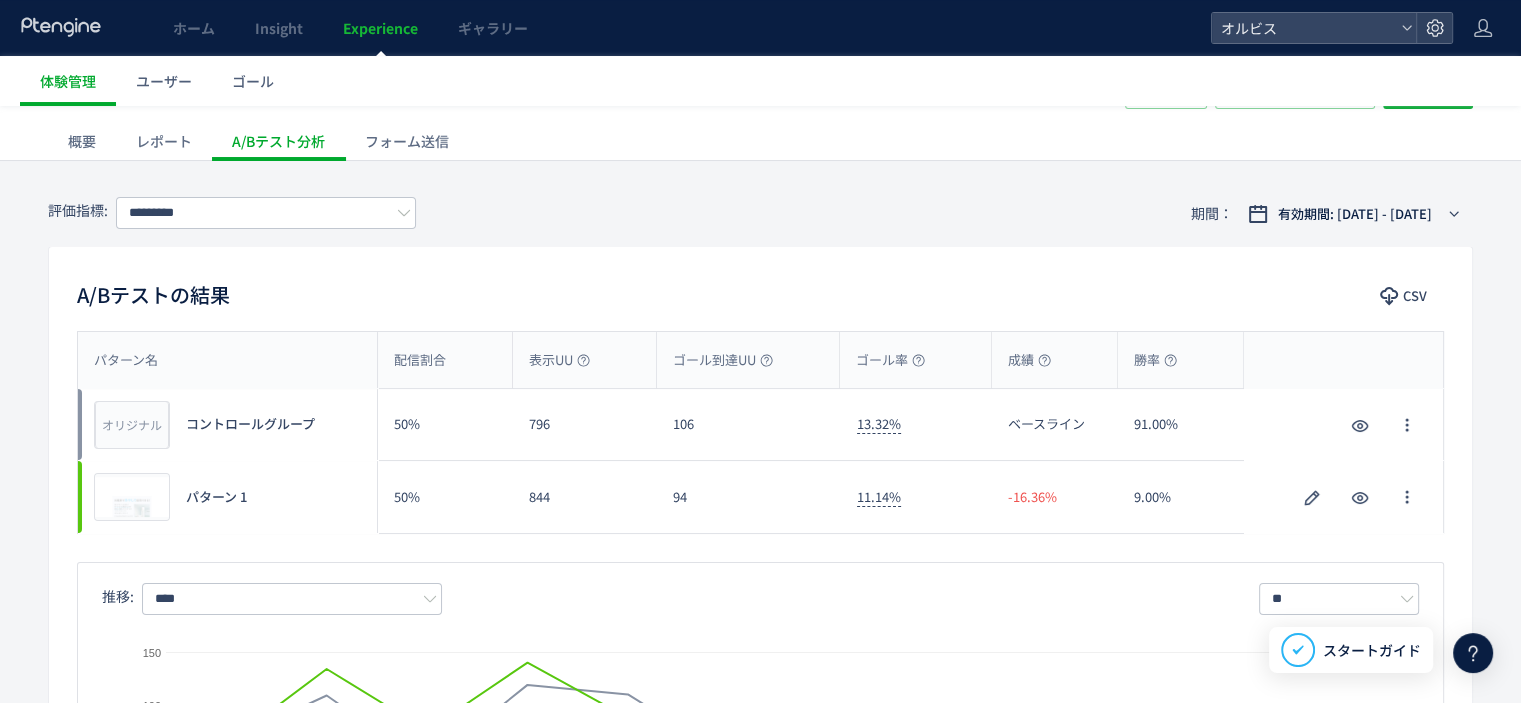 scroll, scrollTop: 0, scrollLeft: 0, axis: both 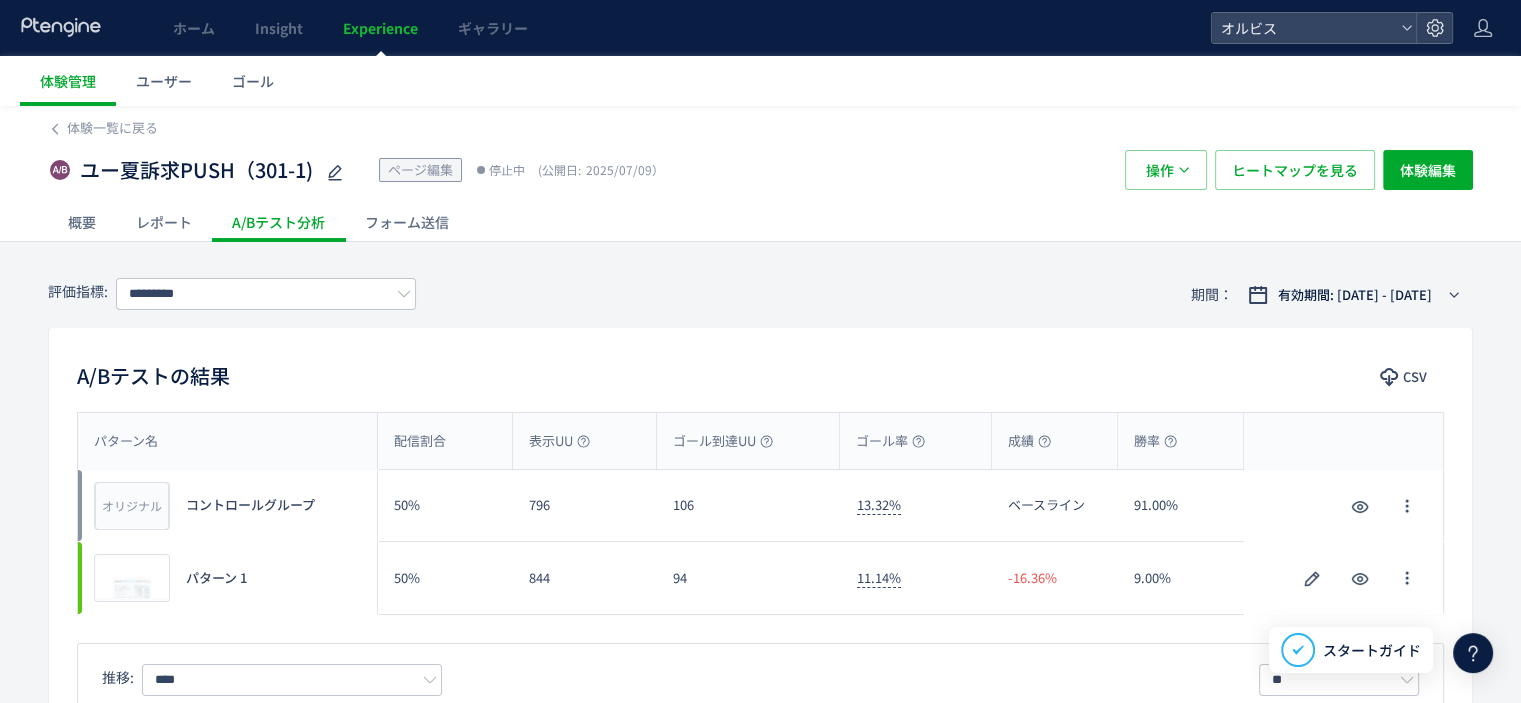 click on "概要" 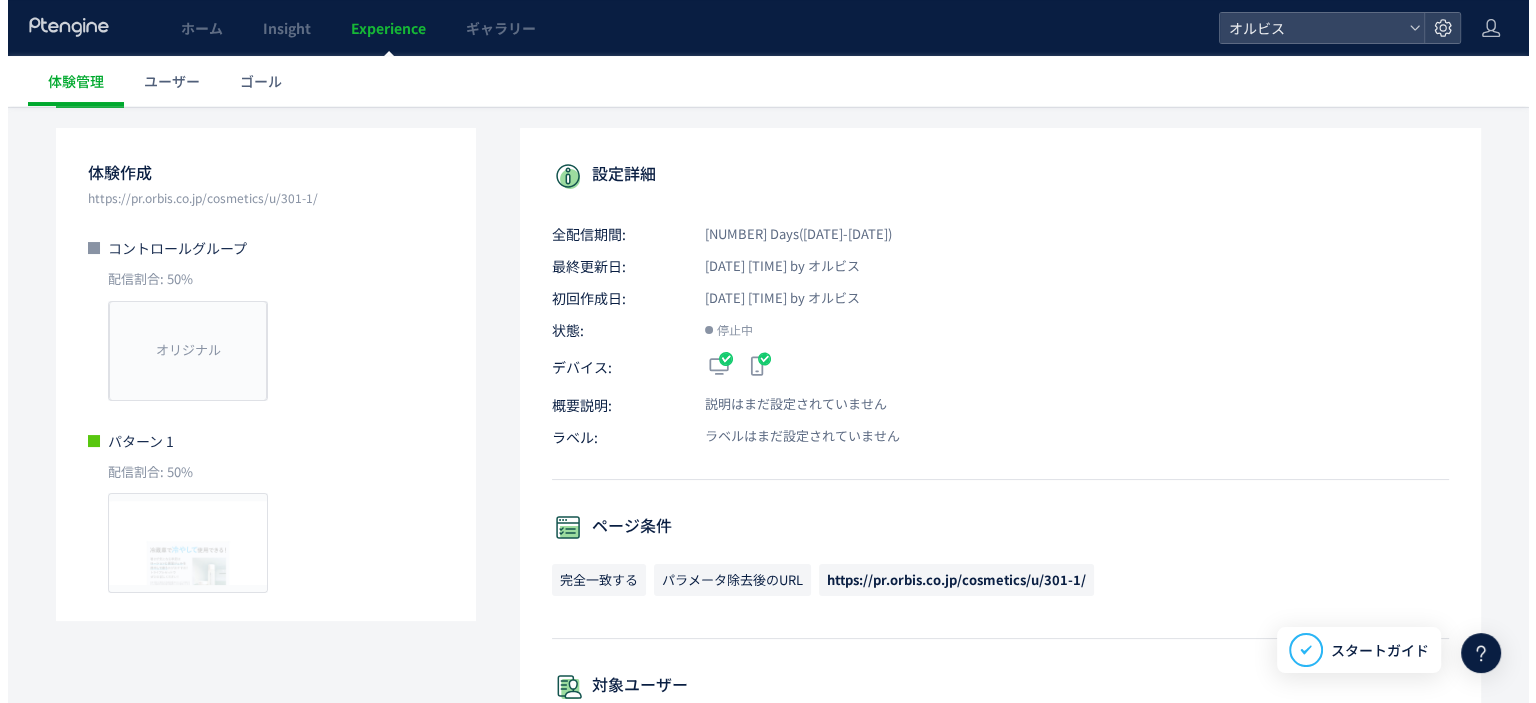 scroll, scrollTop: 0, scrollLeft: 0, axis: both 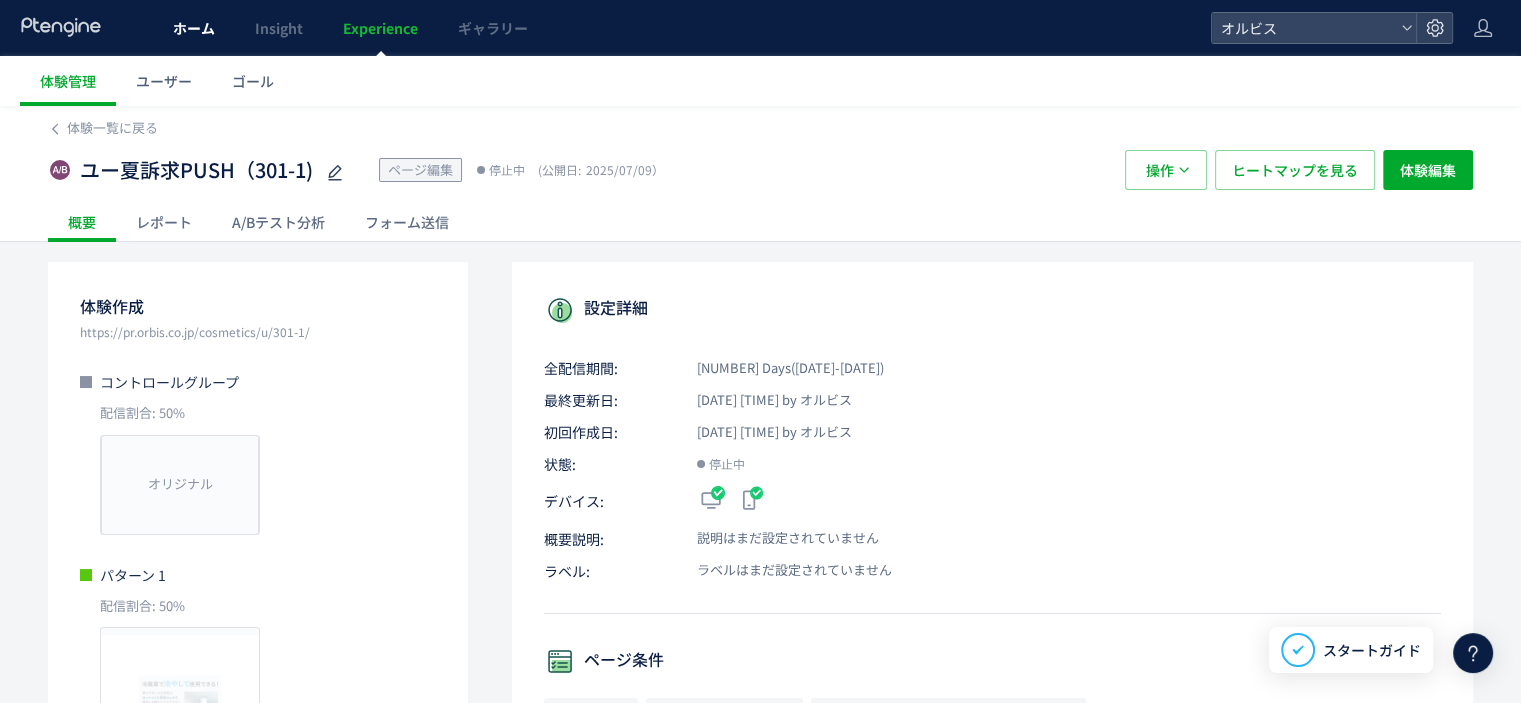 click on "ホーム" at bounding box center (194, 28) 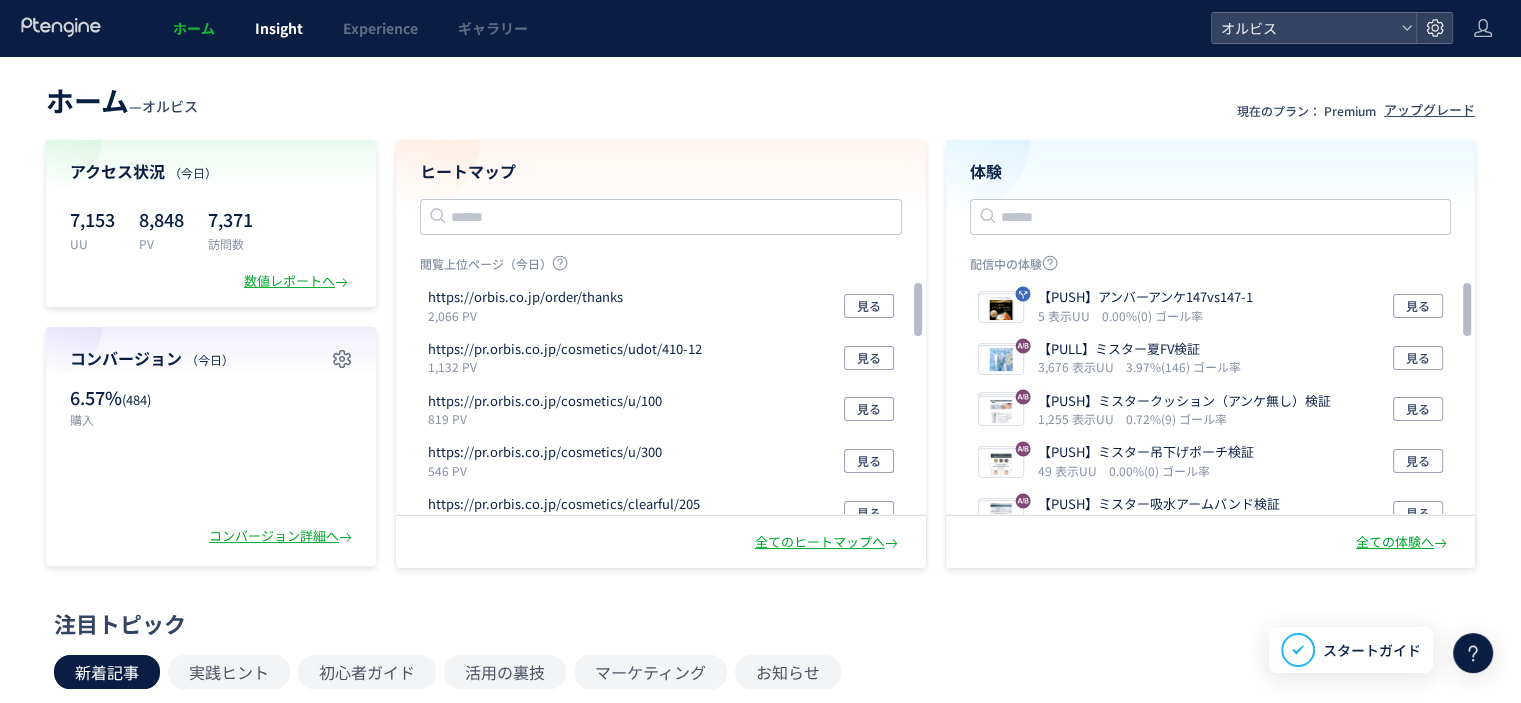 click on "Insight" 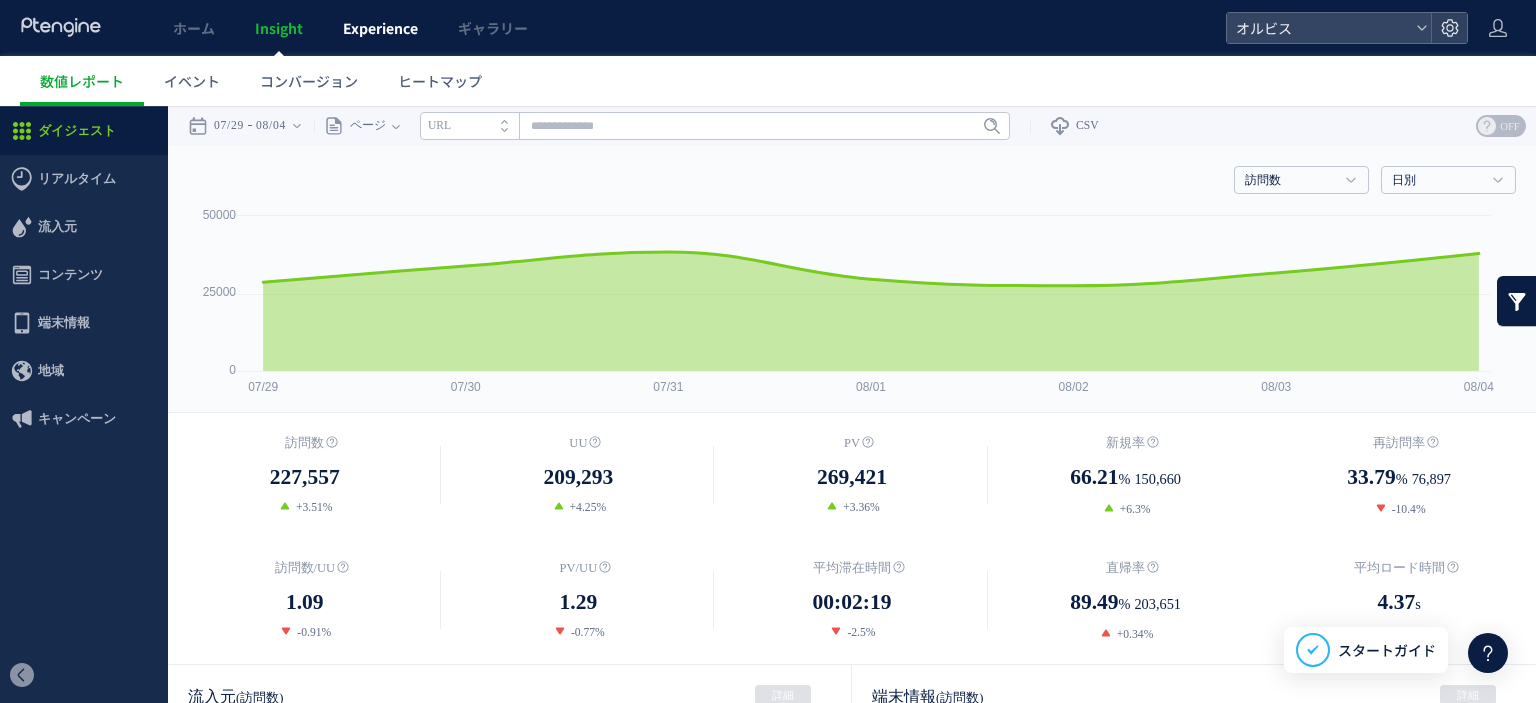 click on "Experience" at bounding box center (380, 28) 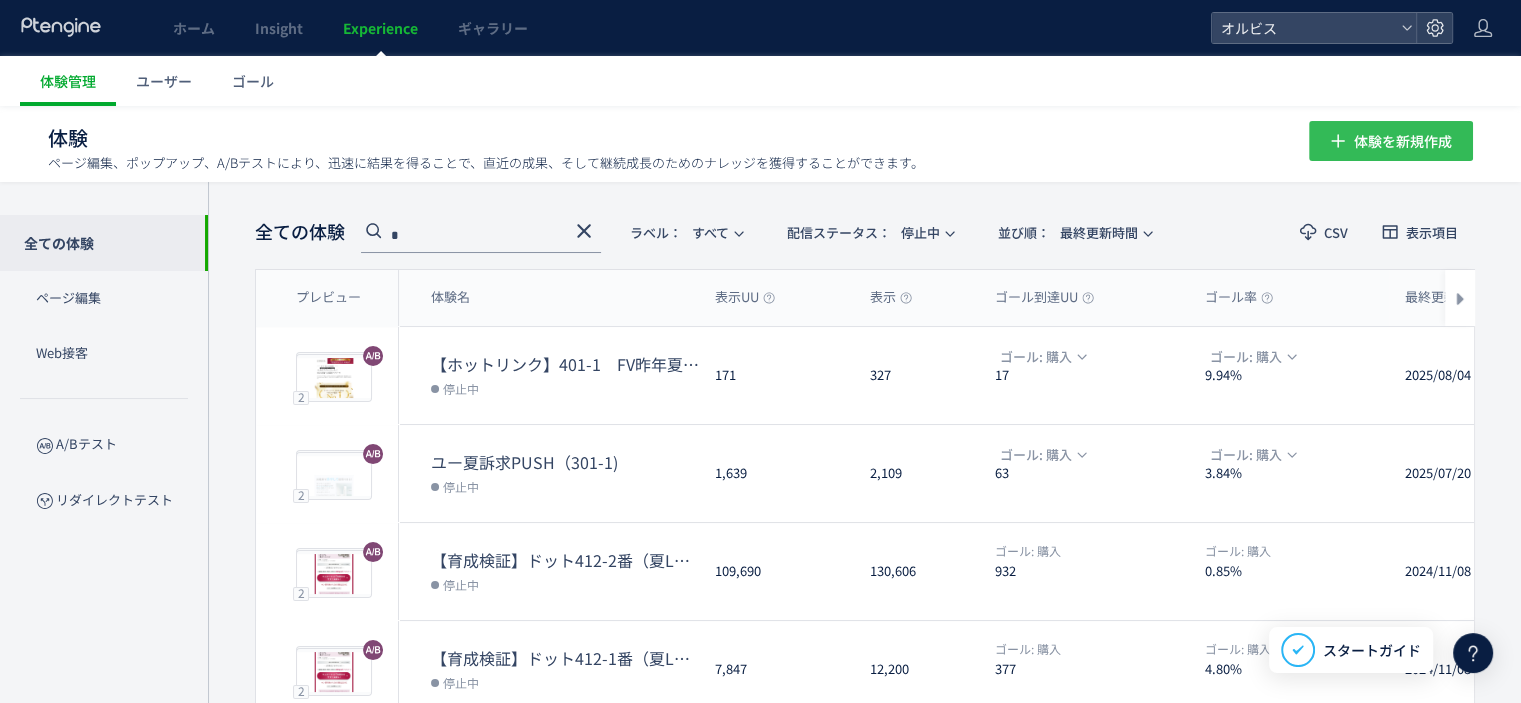 click on "体験を新規作成" at bounding box center (1403, 141) 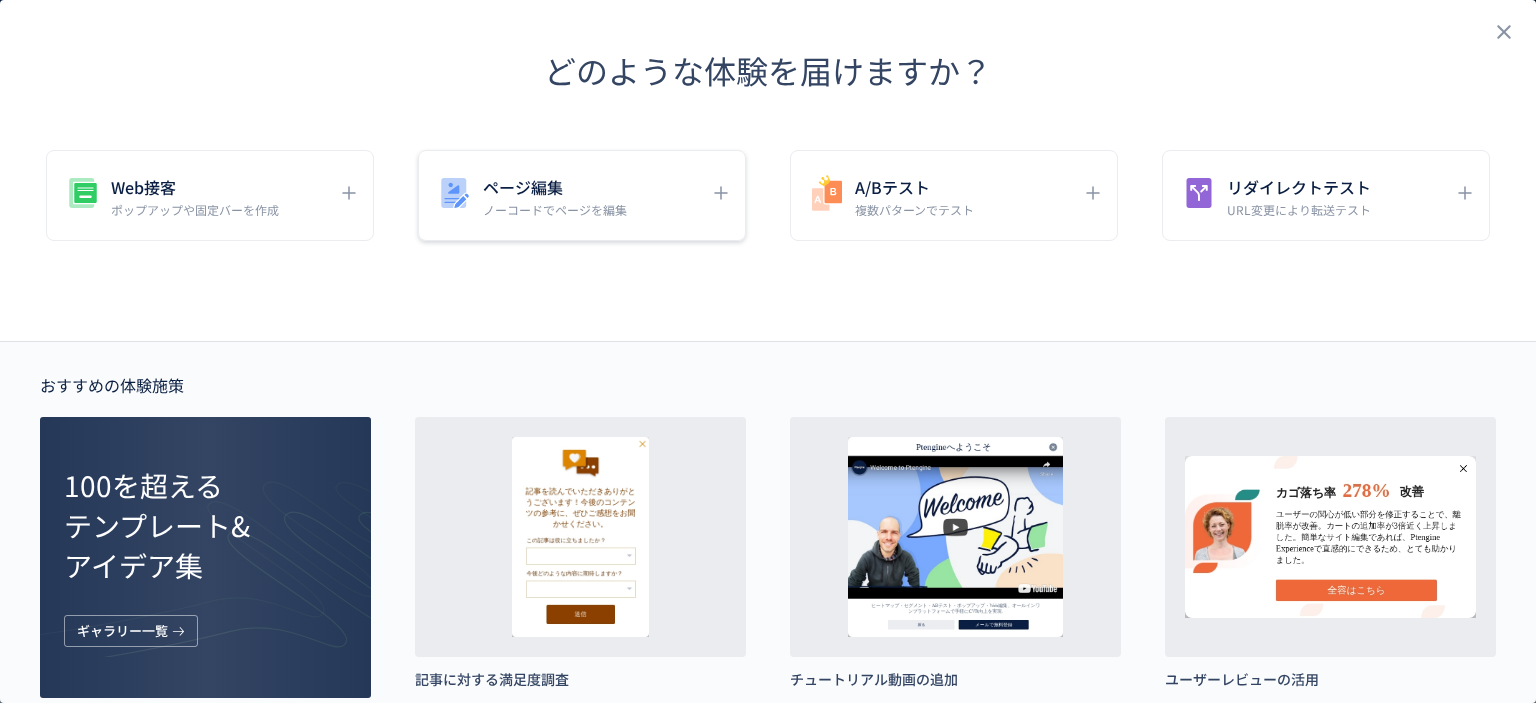 click 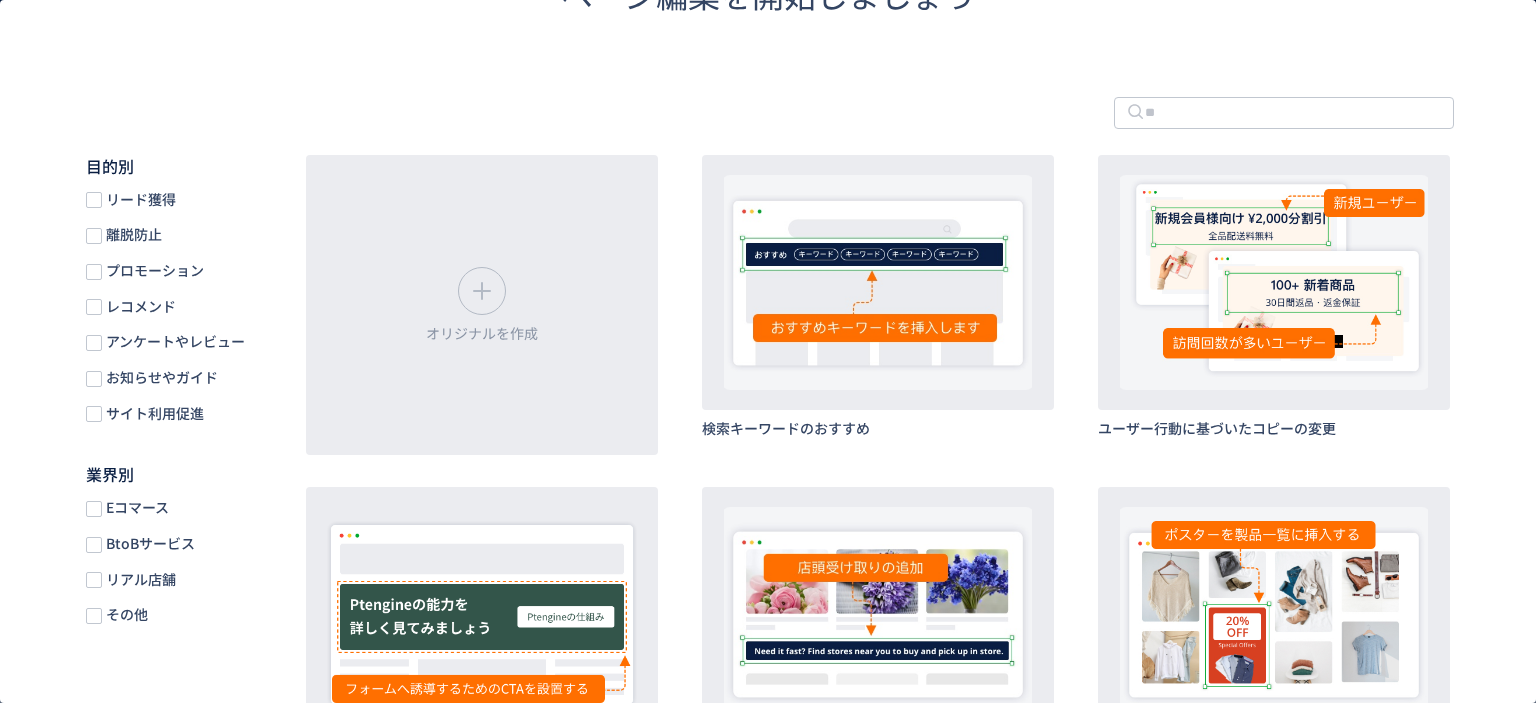 scroll, scrollTop: 104, scrollLeft: 0, axis: vertical 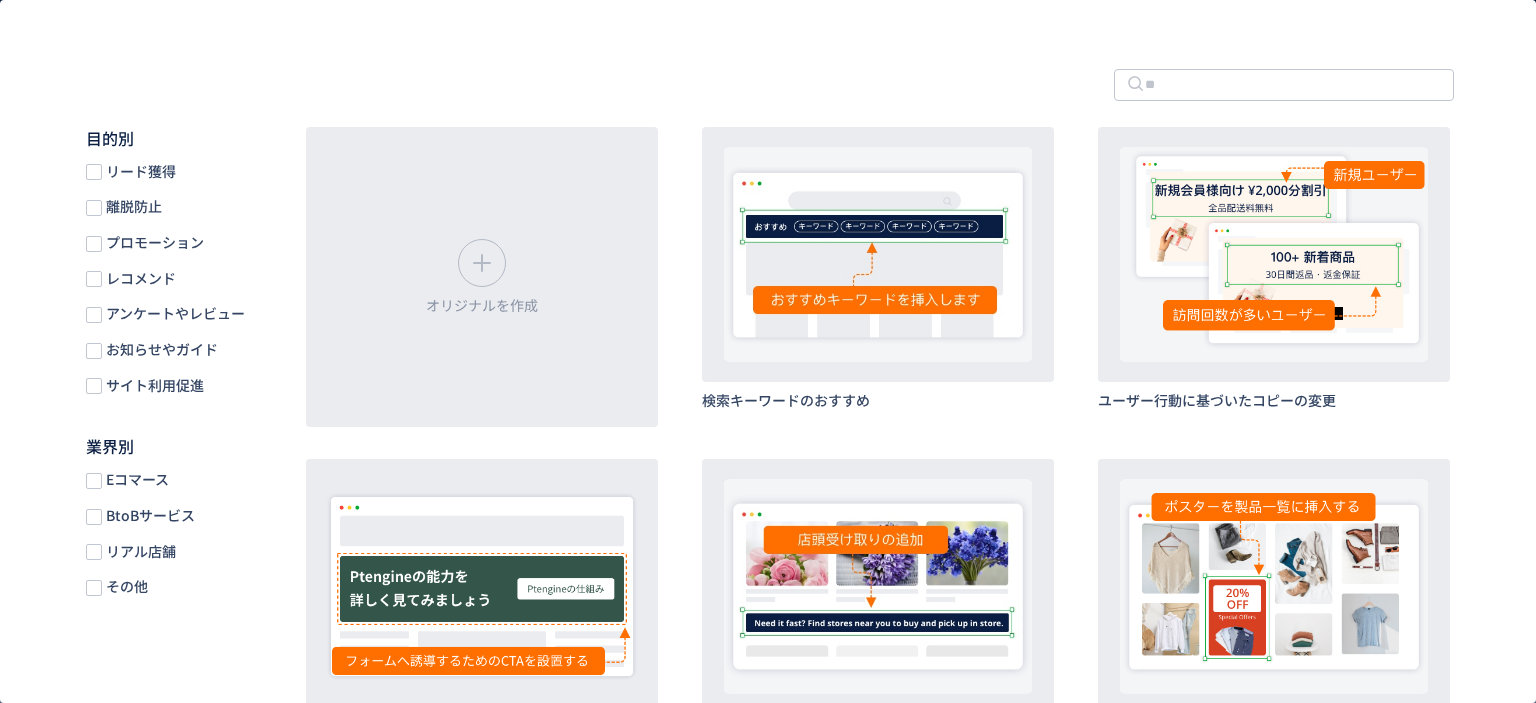 click on "リード獲得" at bounding box center (139, 171) 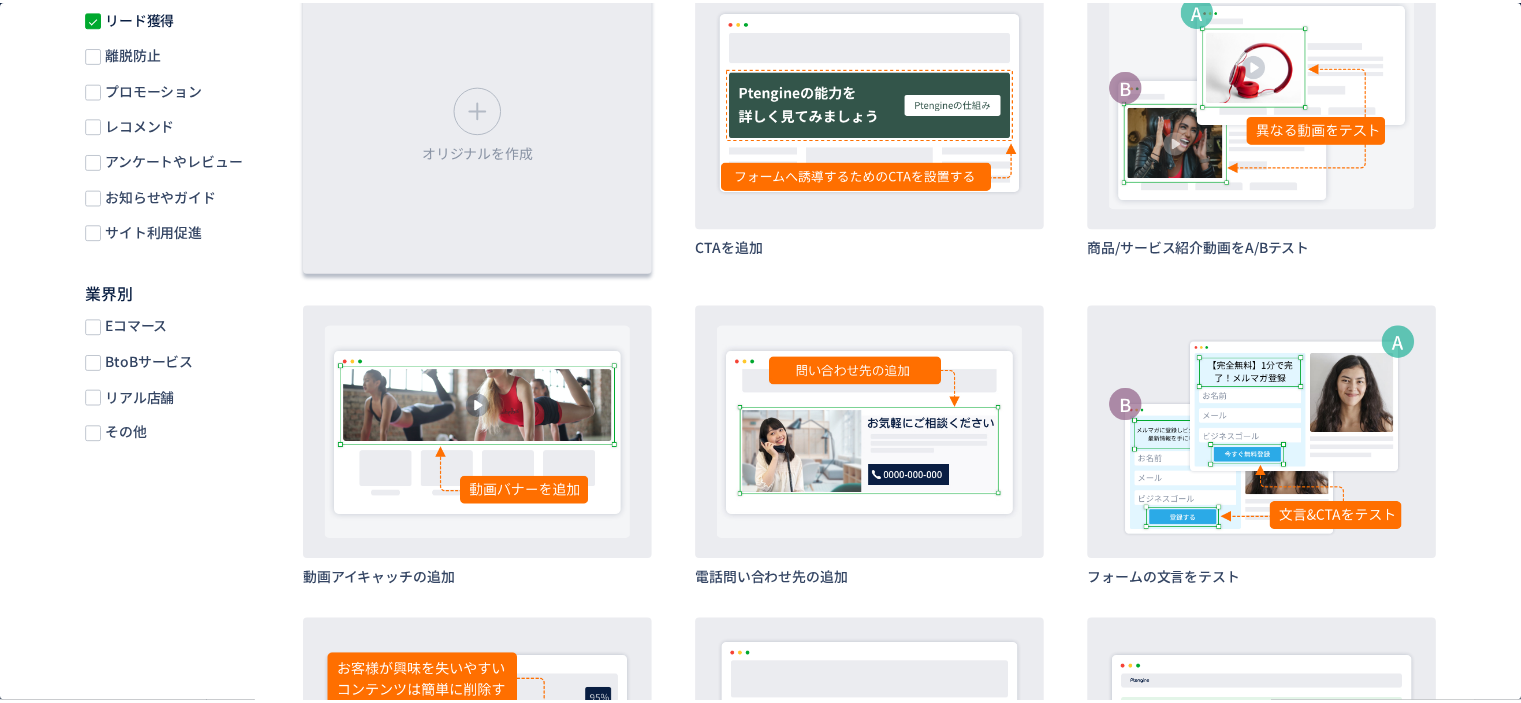 scroll, scrollTop: 0, scrollLeft: 0, axis: both 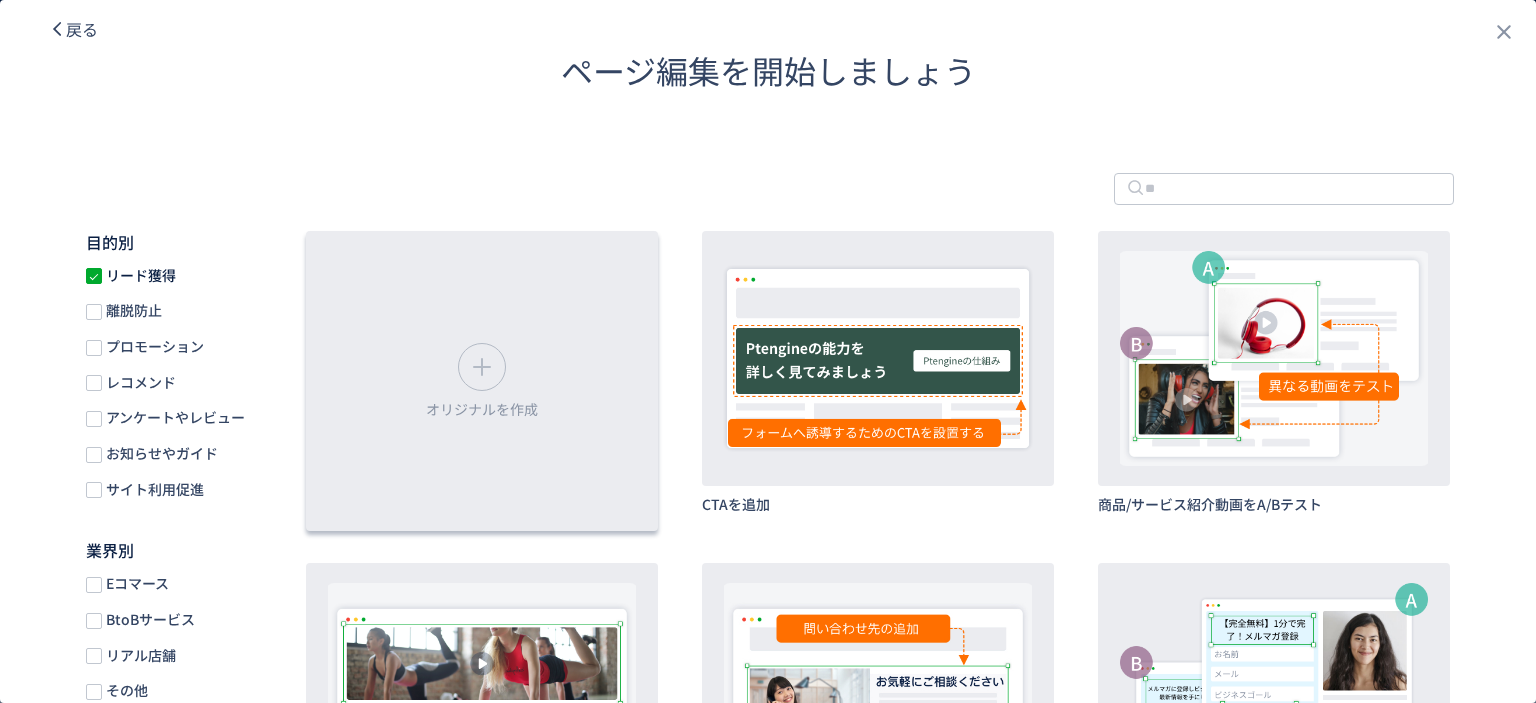 click on "オリジナルを作成" at bounding box center (482, 381) 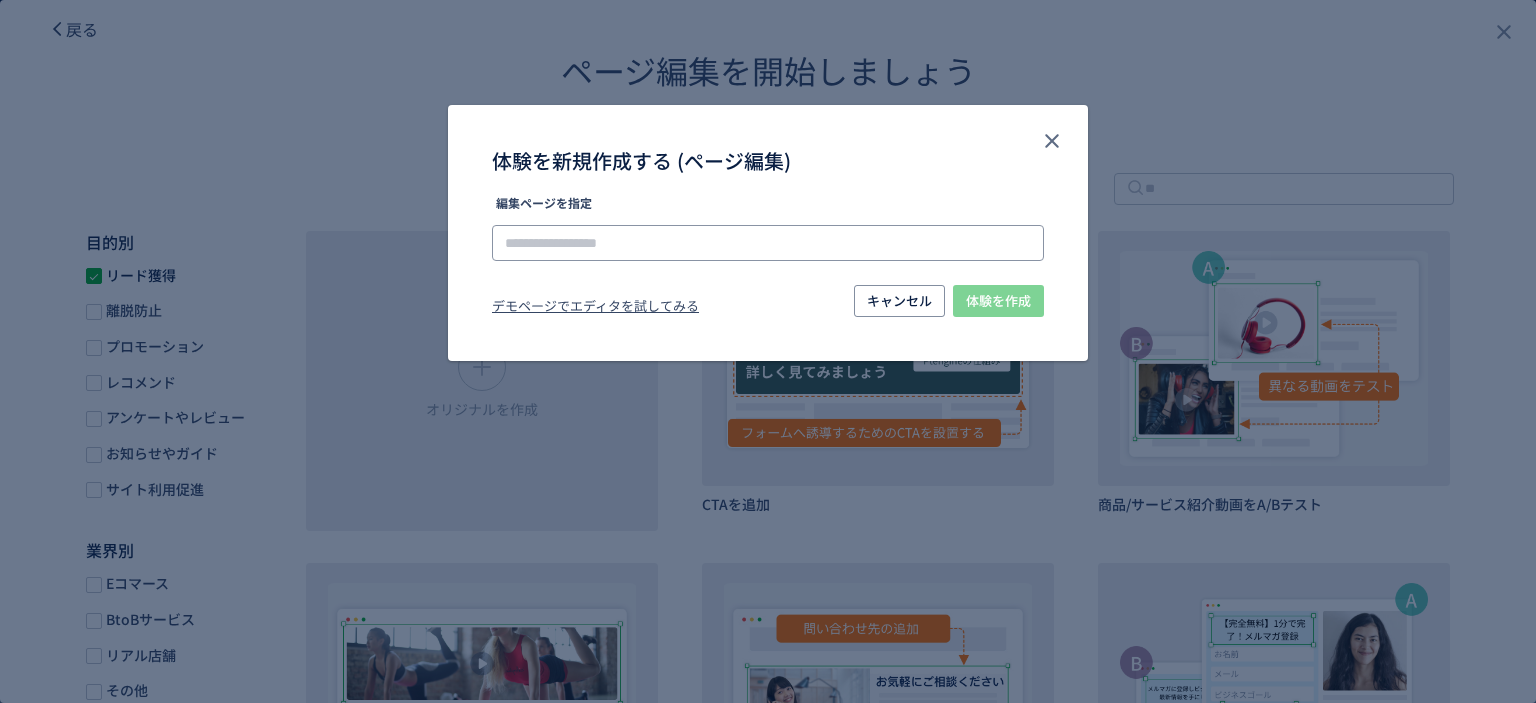 click 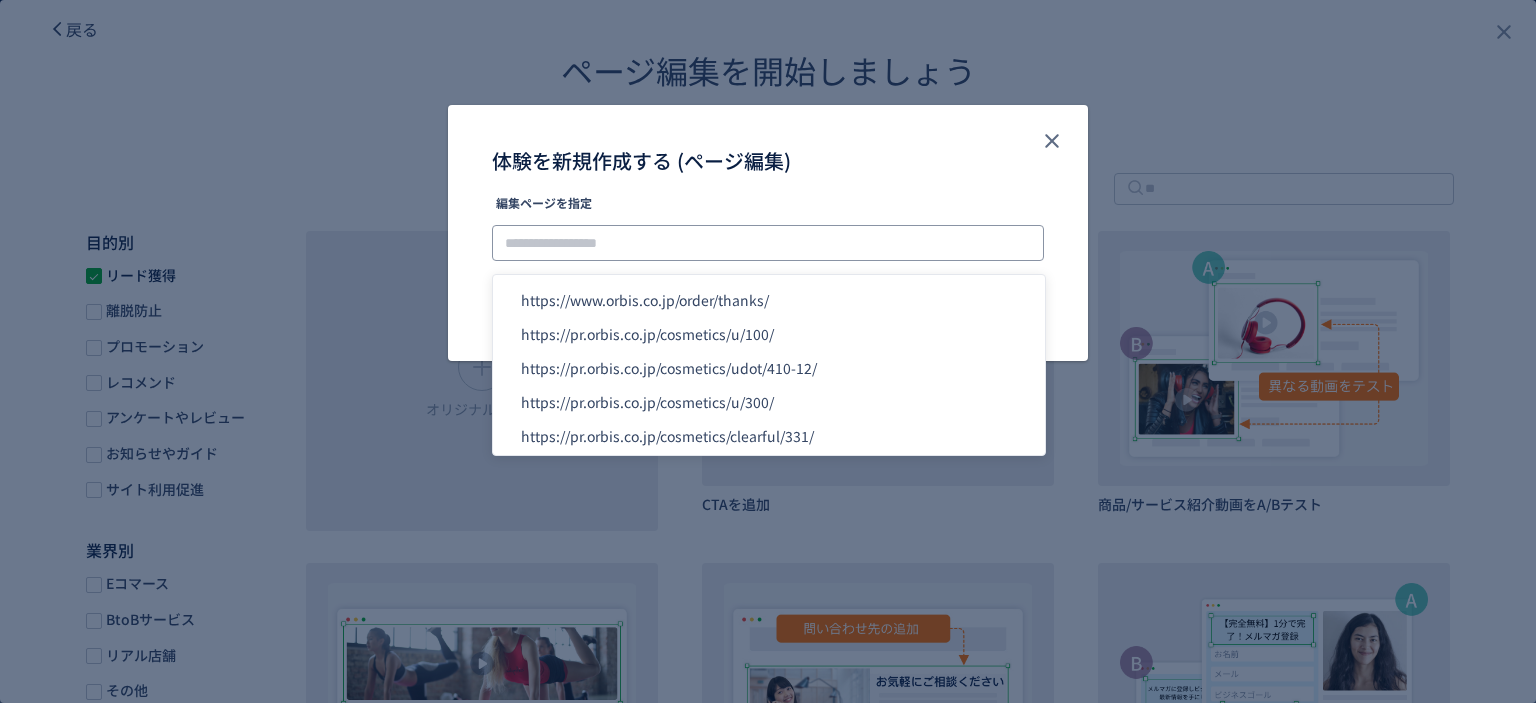 paste on "**********" 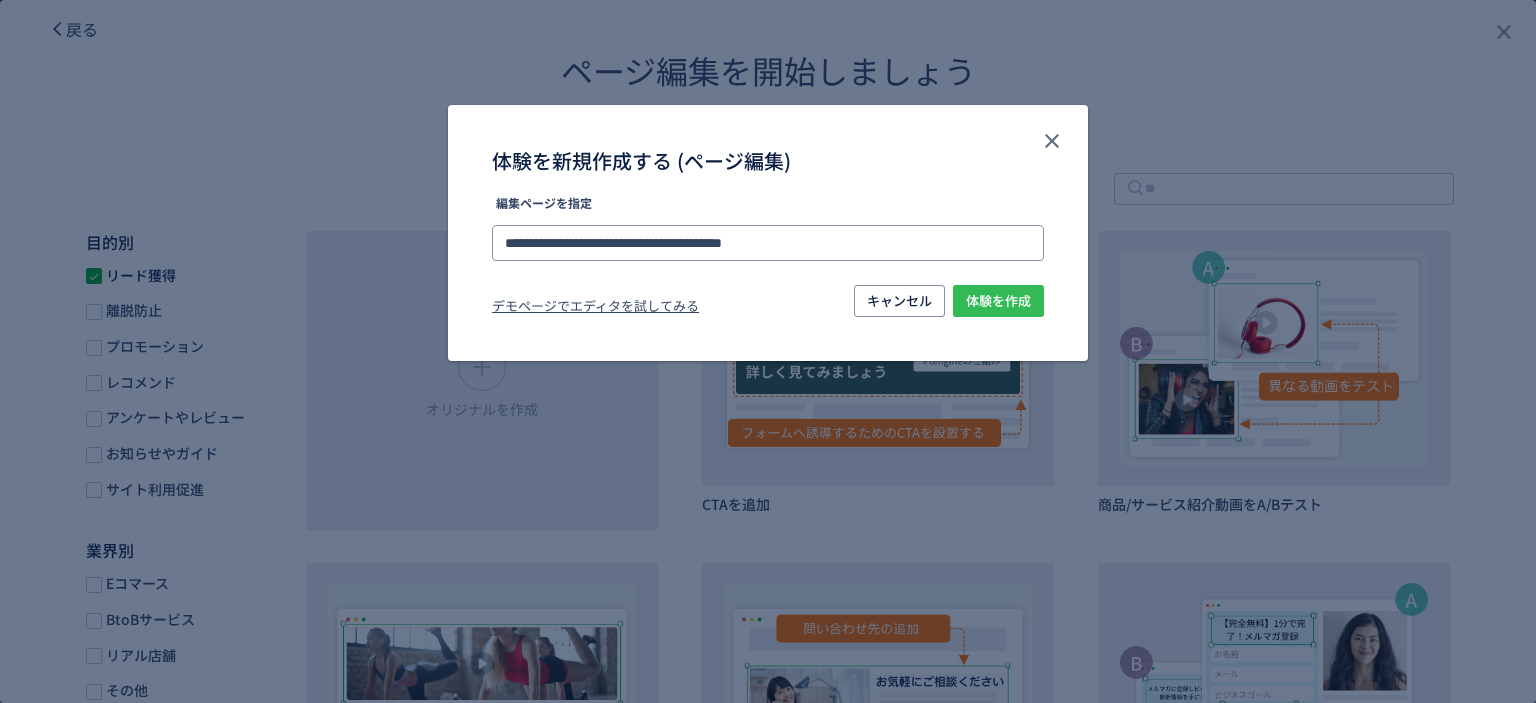 type on "**********" 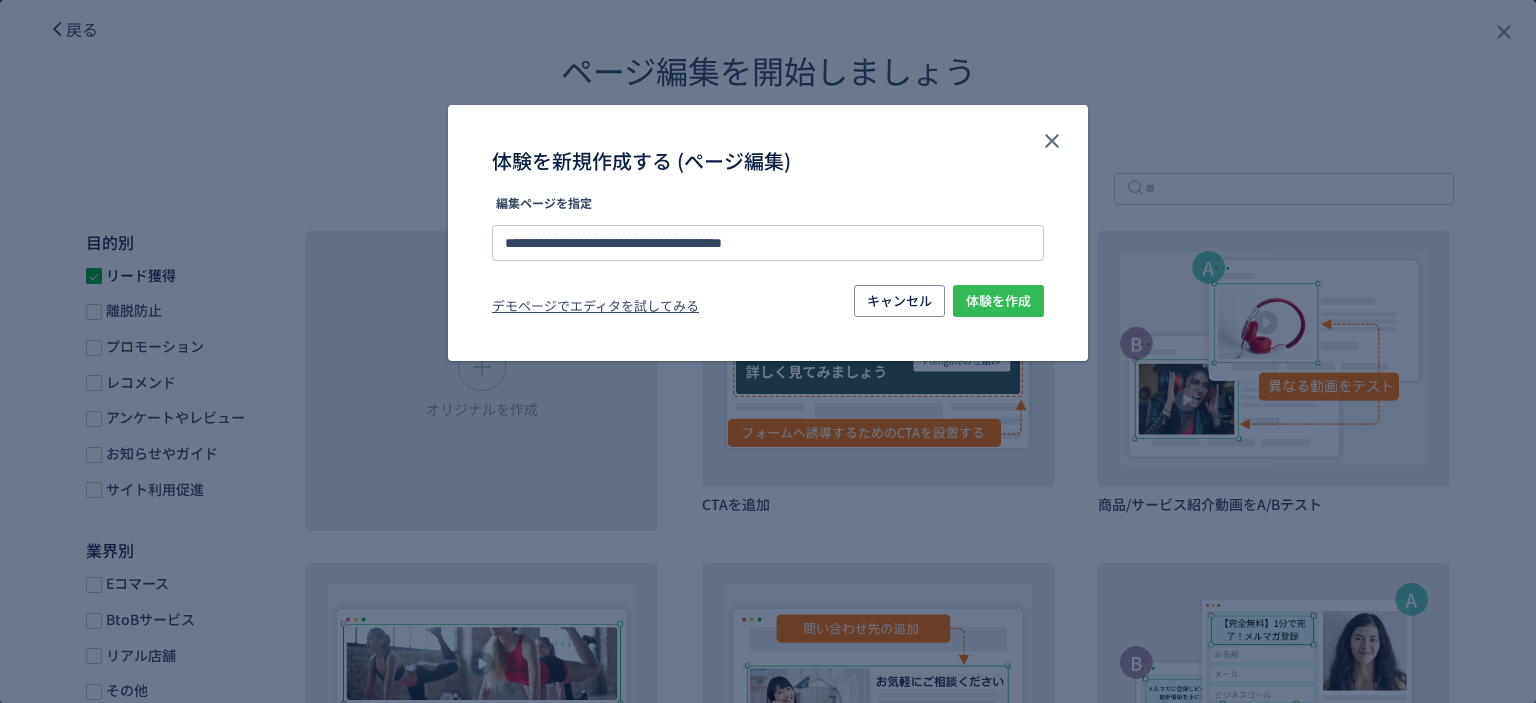 click on "体験を作成" at bounding box center [998, 301] 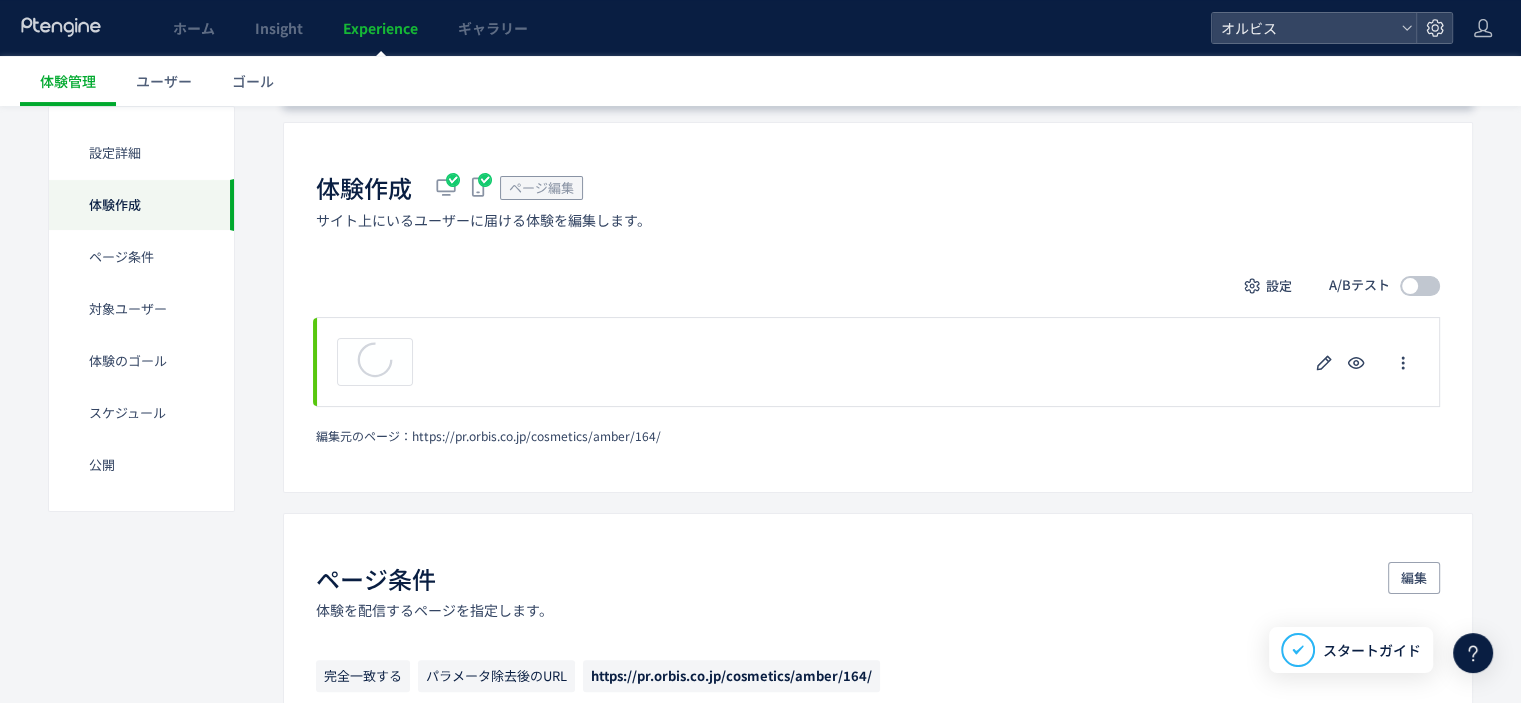 scroll, scrollTop: 358, scrollLeft: 0, axis: vertical 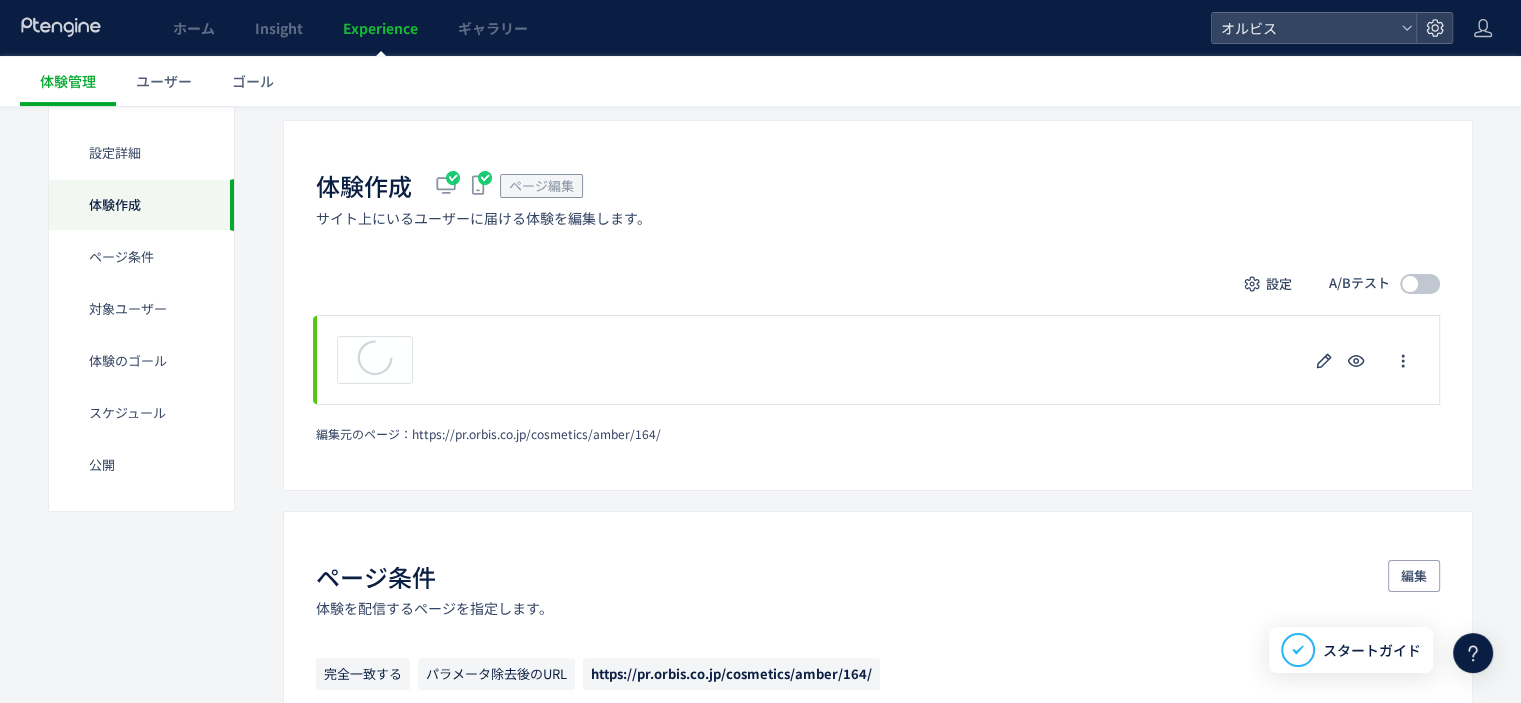 click at bounding box center (1410, 284) 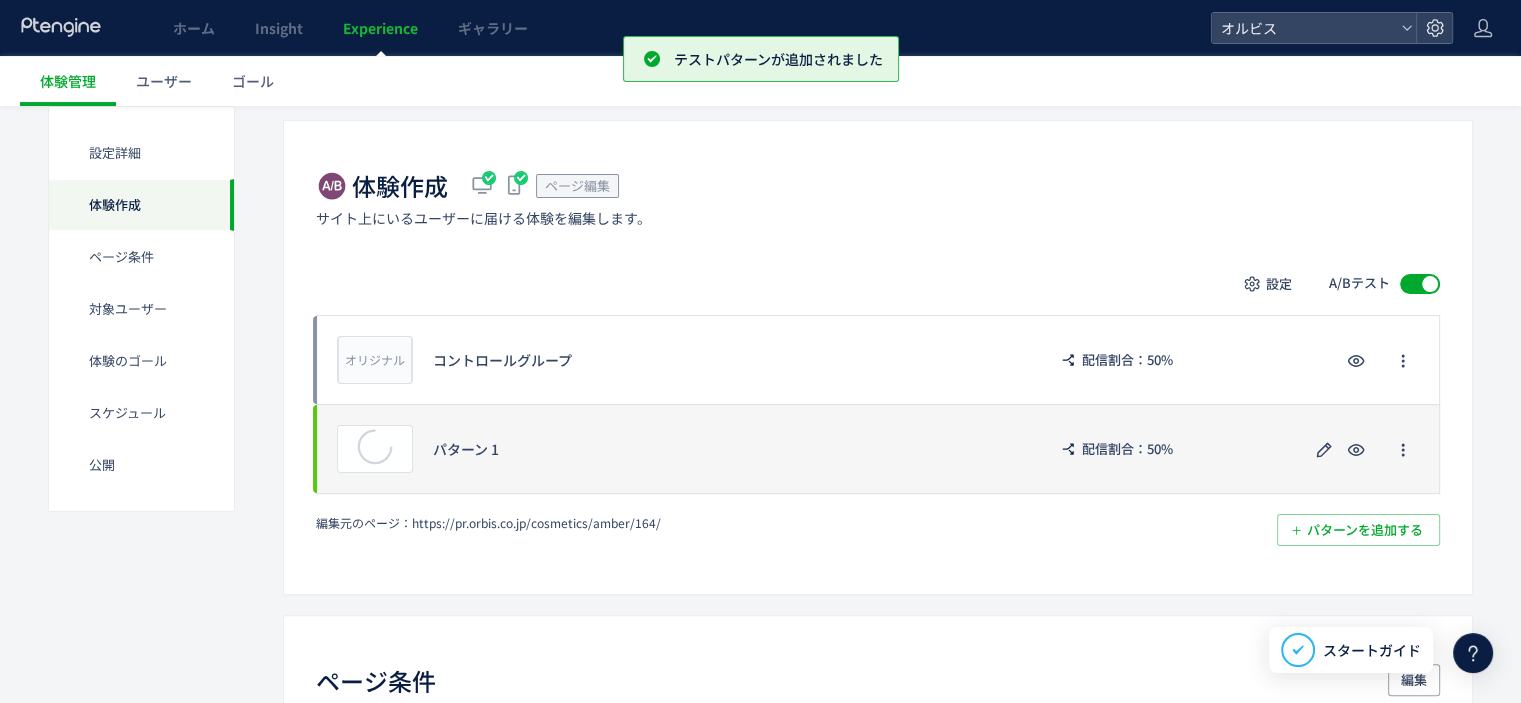 click on "プレビュー パターン 1 配信割合：50%" 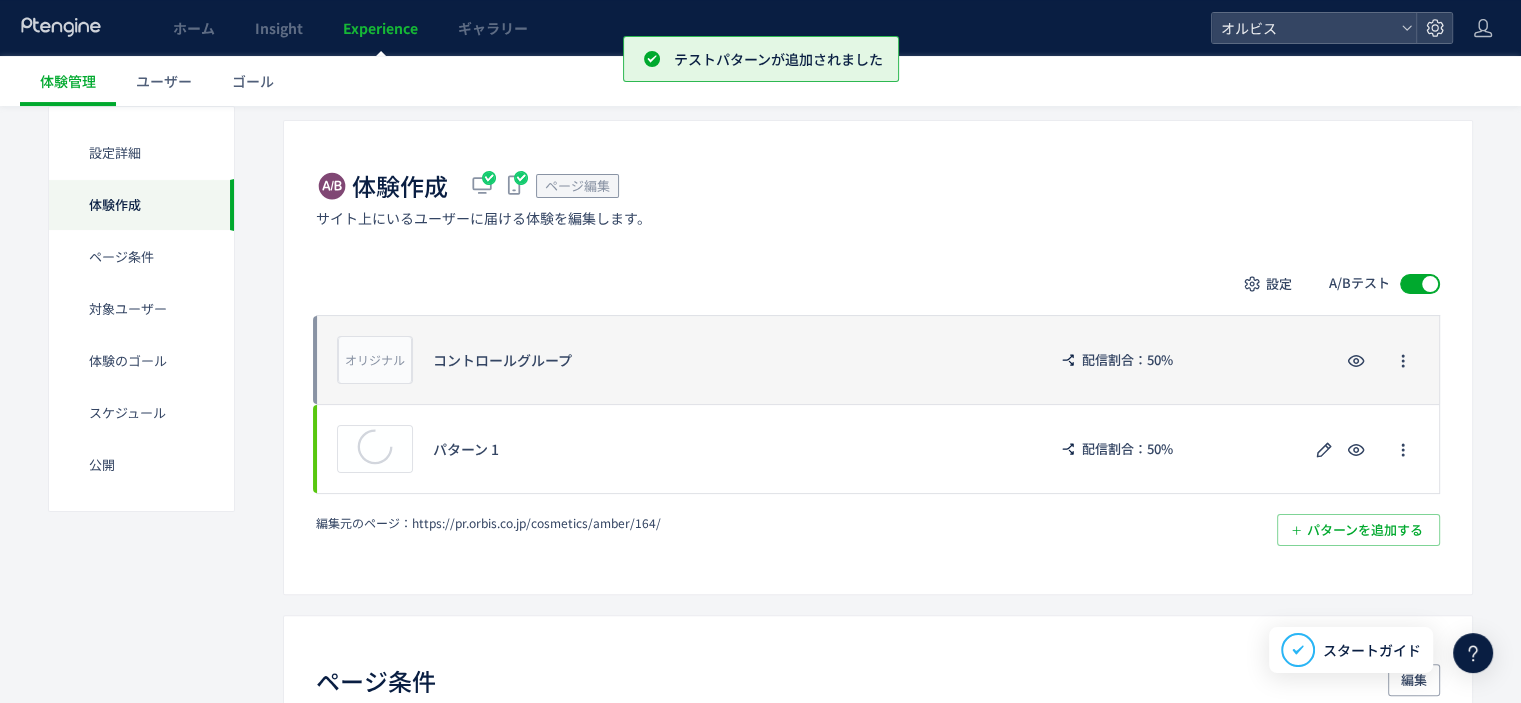 click on "コントロールグループ" at bounding box center (729, 360) 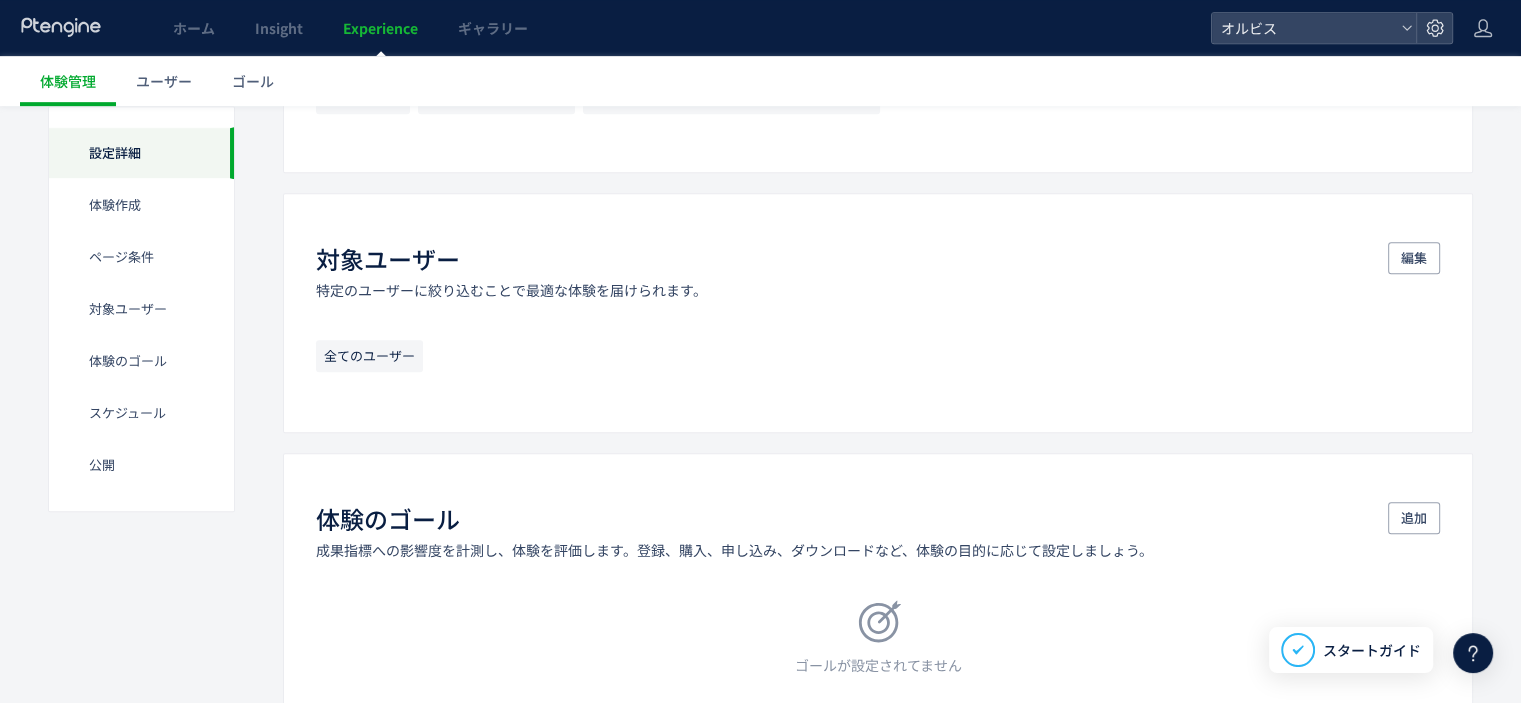 scroll, scrollTop: 0, scrollLeft: 0, axis: both 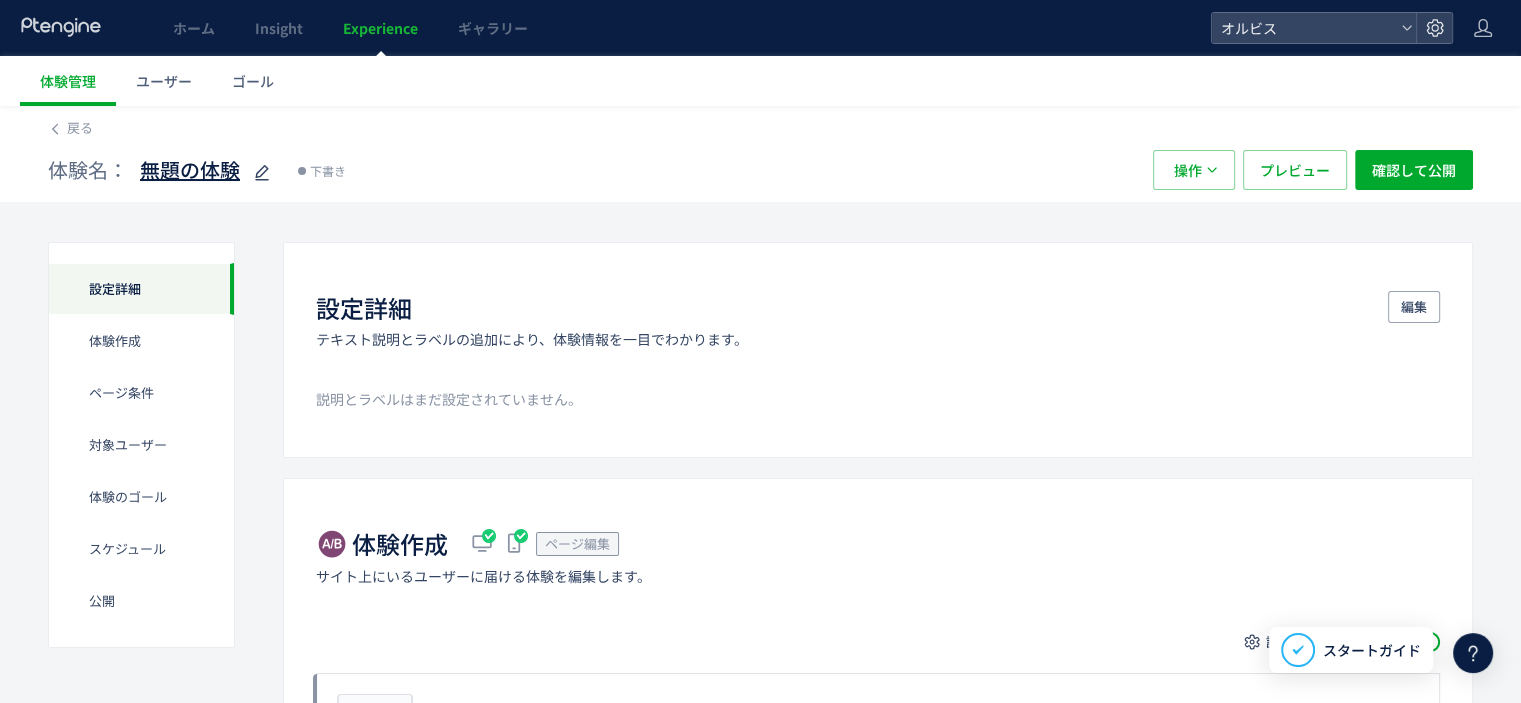 click 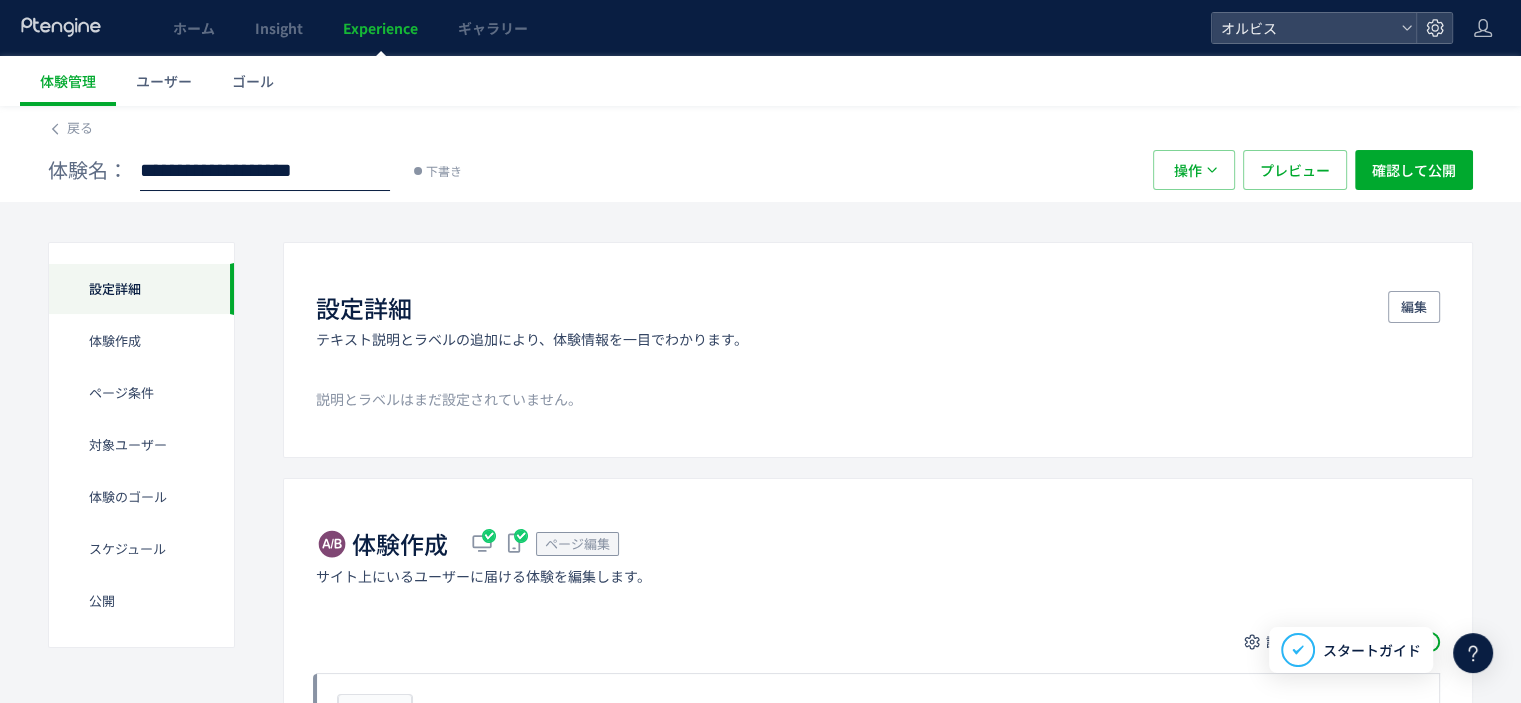 scroll, scrollTop: 0, scrollLeft: 52, axis: horizontal 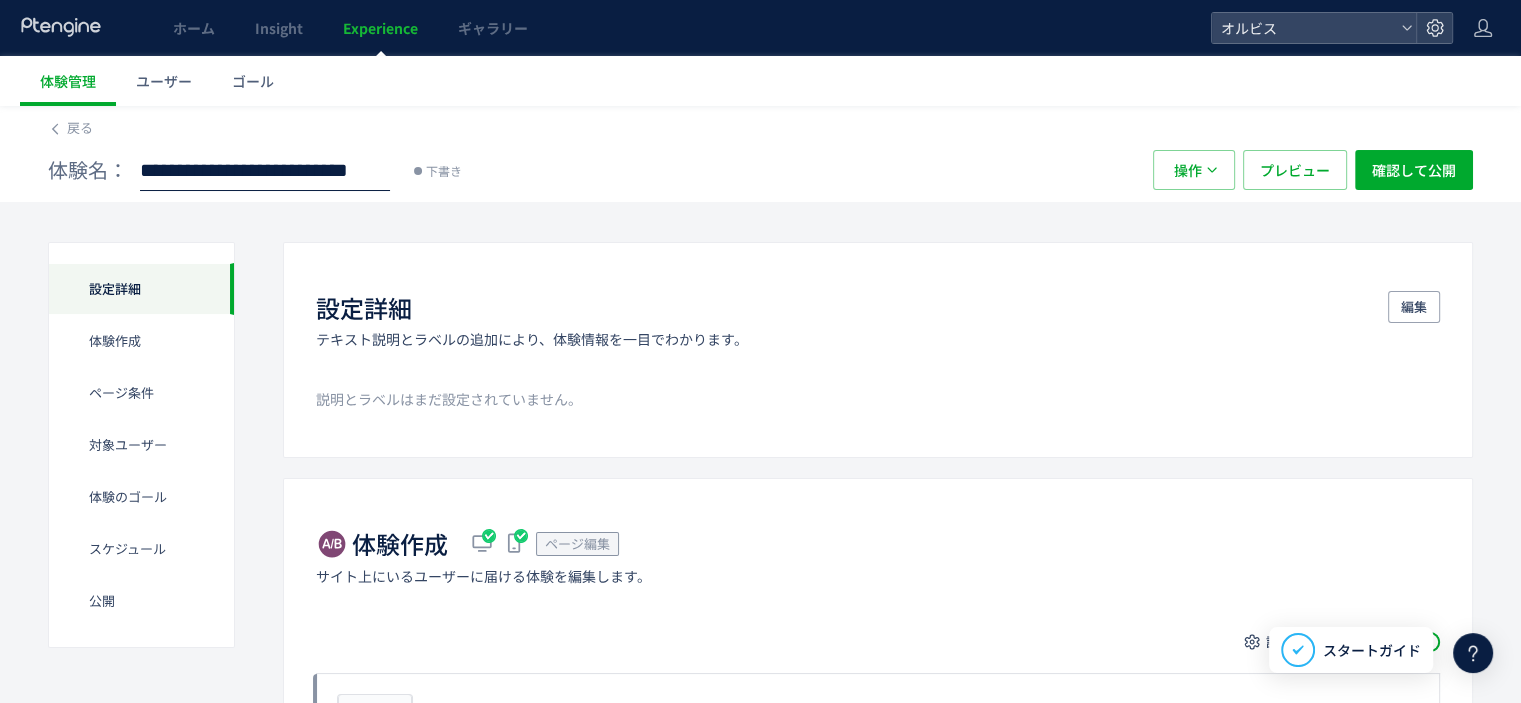 type on "**********" 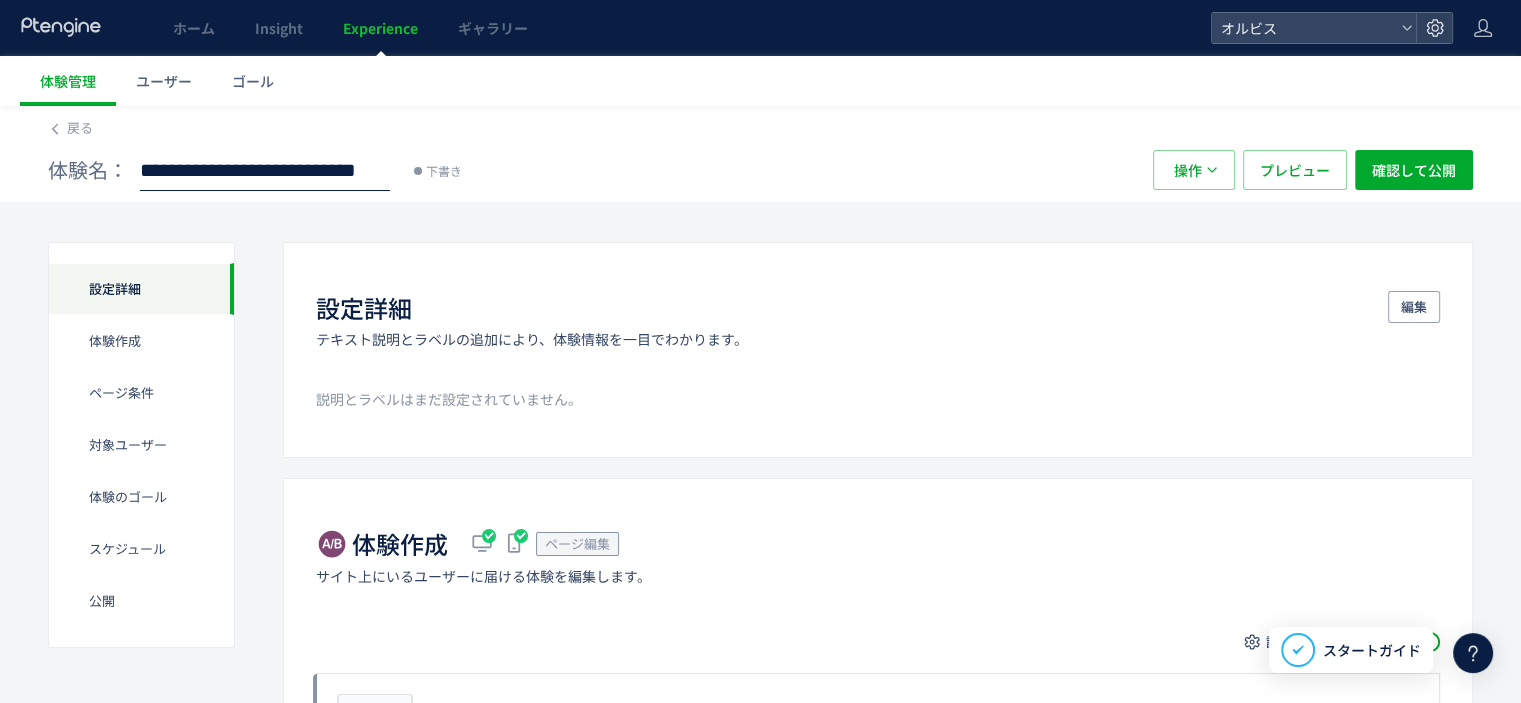 scroll, scrollTop: 0, scrollLeft: 212, axis: horizontal 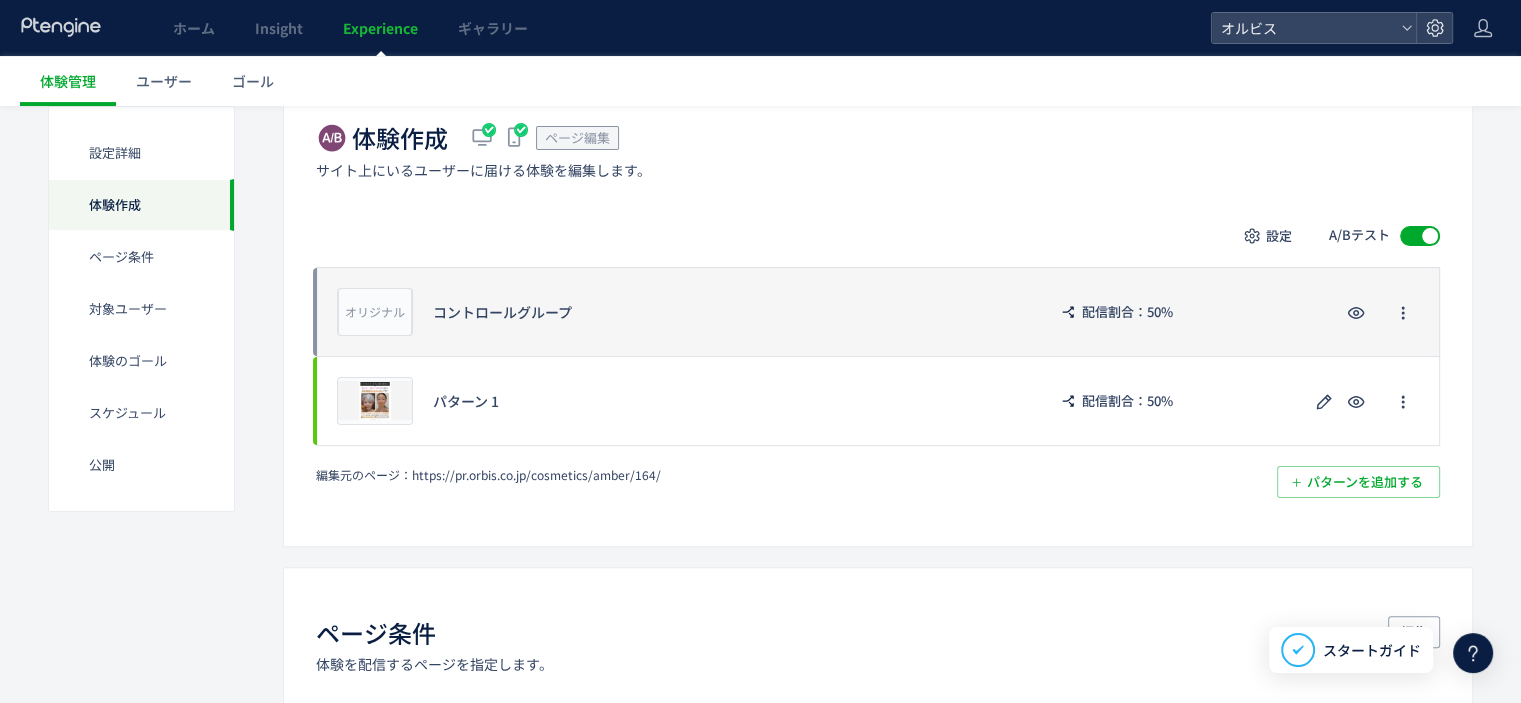 click on "コントロールグループ" at bounding box center [729, 312] 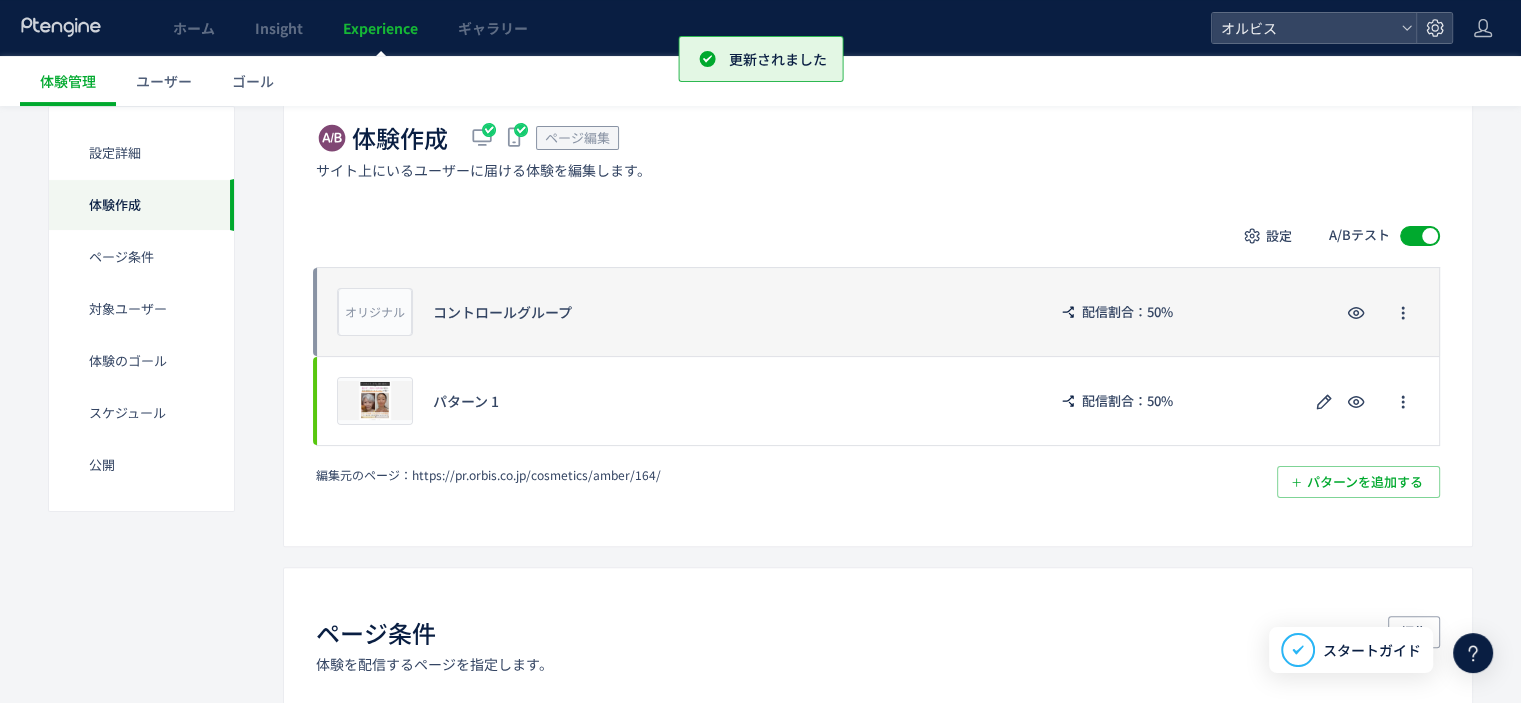 click on "コントロールグループ" at bounding box center (729, 312) 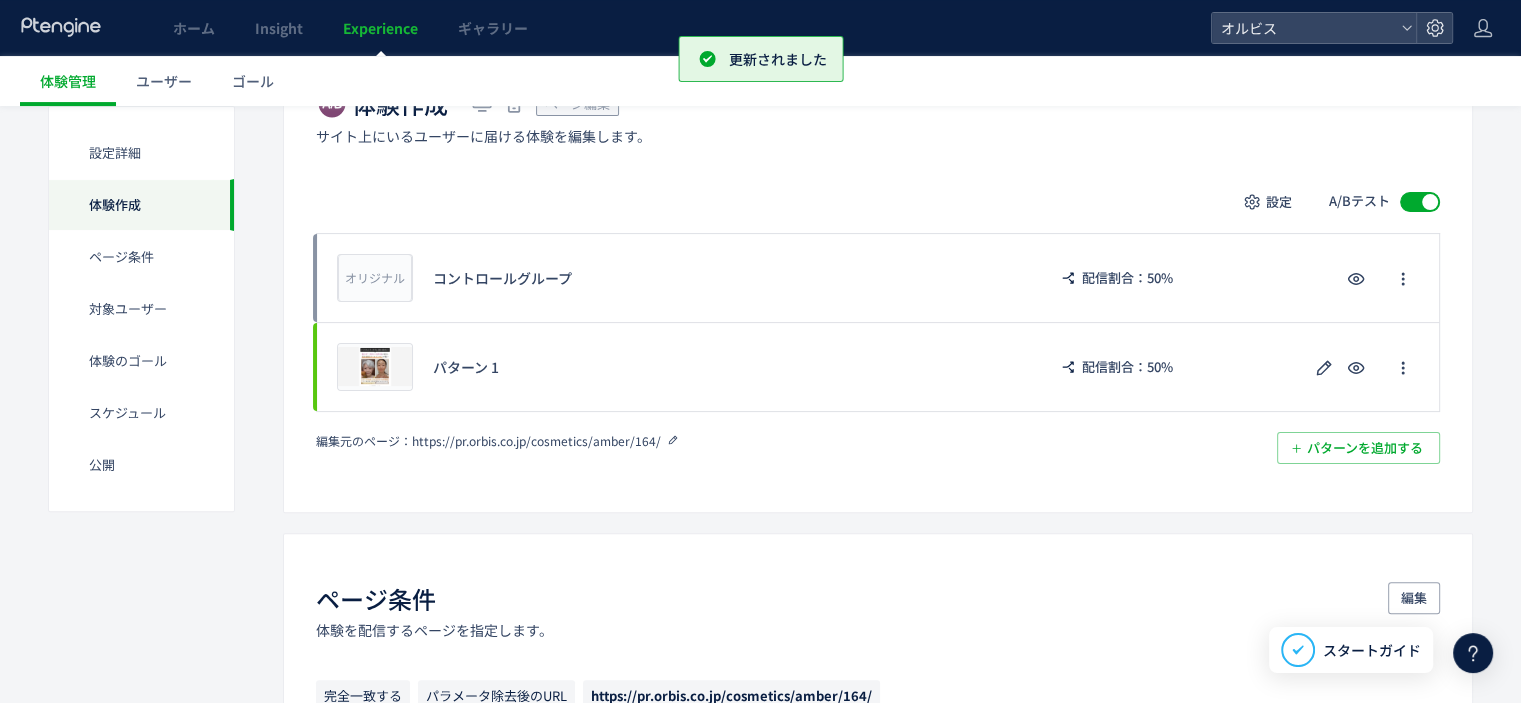 click on "https://pr.orbis.co.jp/cosmetics/amber/164/" at bounding box center [536, 440] 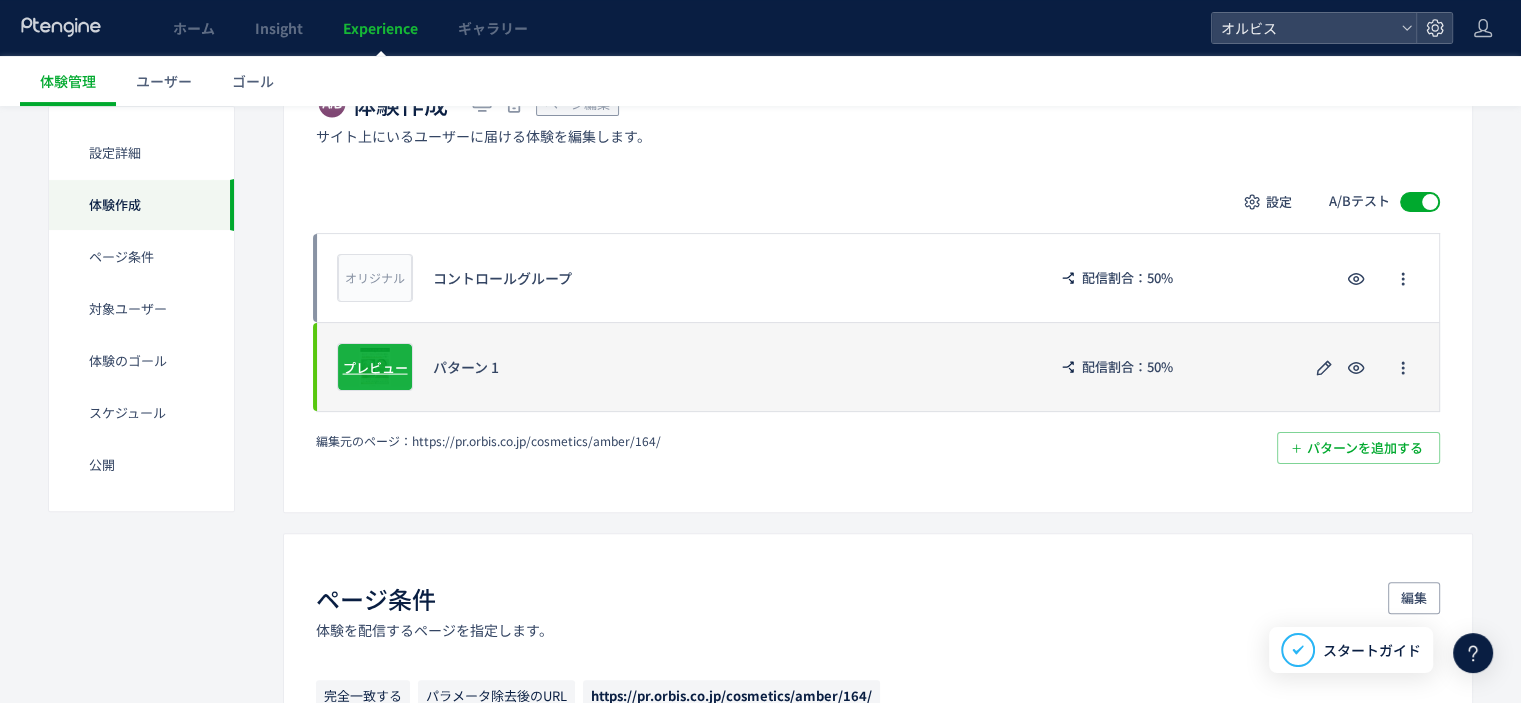 click on "プレビュー" at bounding box center (375, 366) 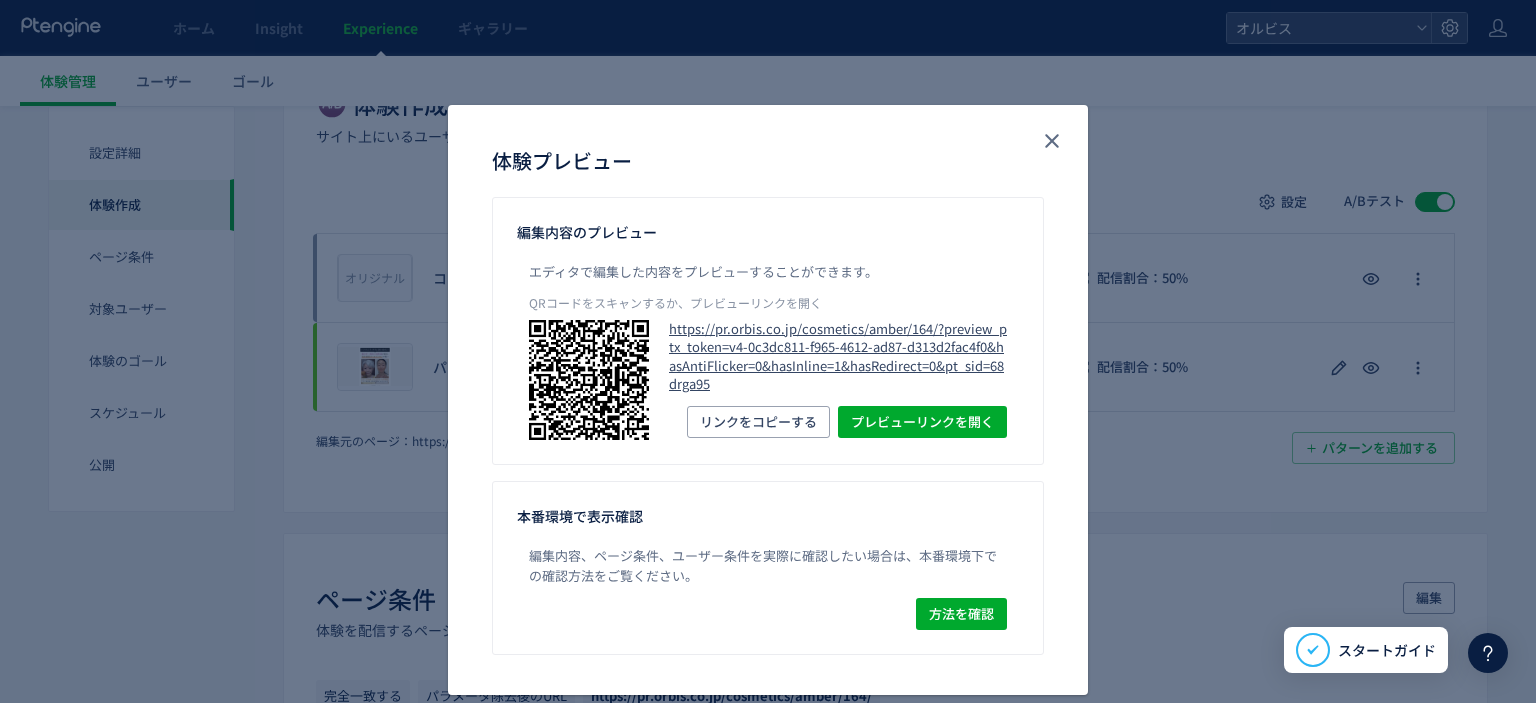 click on "https://pr.orbis.co.jp/cosmetics/amber/164/?preview_ptx_token=v4-0c3dc811-f965-4612-ad87-d313d2fac4f0&hasAntiFlicker=0&hasInline=1&hasRedirect=0&pt_sid=68drga95" at bounding box center (838, 357) 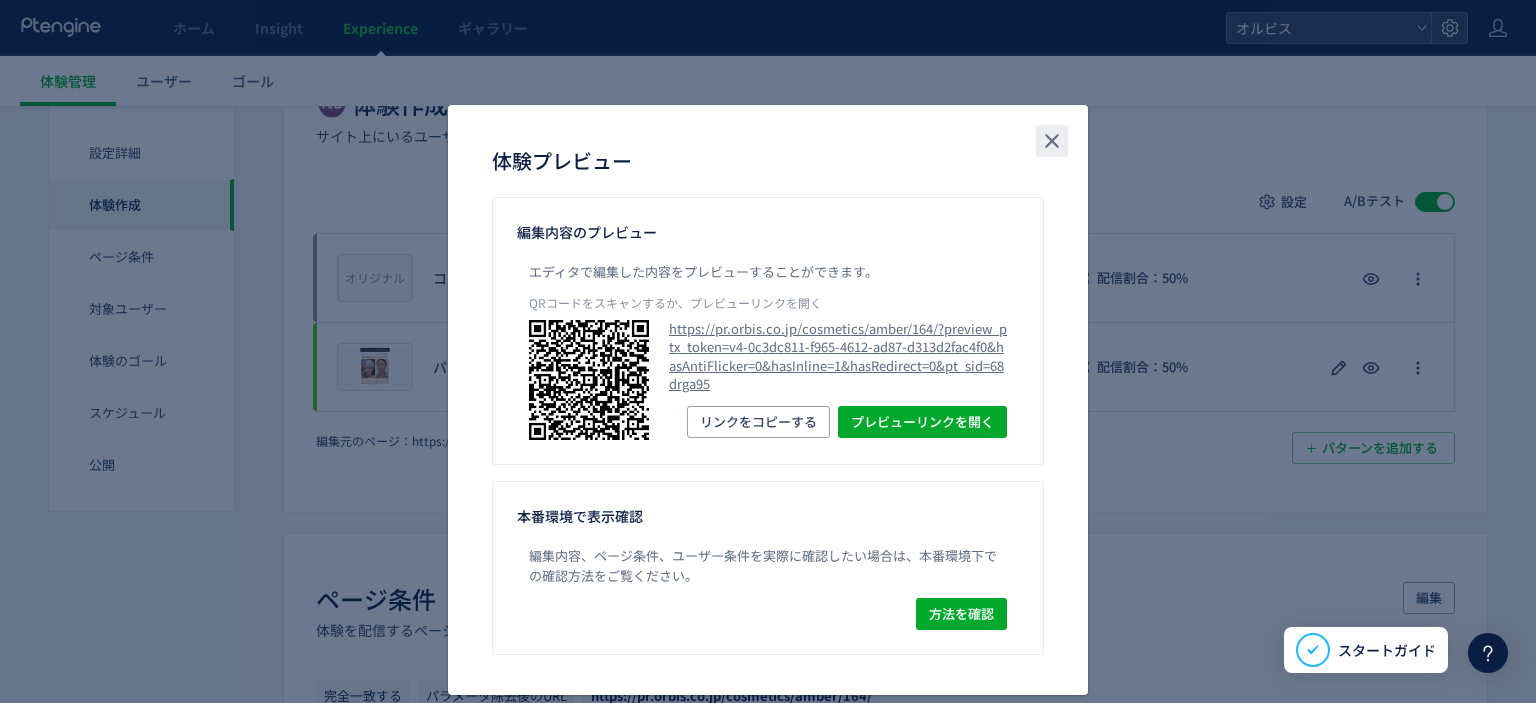 click 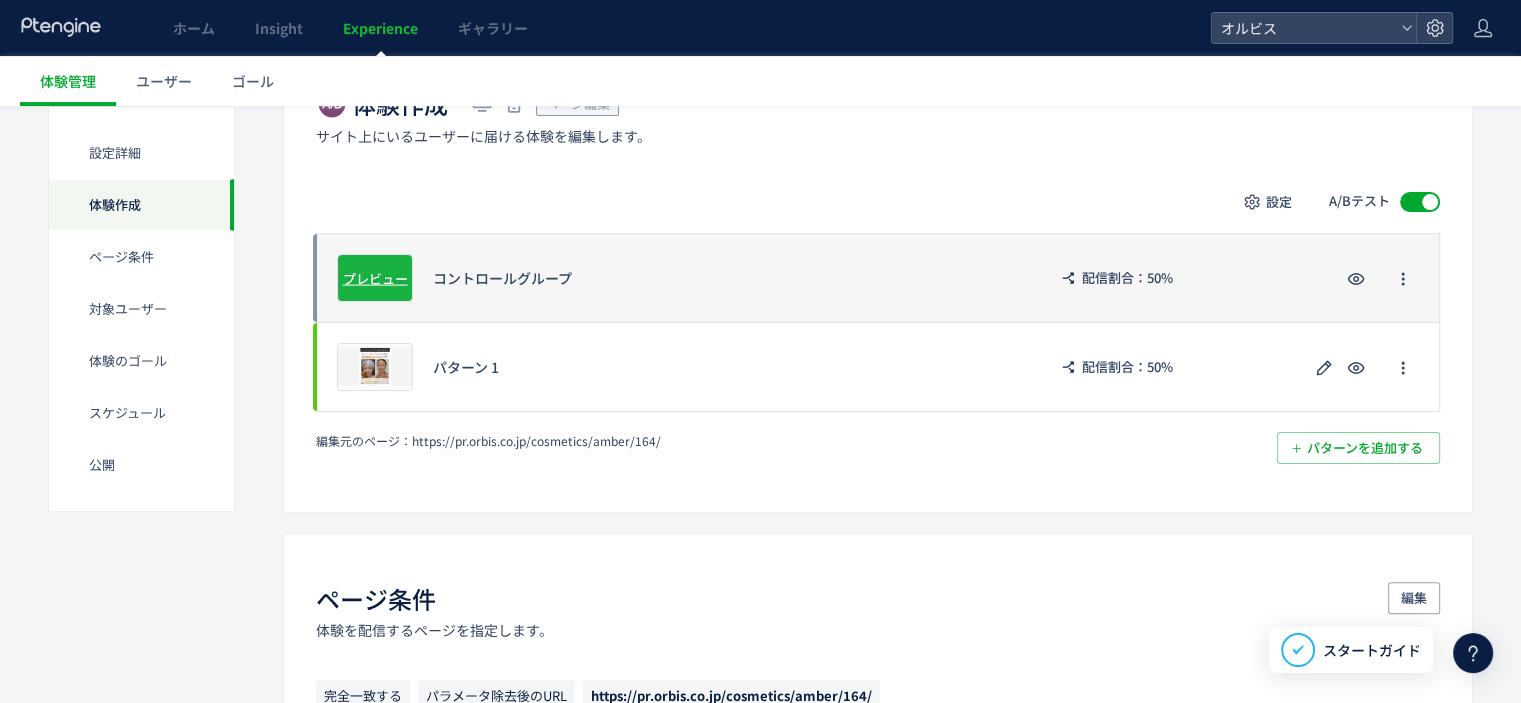 click on "プレビュー" at bounding box center (375, 277) 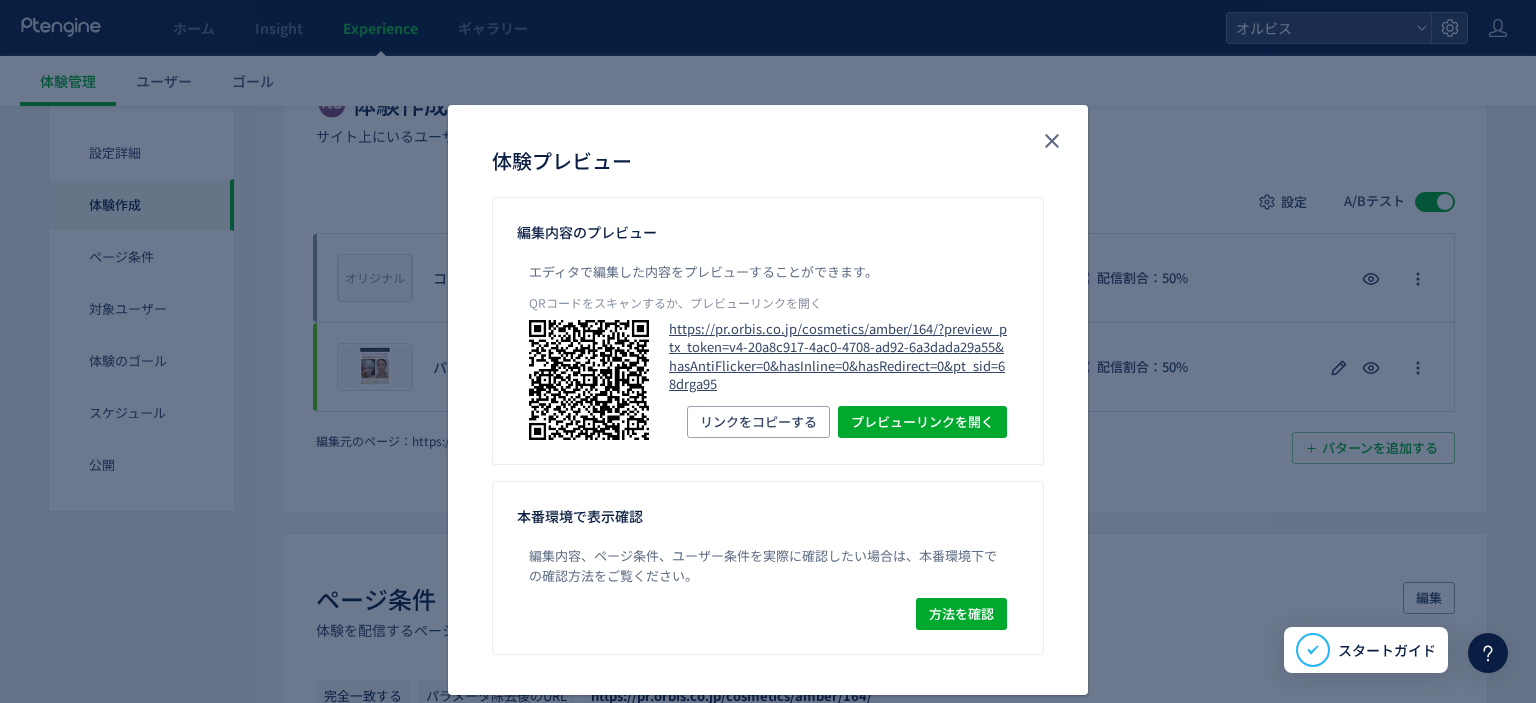 click on "https://pr.orbis.co.jp/cosmetics/amber/164/?preview_ptx_token=v4-20a8c917-4ac0-4708-ad92-6a3dada29a55&hasAntiFlicker=0&hasInline=0&hasRedirect=0&pt_sid=68drga95" at bounding box center [838, 357] 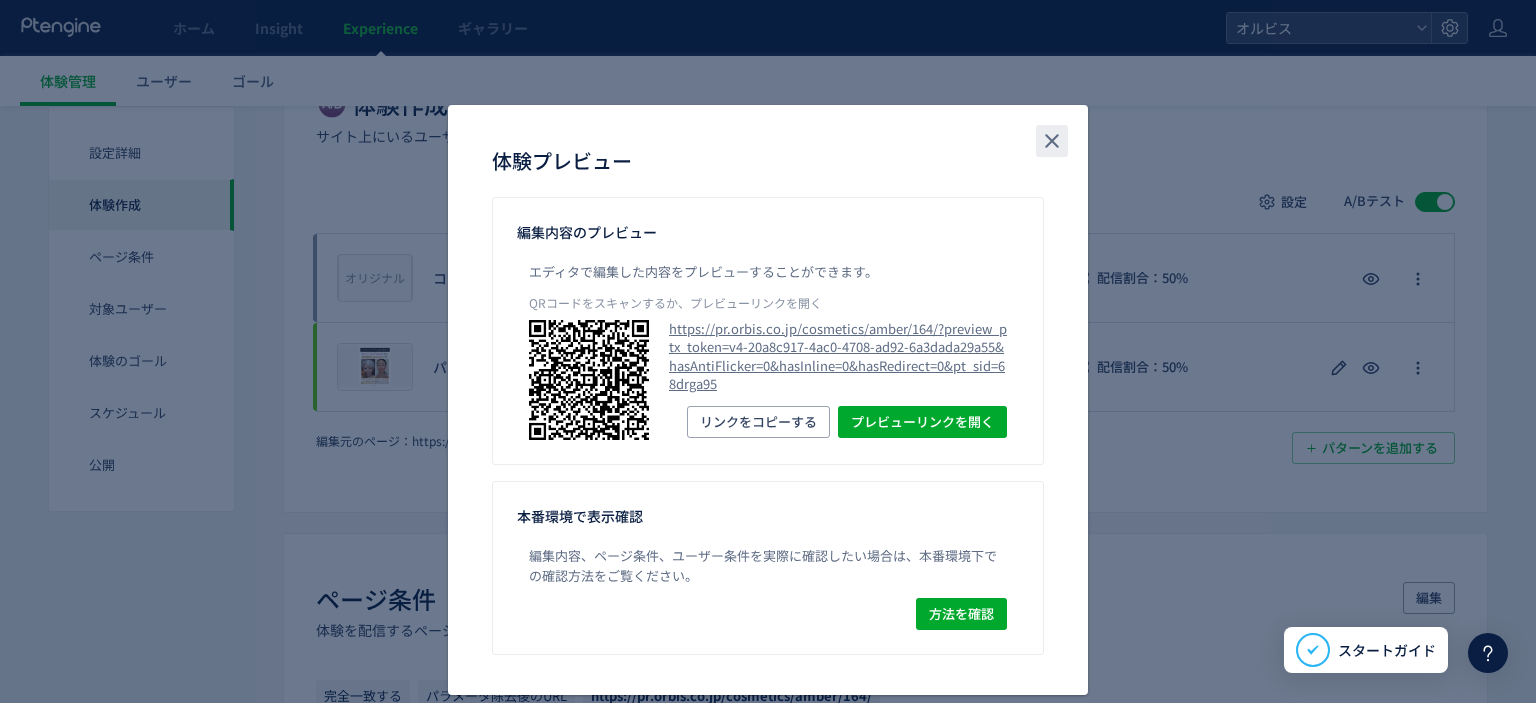 click 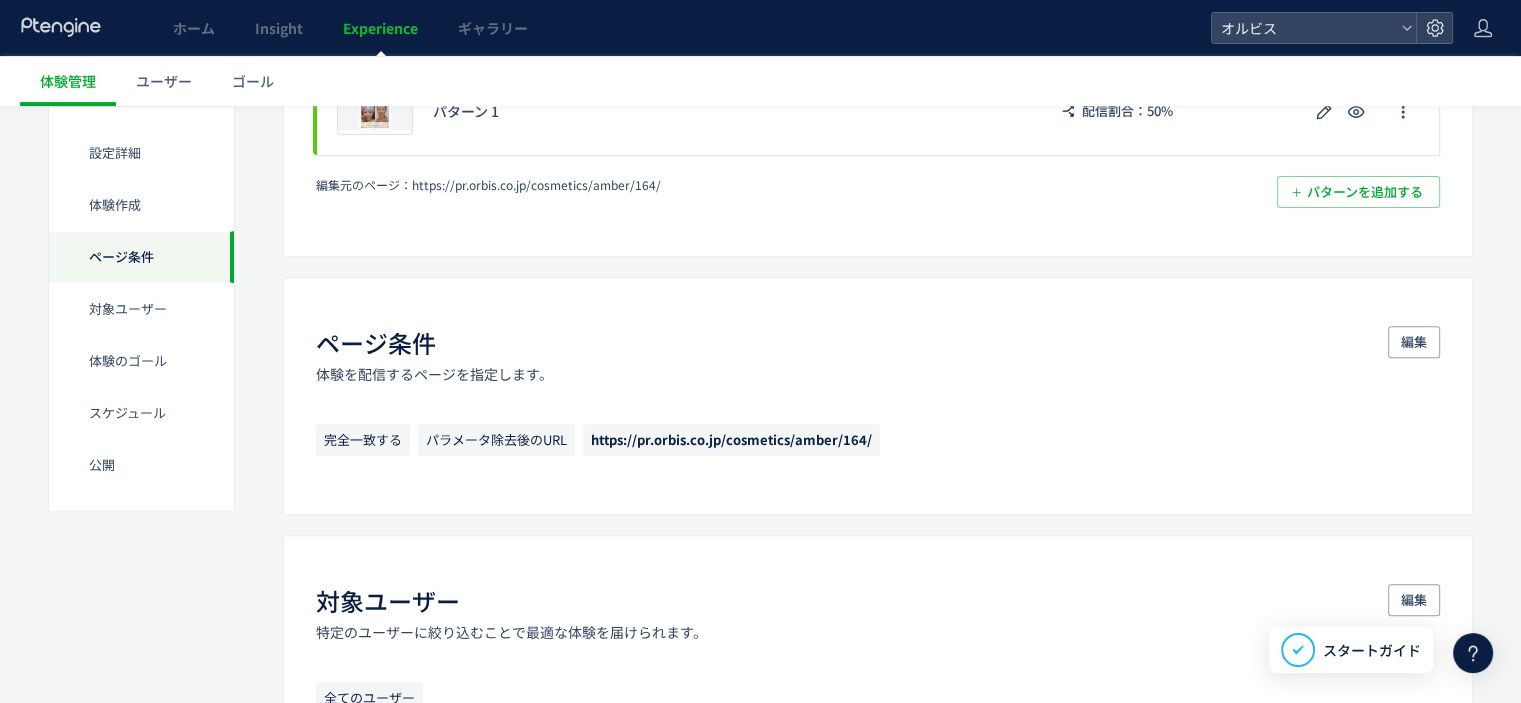 scroll, scrollTop: 856, scrollLeft: 0, axis: vertical 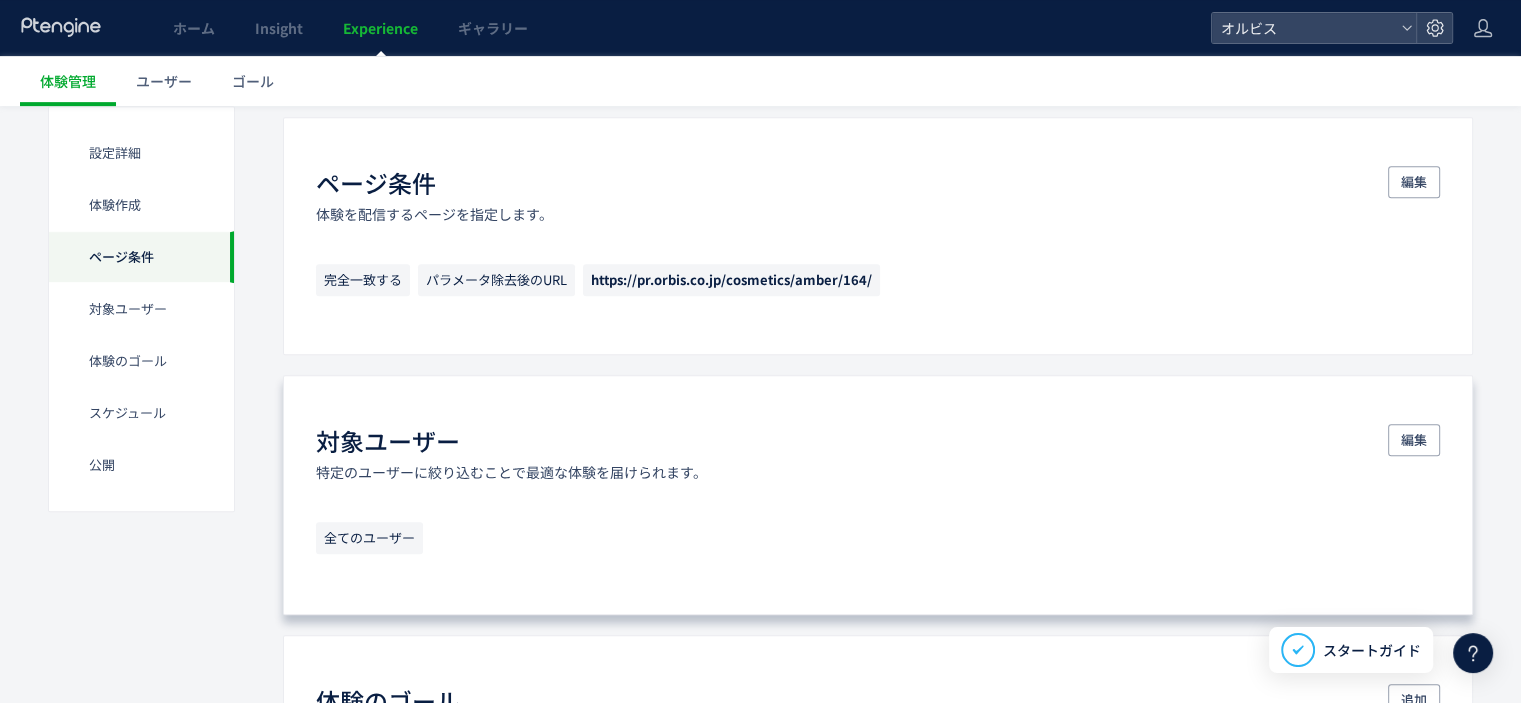 click on "全てのユーザー" at bounding box center (369, 538) 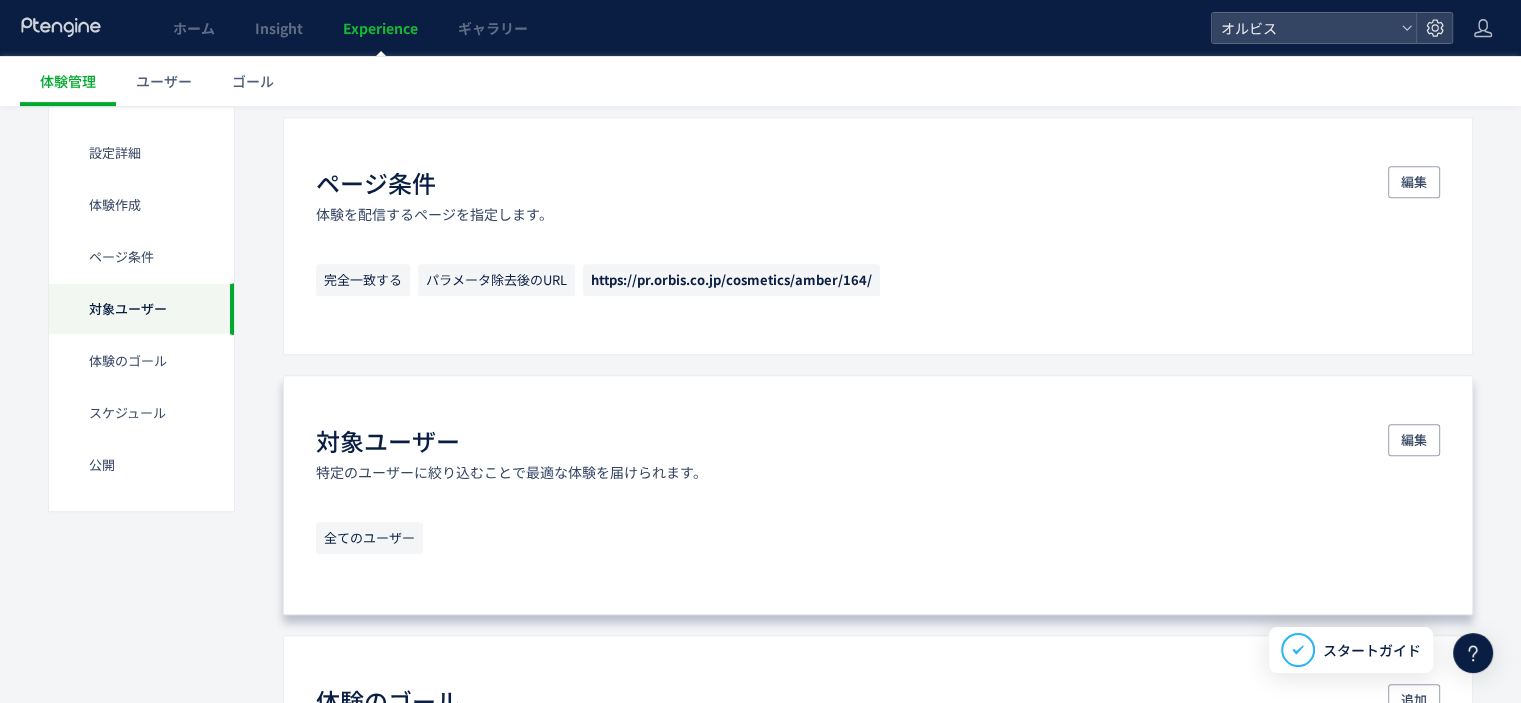 scroll, scrollTop: 1139, scrollLeft: 0, axis: vertical 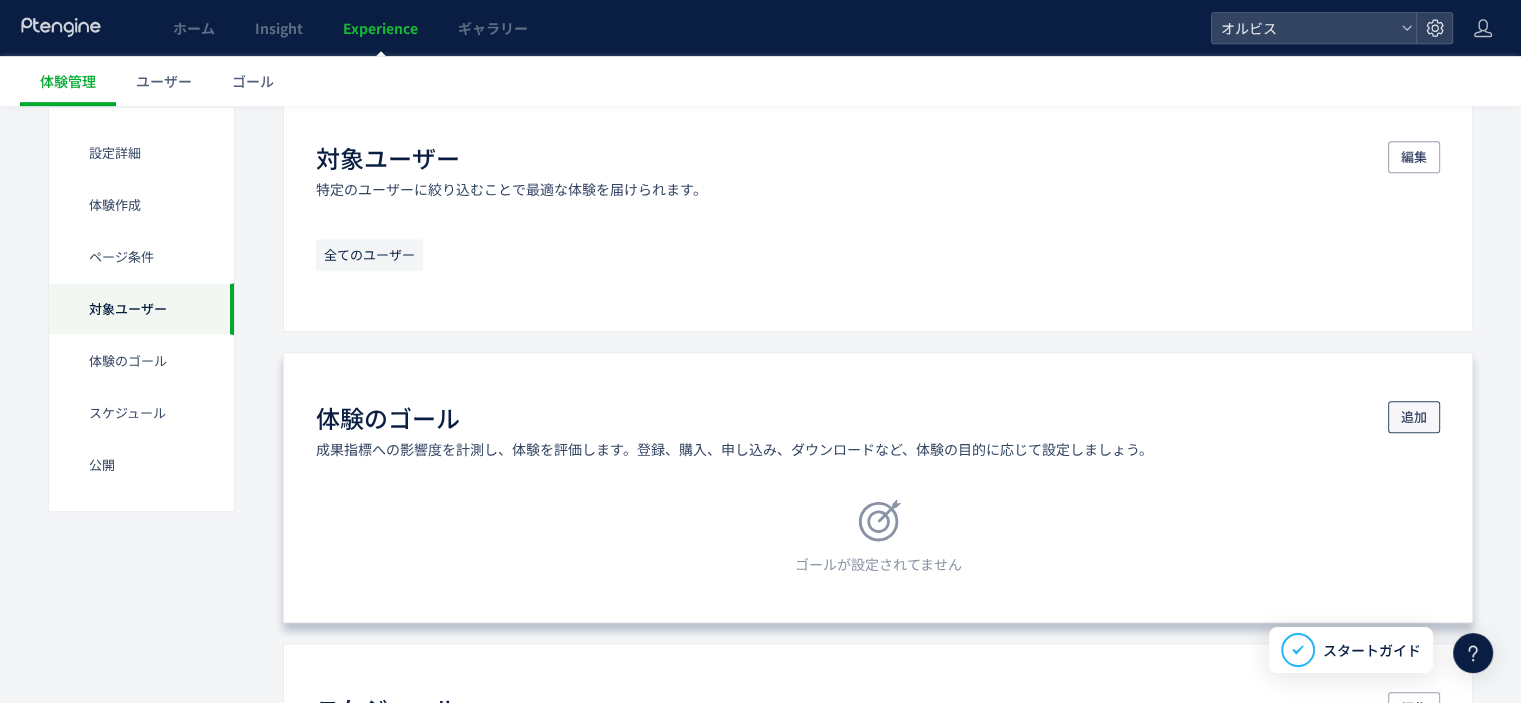 click on "追加" at bounding box center [1414, 417] 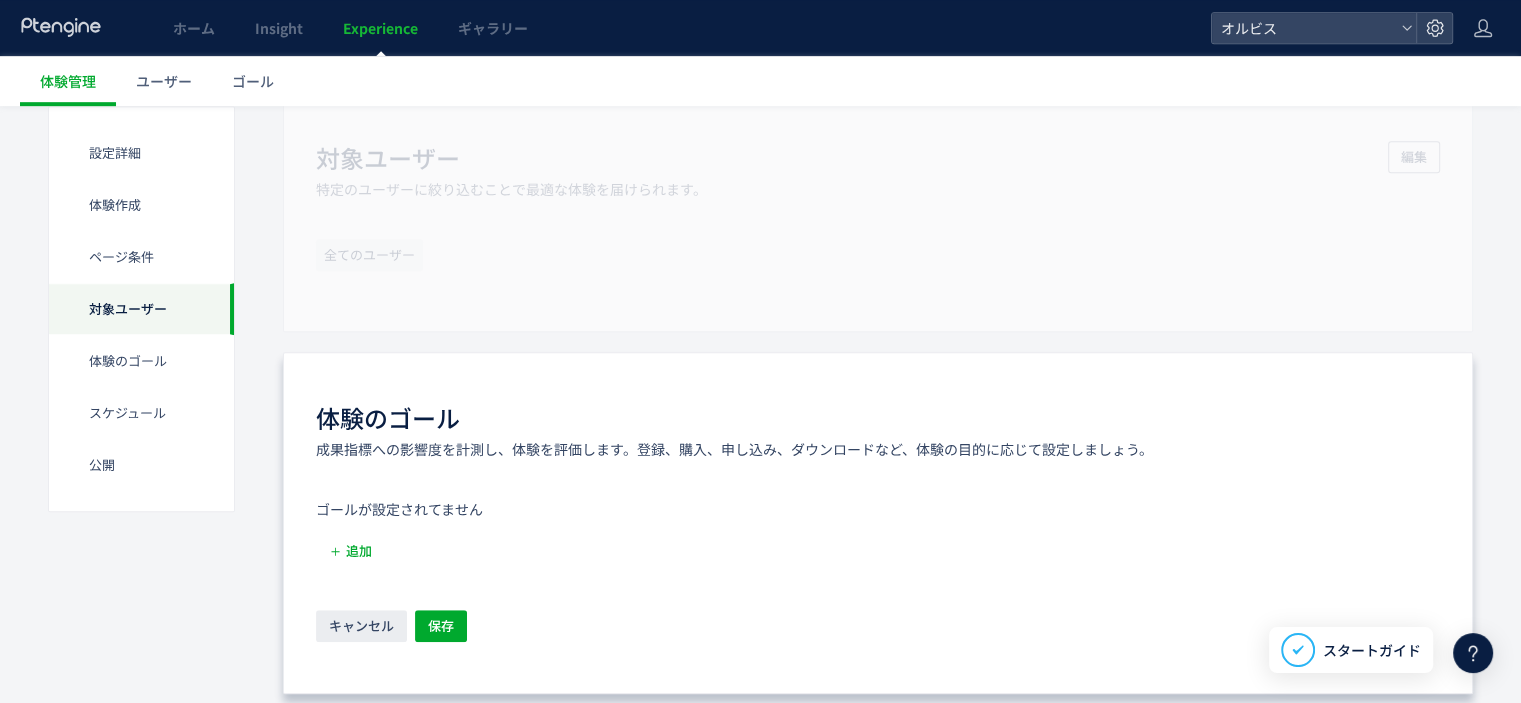 click on "体験のゴール  成果指標への影響度を計測し、体験を評価します。登録、購入、申し込み、ダウンロードなど、体験の目的に応じて設定しましょう。" at bounding box center [878, 430] 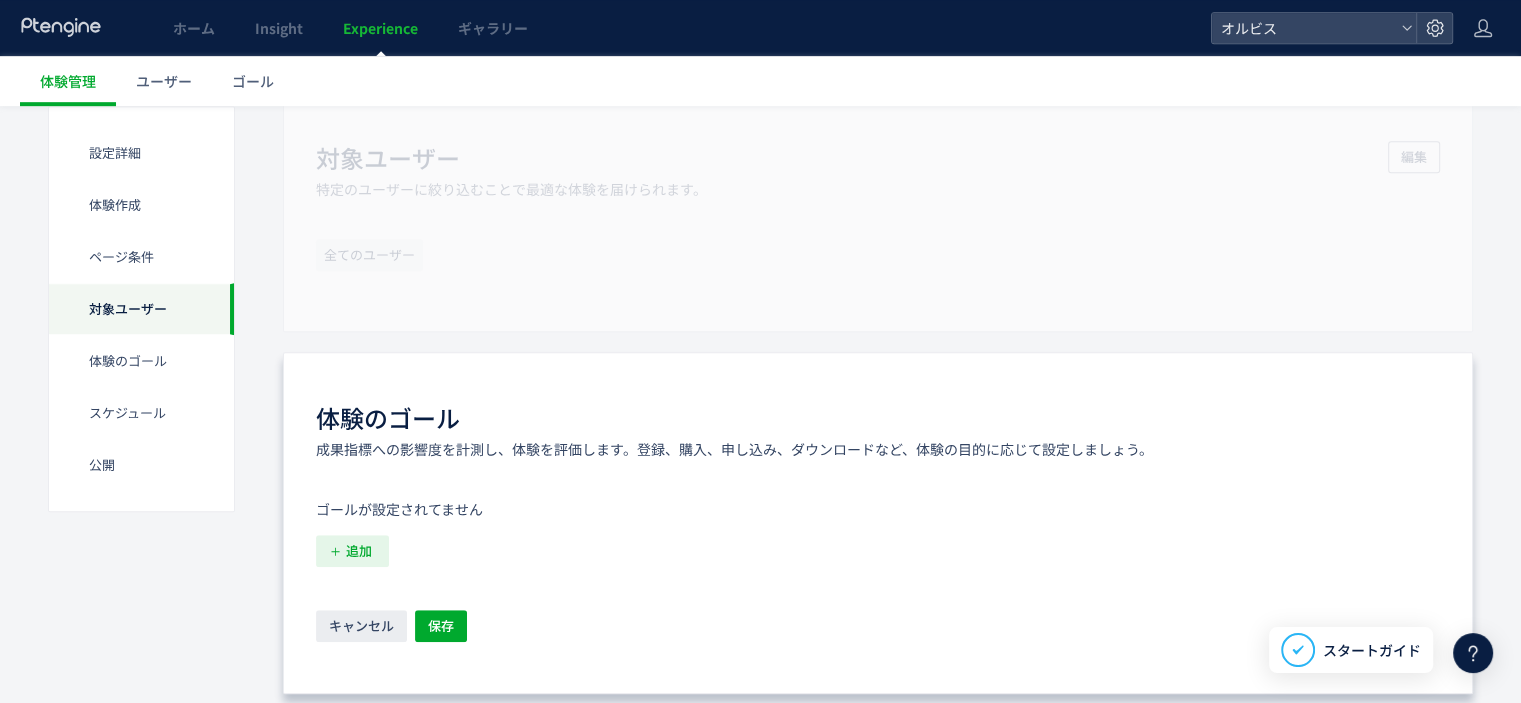 click on "追加" 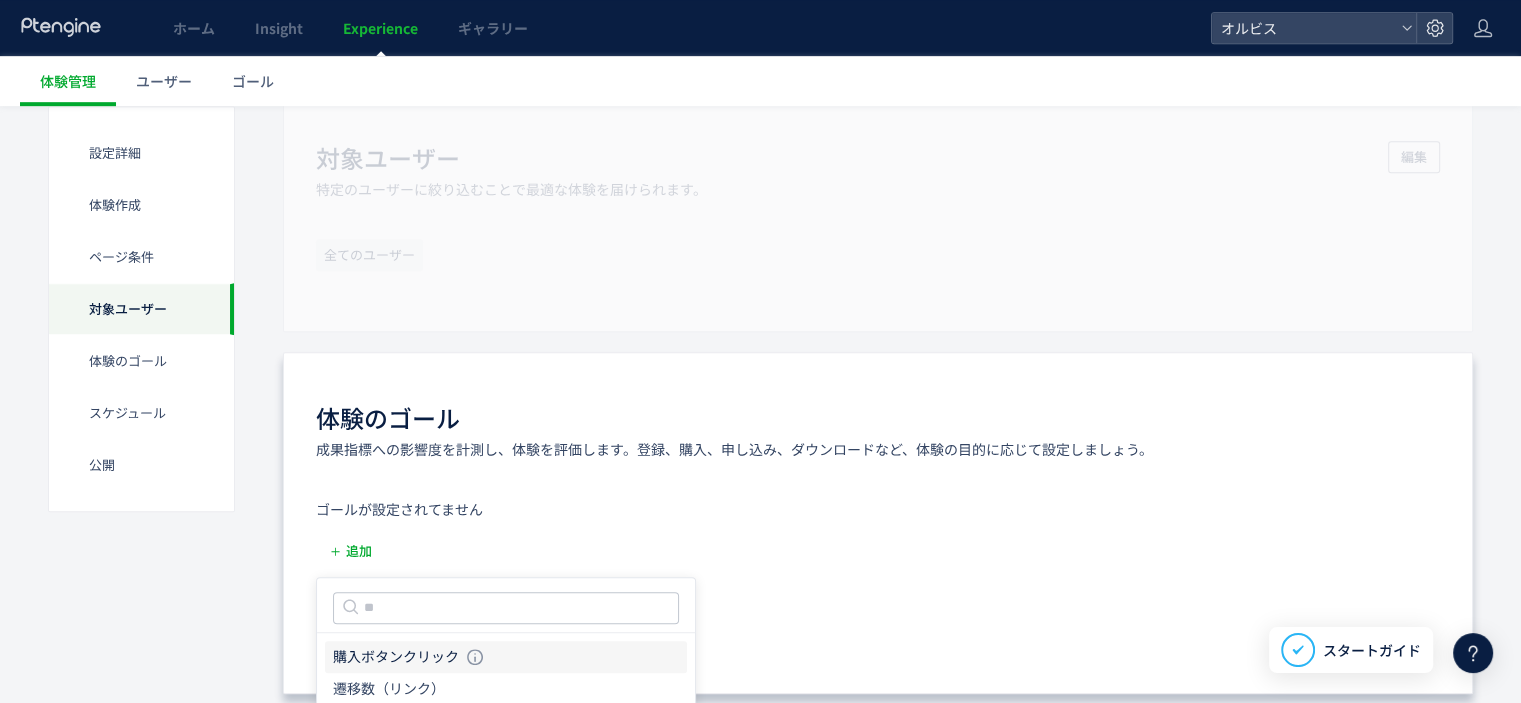 click on "購入ボタンクリック" at bounding box center [396, 657] 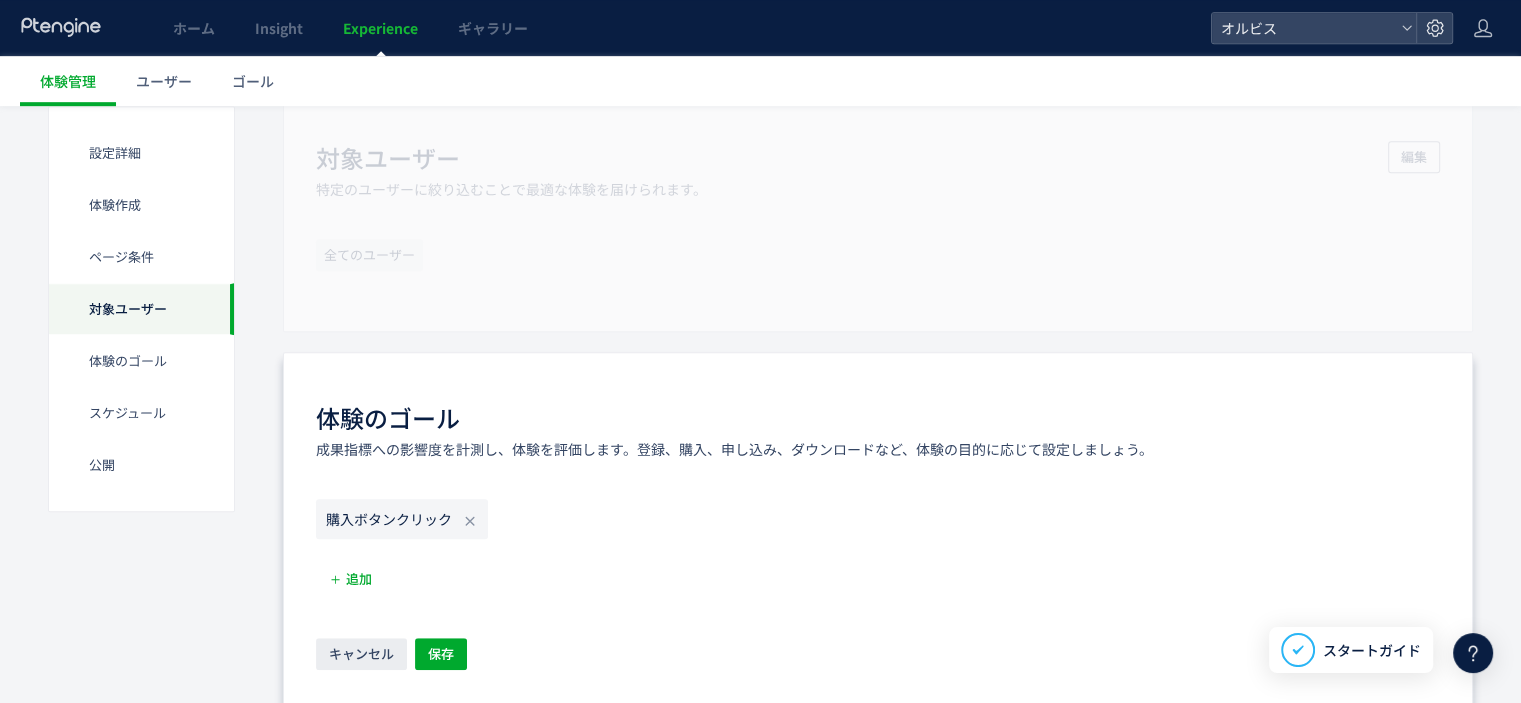 scroll, scrollTop: 1264, scrollLeft: 0, axis: vertical 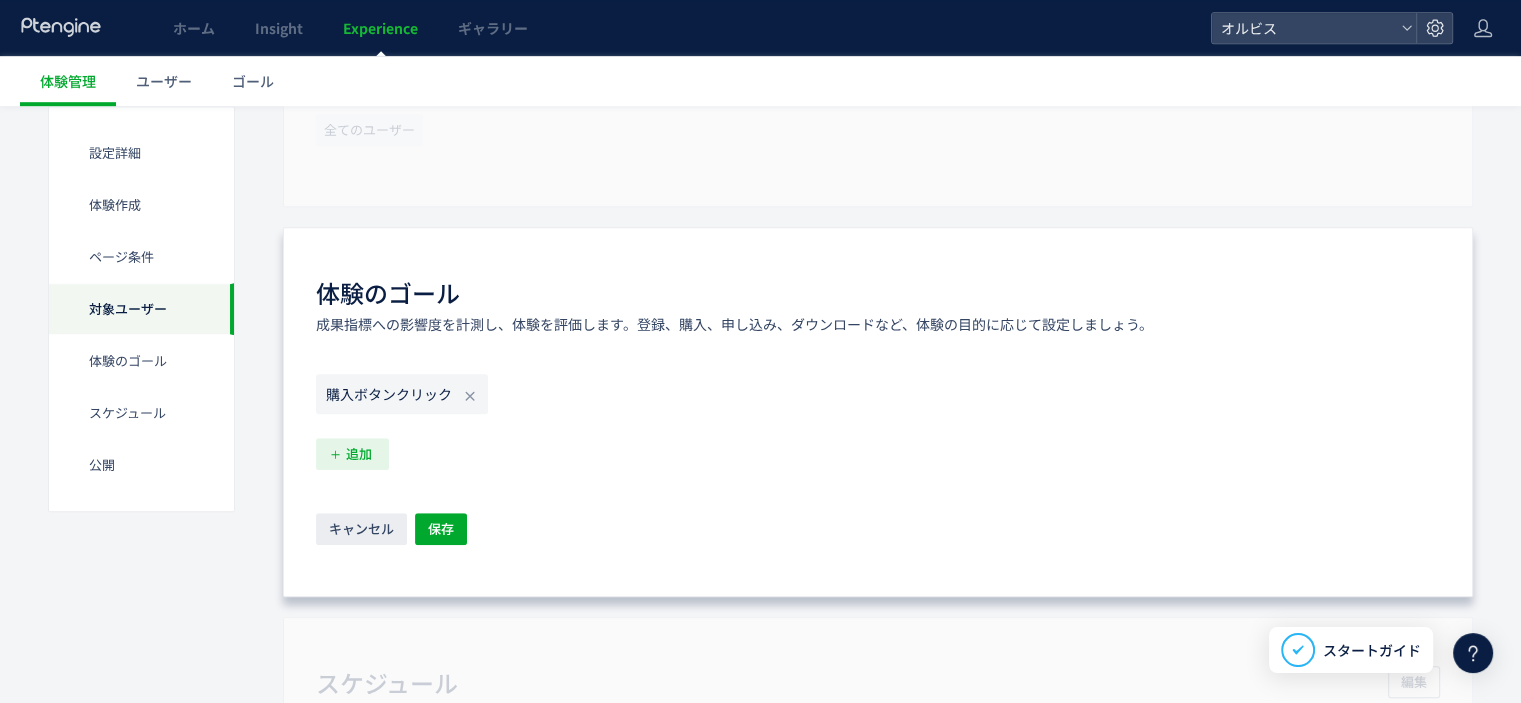 click on "追加" at bounding box center [359, 454] 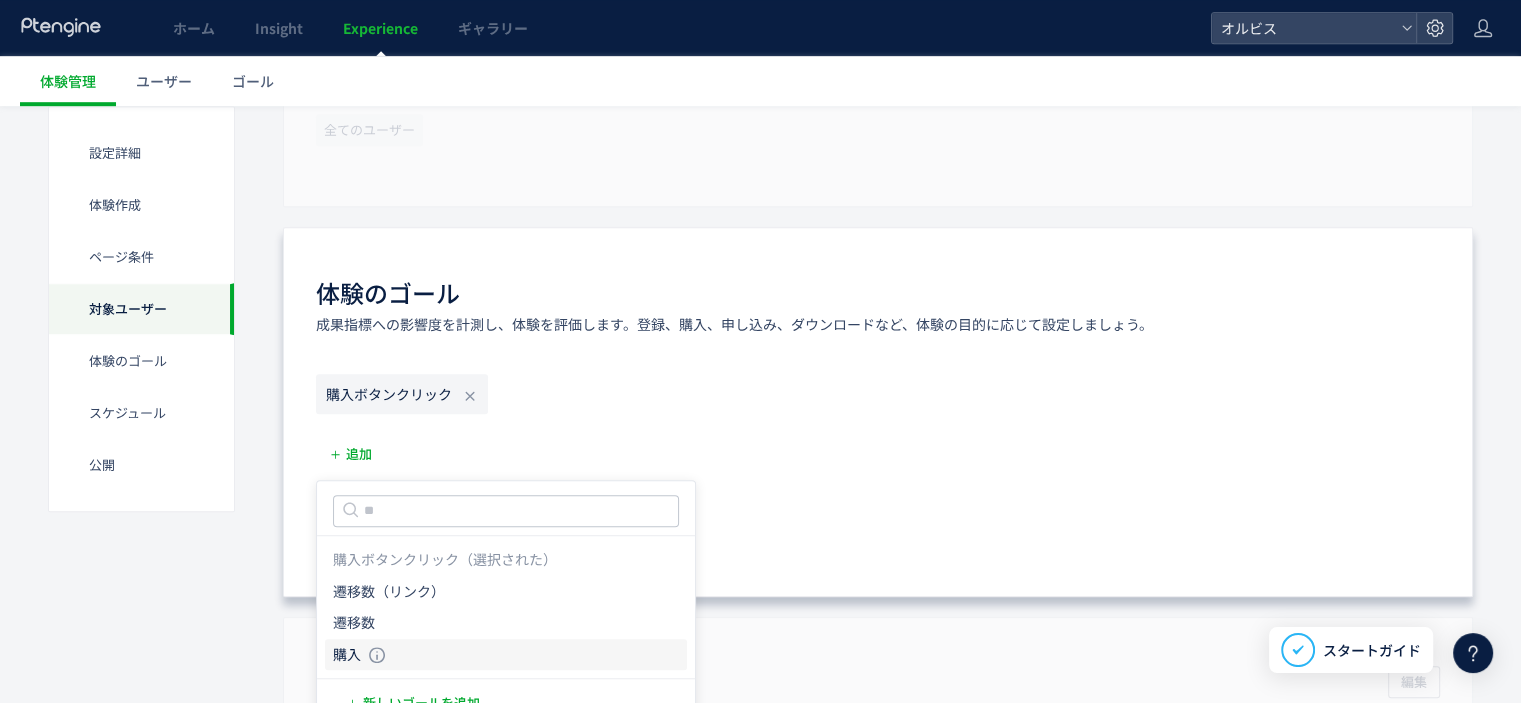 click on "購入" at bounding box center [347, 655] 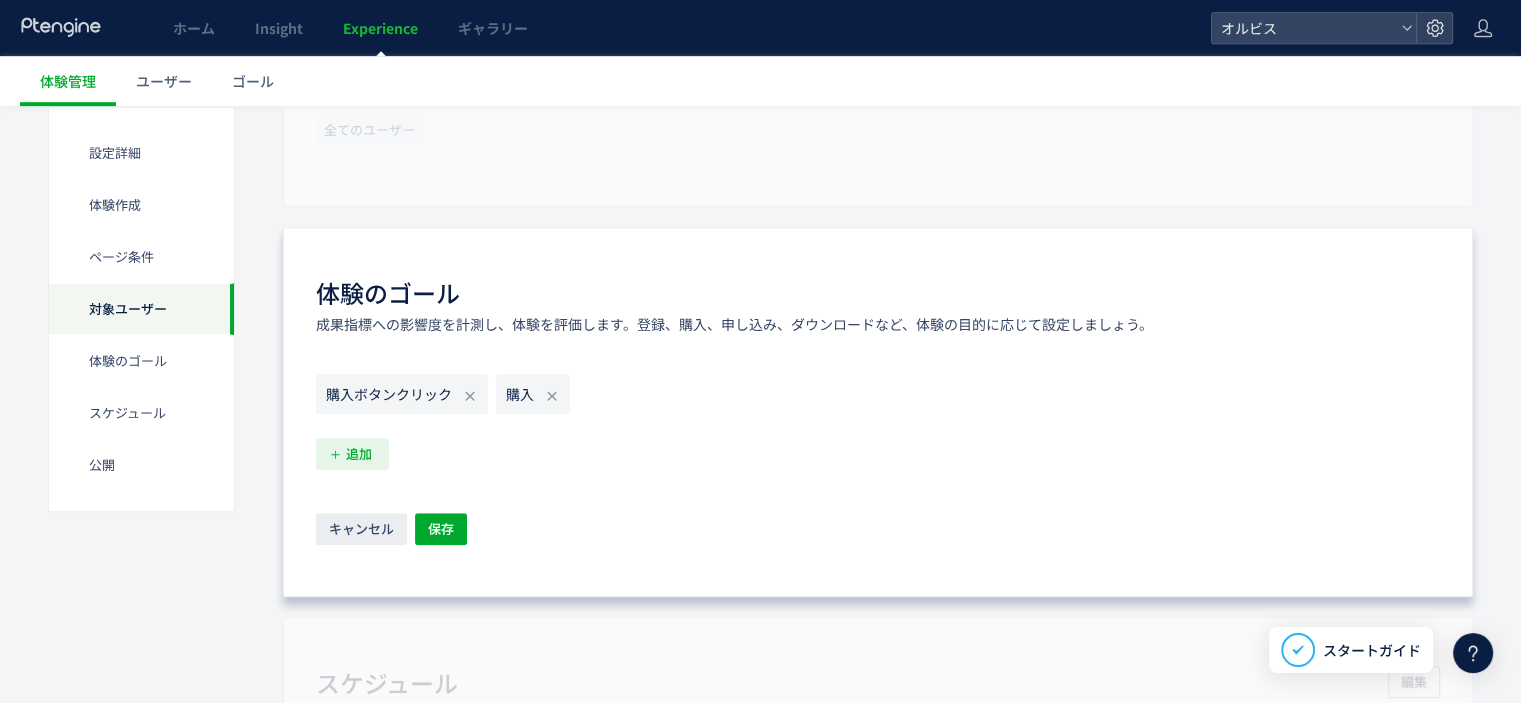 click on "追加" at bounding box center [359, 454] 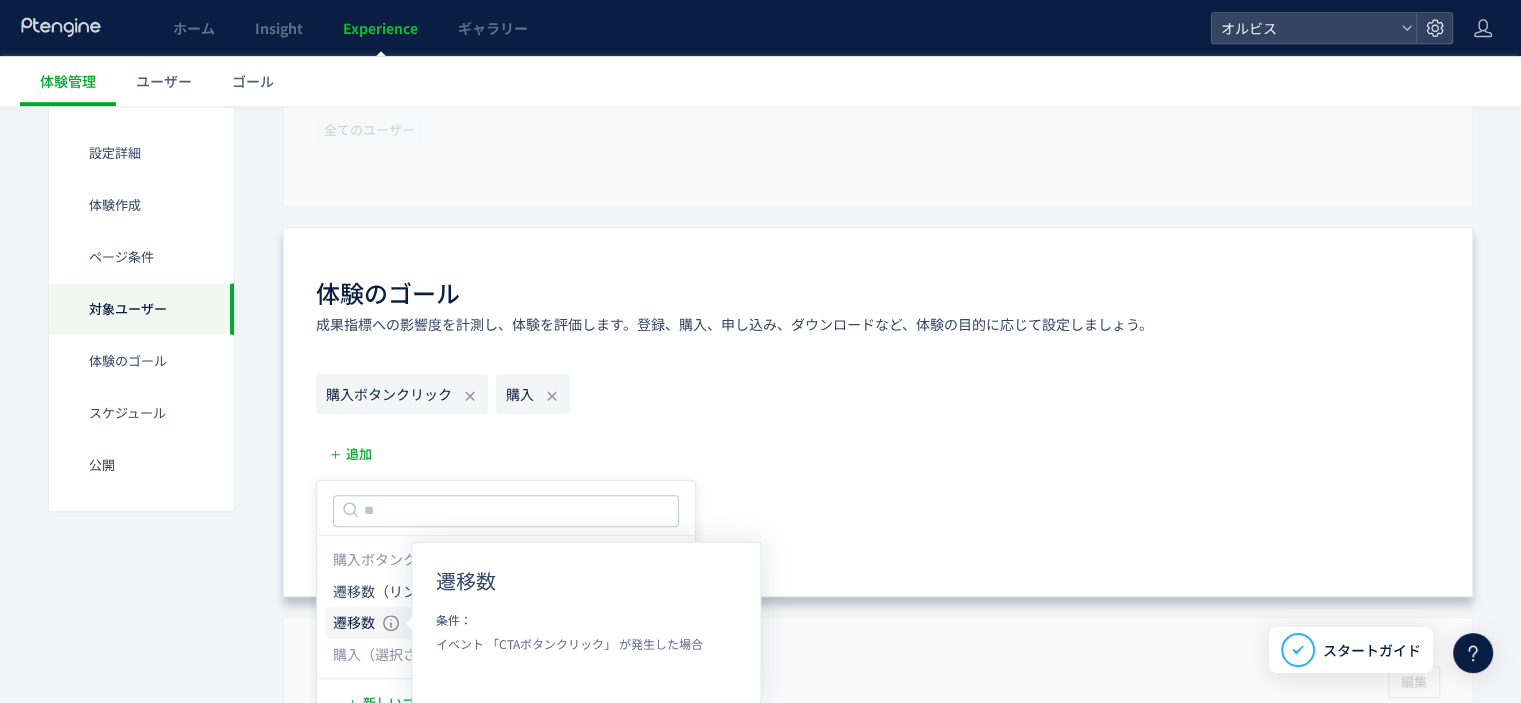 click on "遷移数" at bounding box center (354, 623) 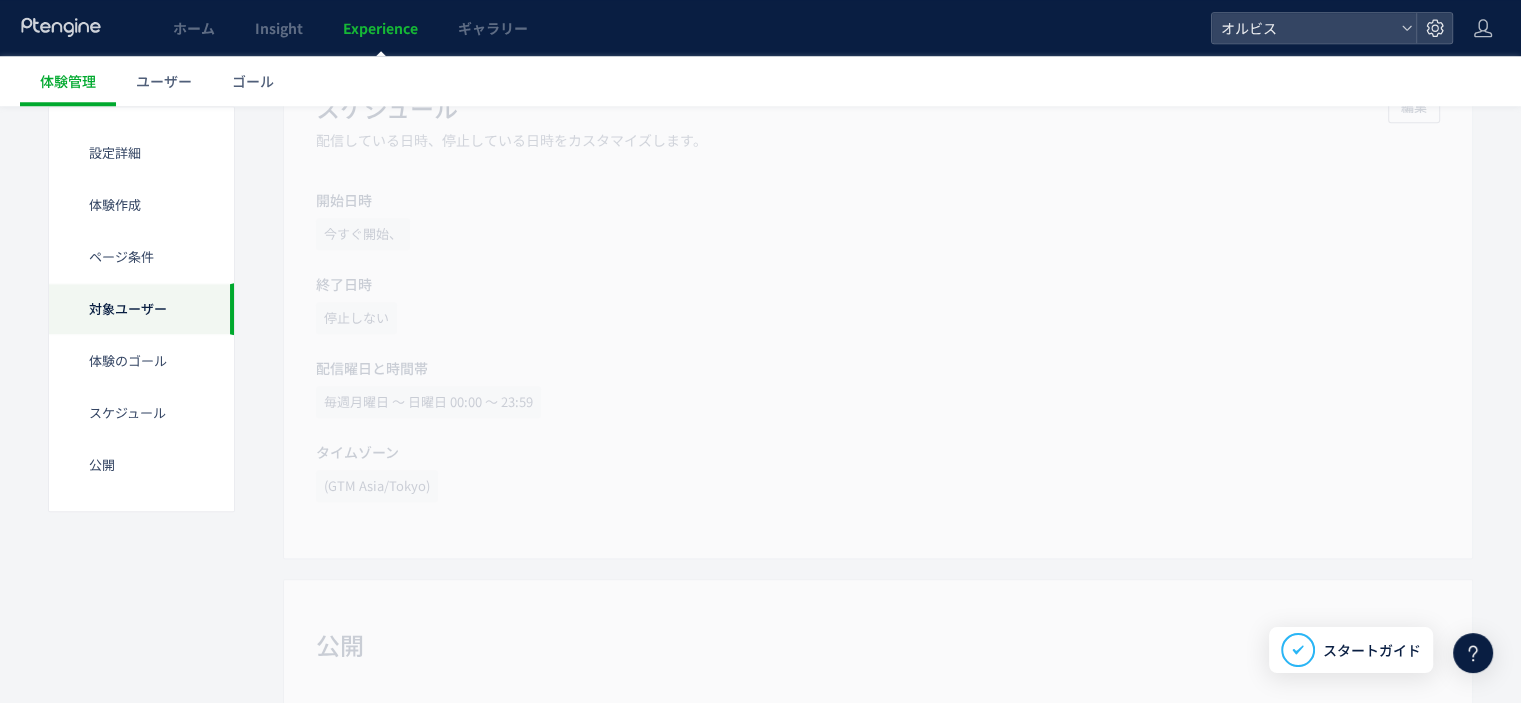 scroll, scrollTop: 1504, scrollLeft: 0, axis: vertical 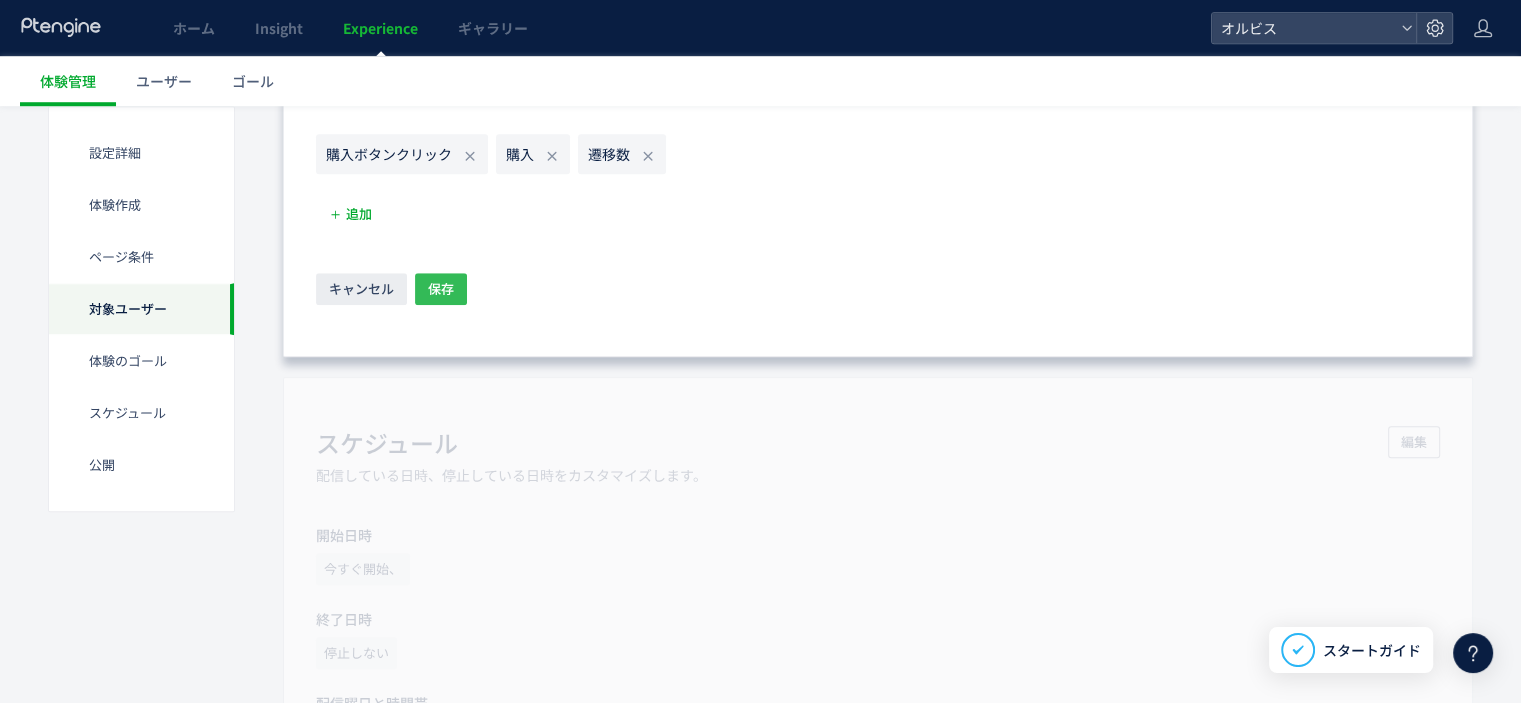click on "保存" at bounding box center [441, 289] 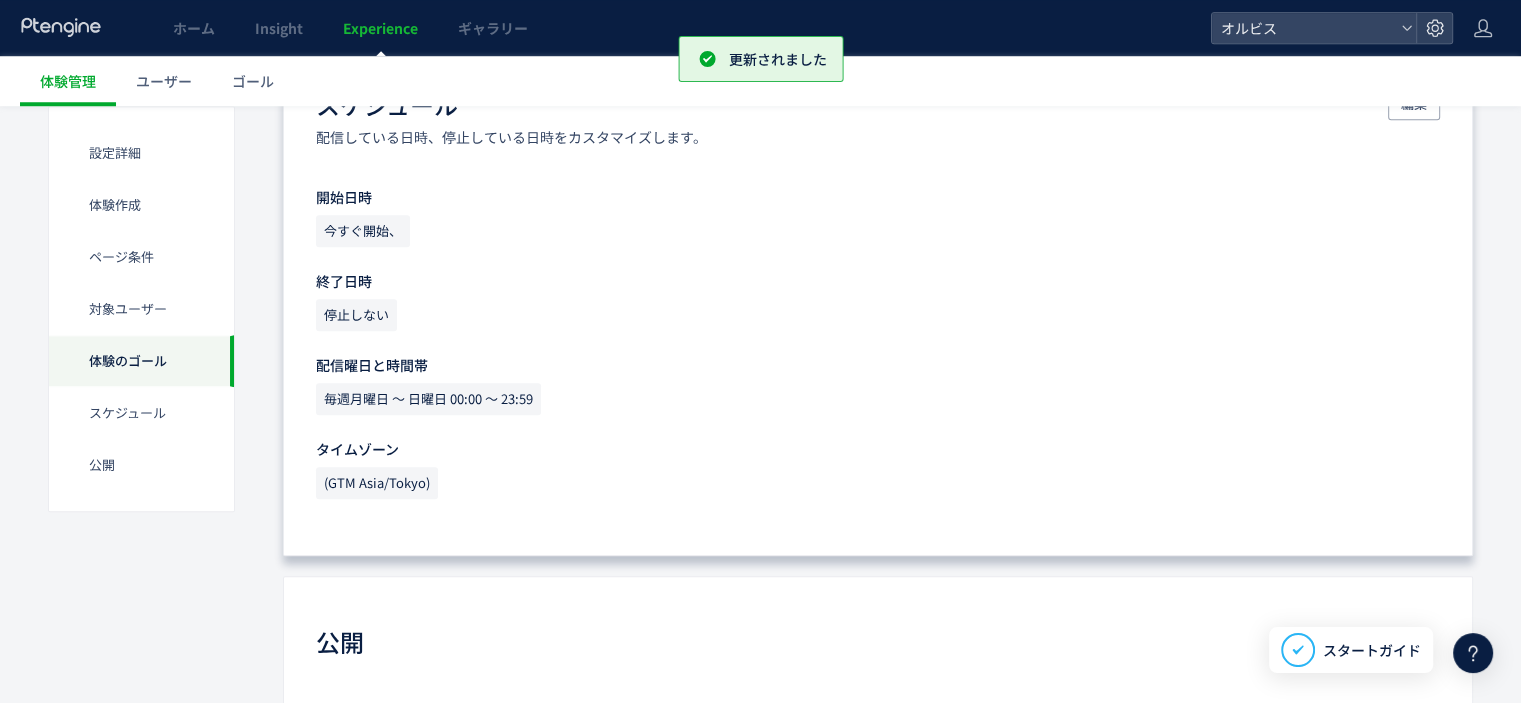scroll, scrollTop: 1964, scrollLeft: 0, axis: vertical 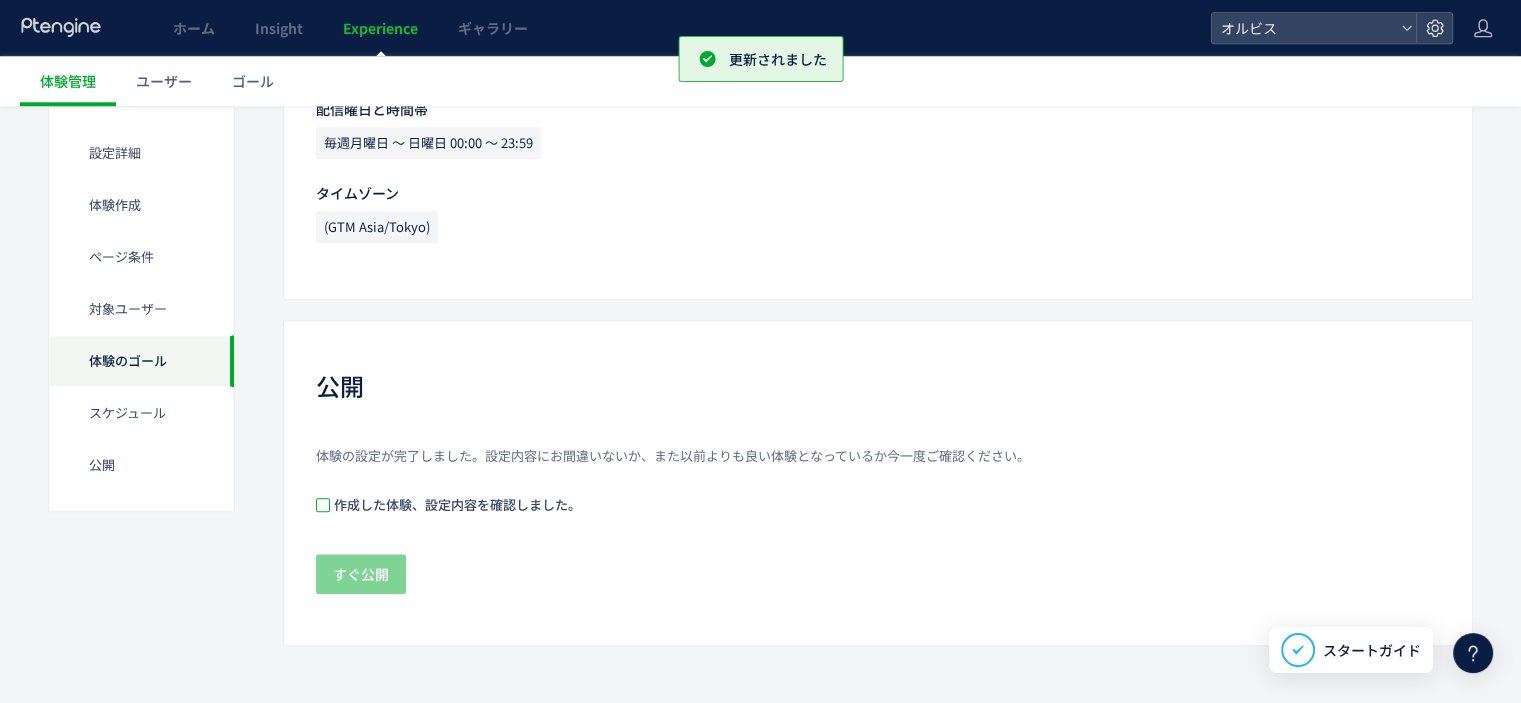click at bounding box center [323, 505] 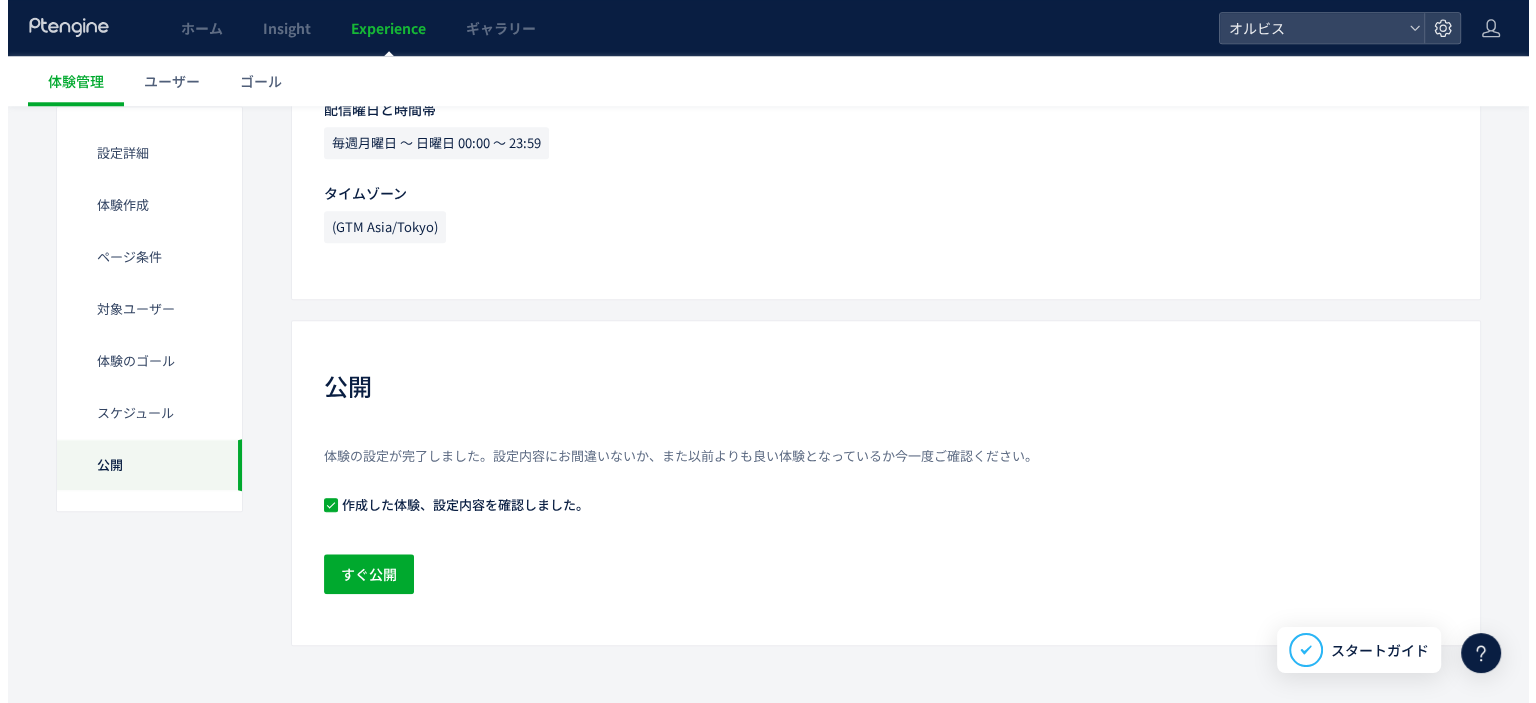 scroll, scrollTop: 1964, scrollLeft: 0, axis: vertical 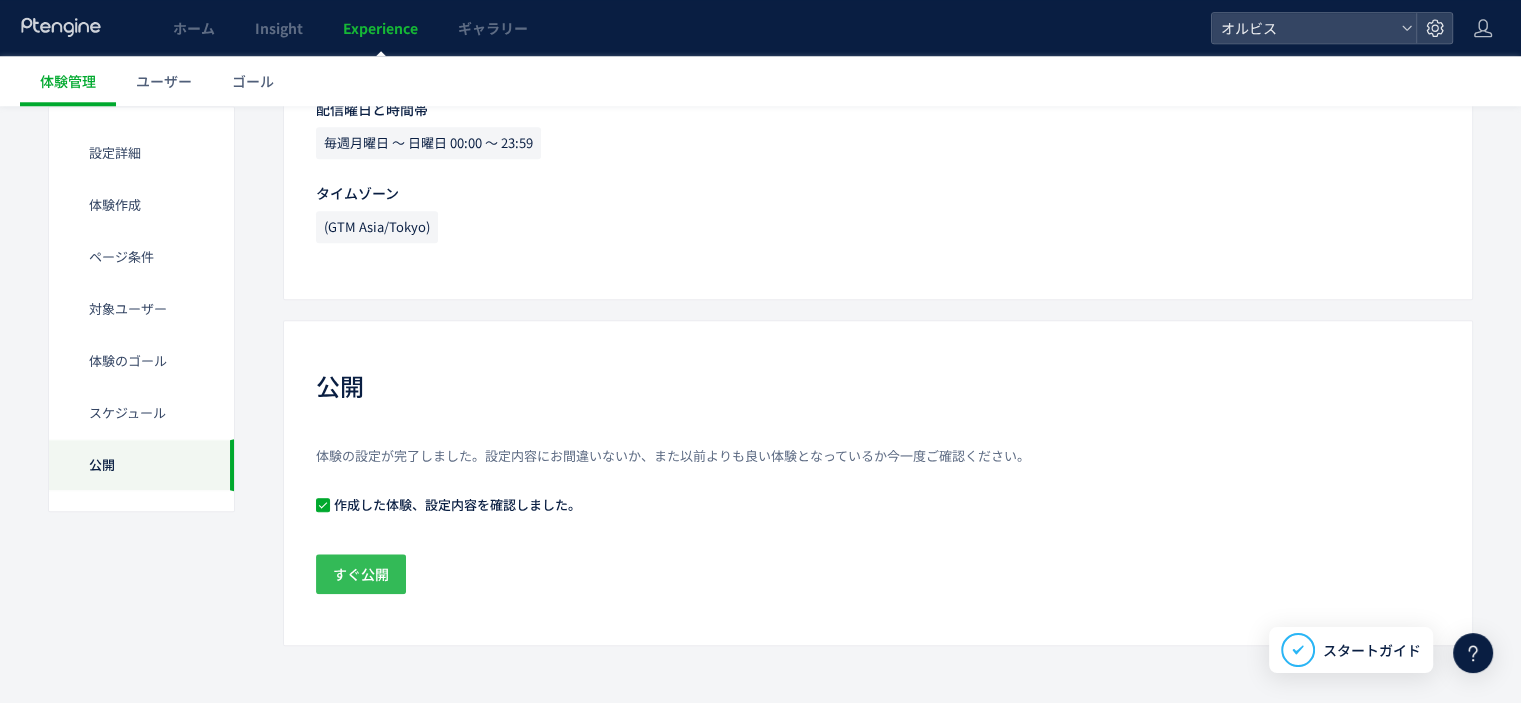click on "すぐ公開" at bounding box center (361, 574) 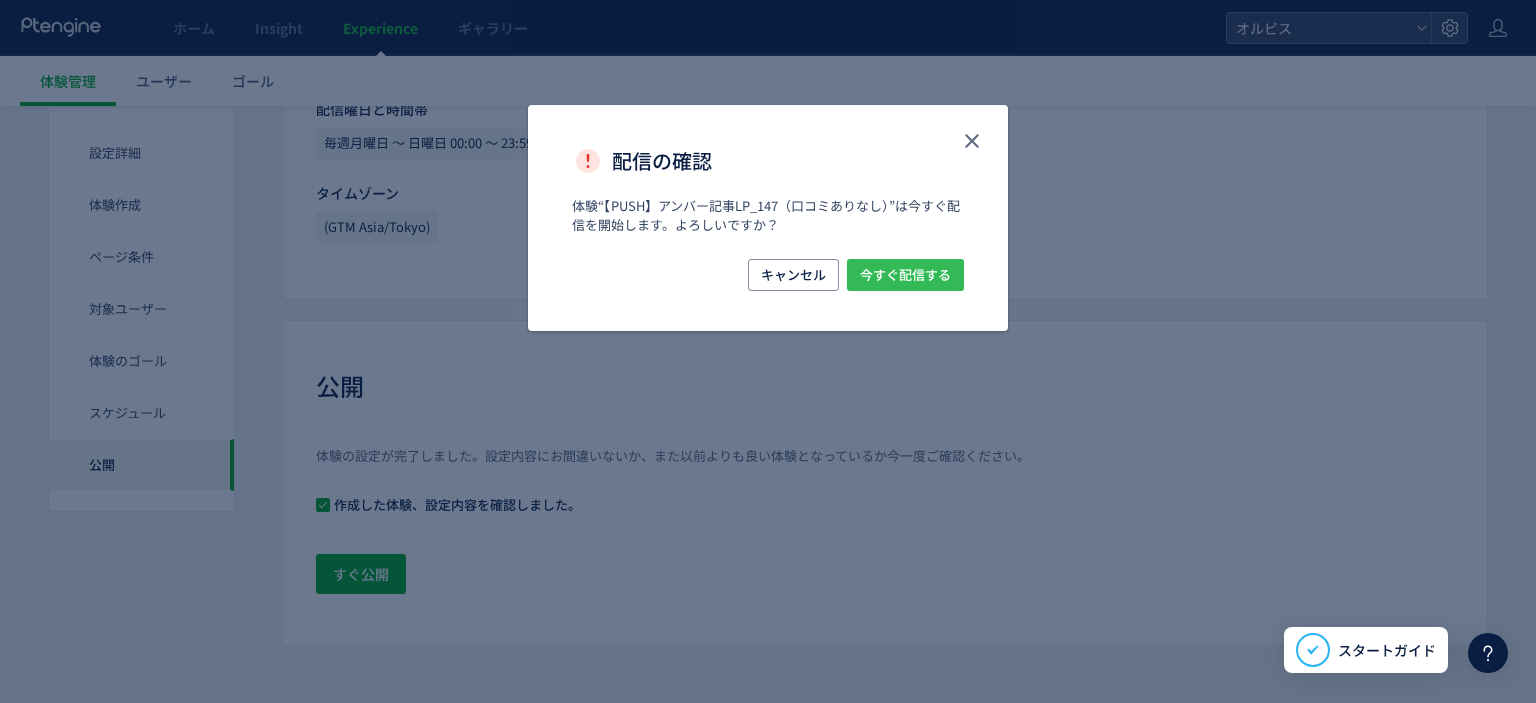 click on "今すぐ配信する" at bounding box center [905, 275] 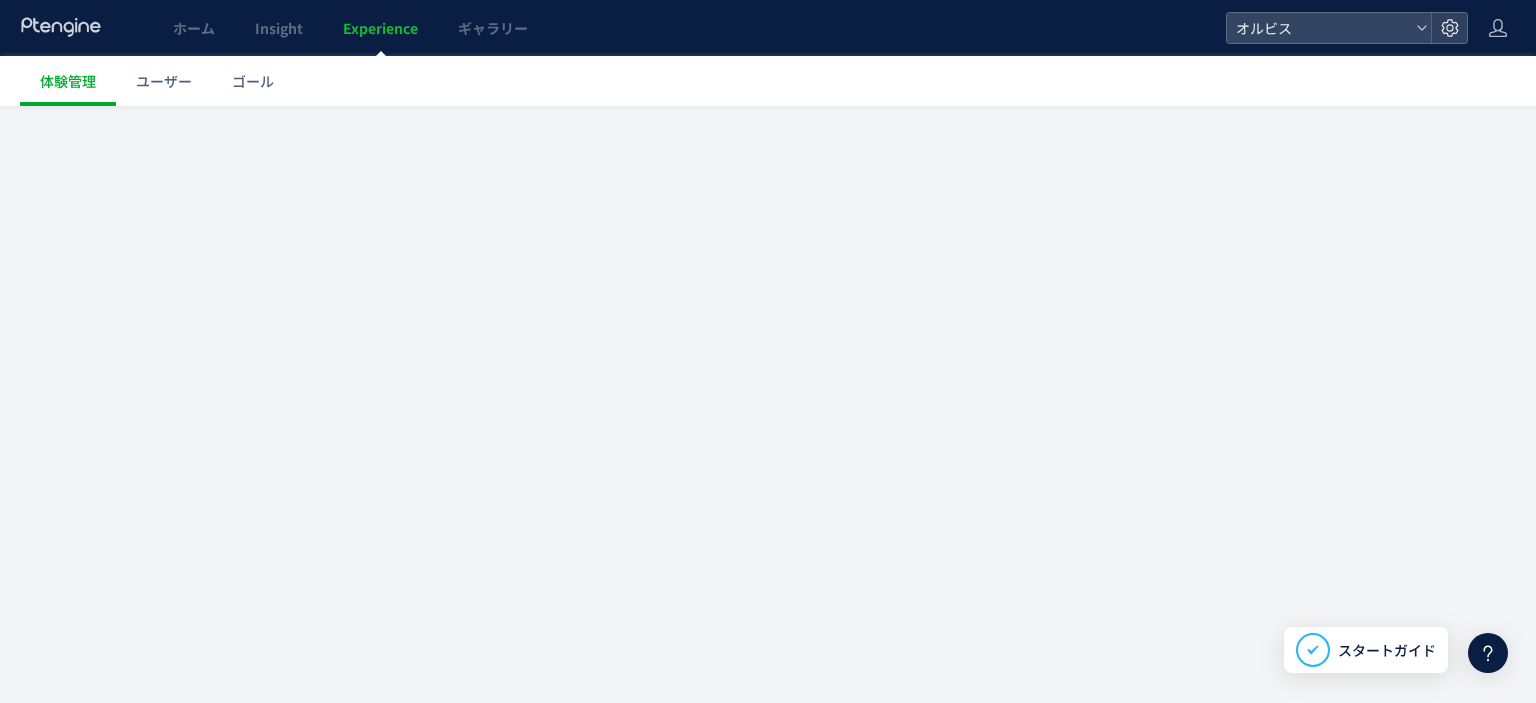 scroll, scrollTop: 0, scrollLeft: 0, axis: both 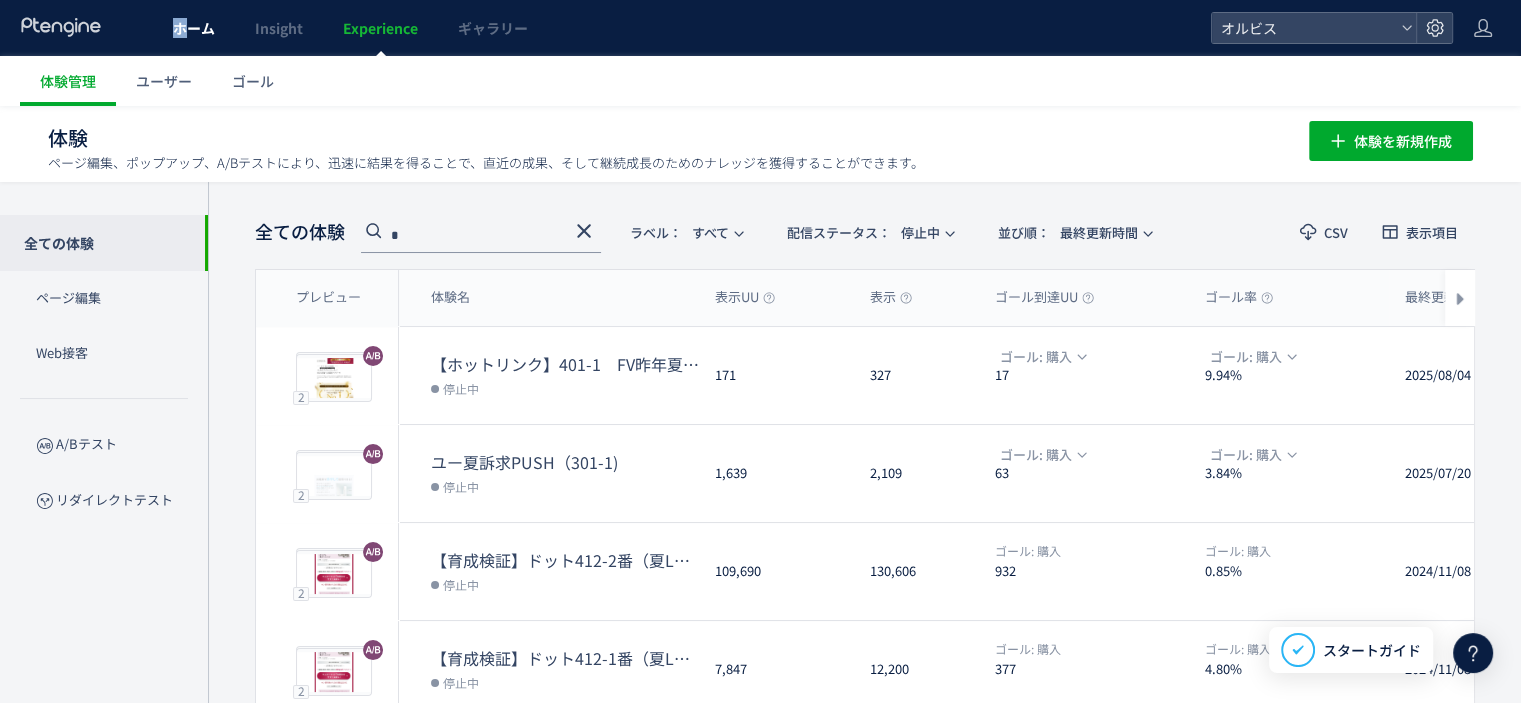click on "ホーム" at bounding box center [194, 28] 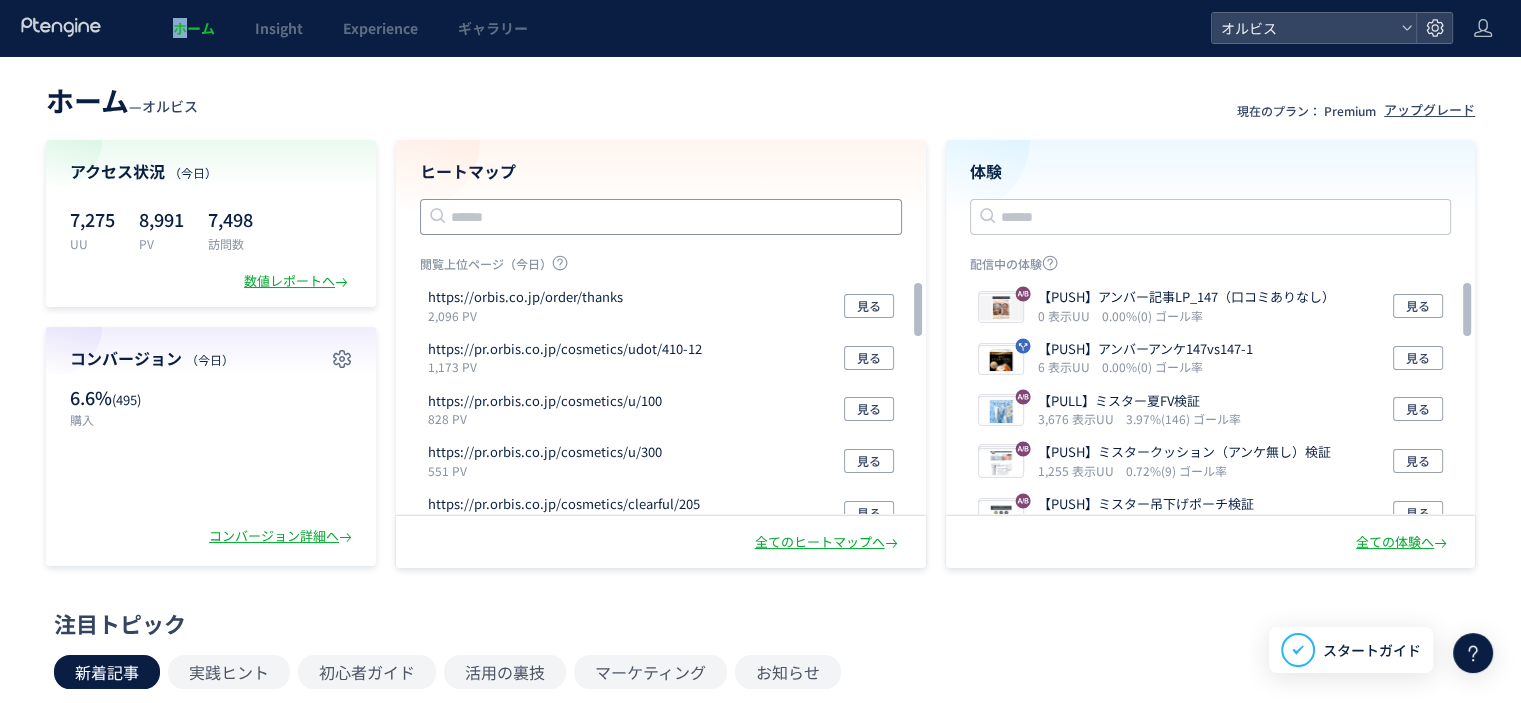 click 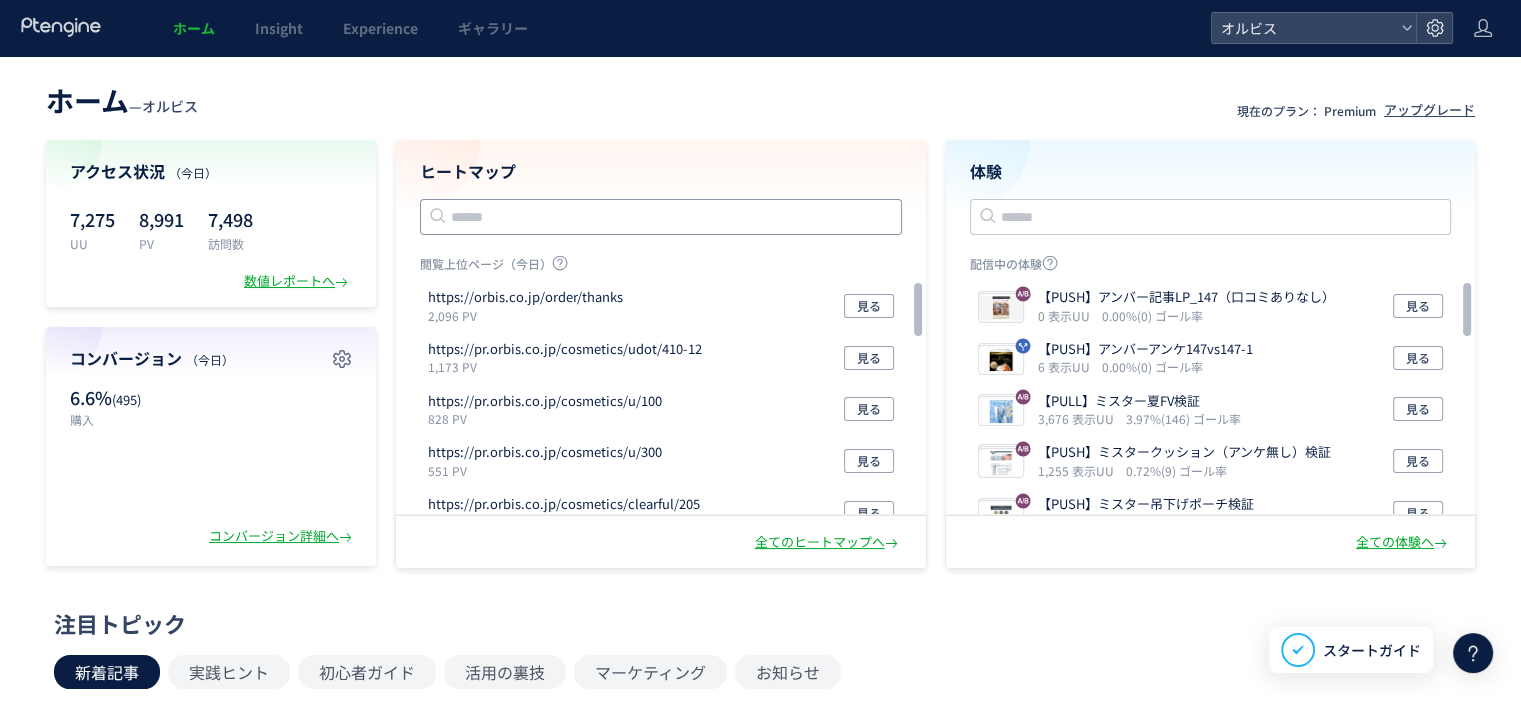 paste on "**********" 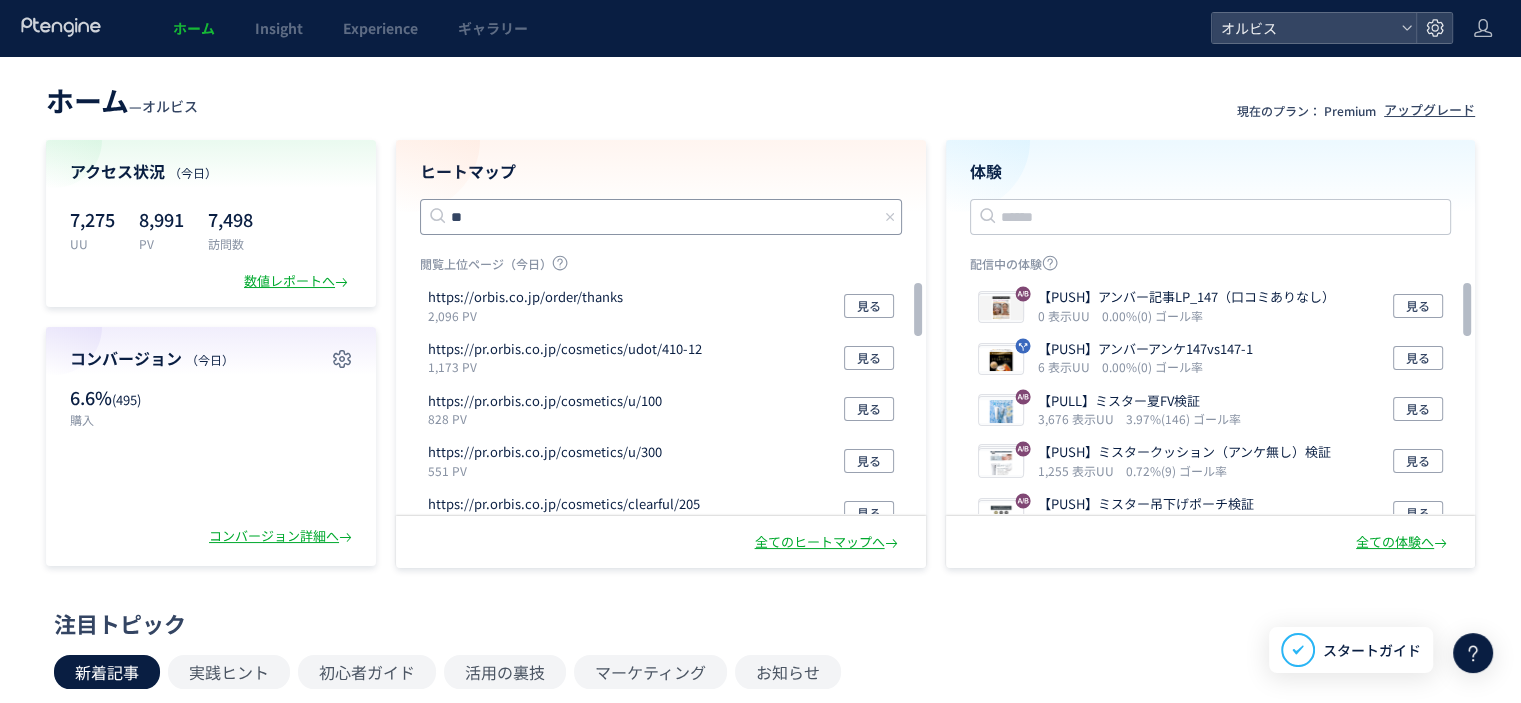 type on "*" 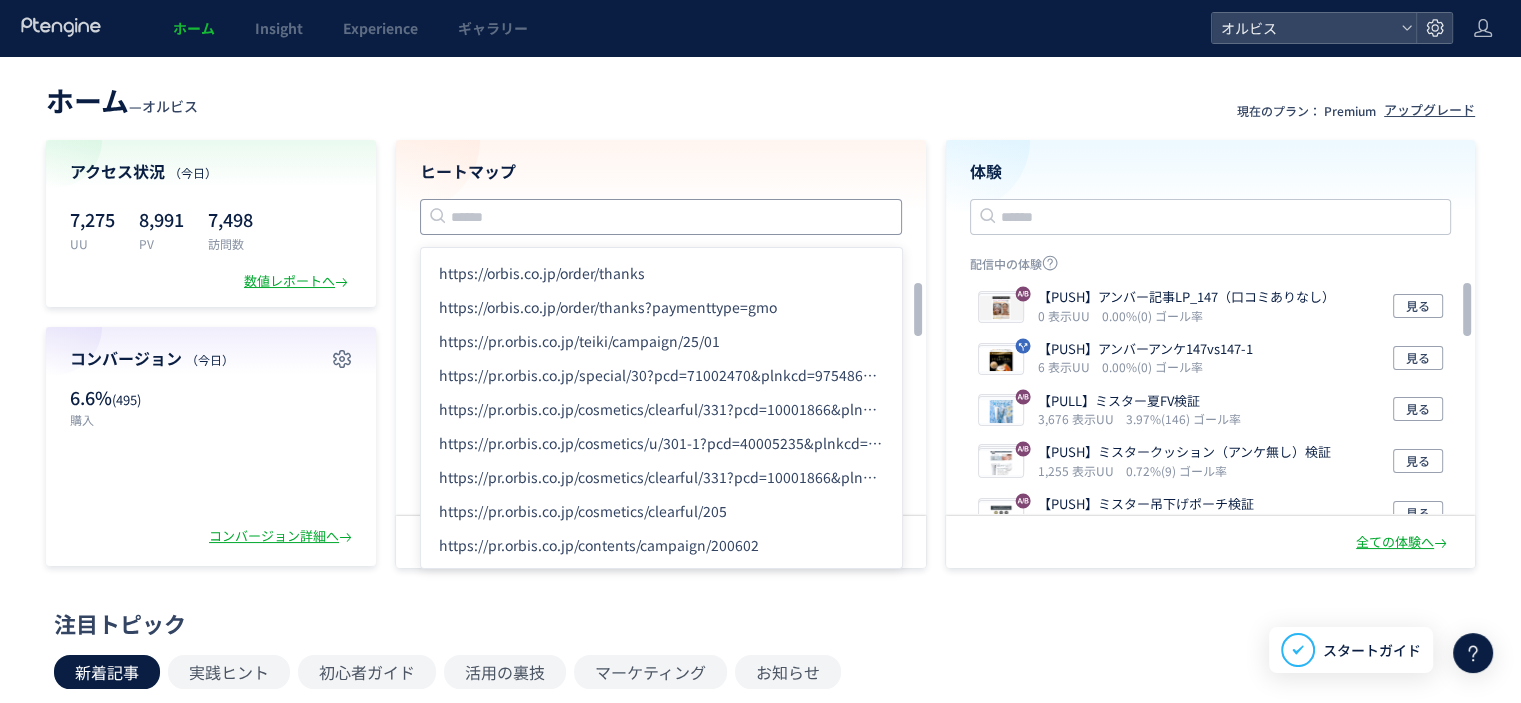 paste on "**********" 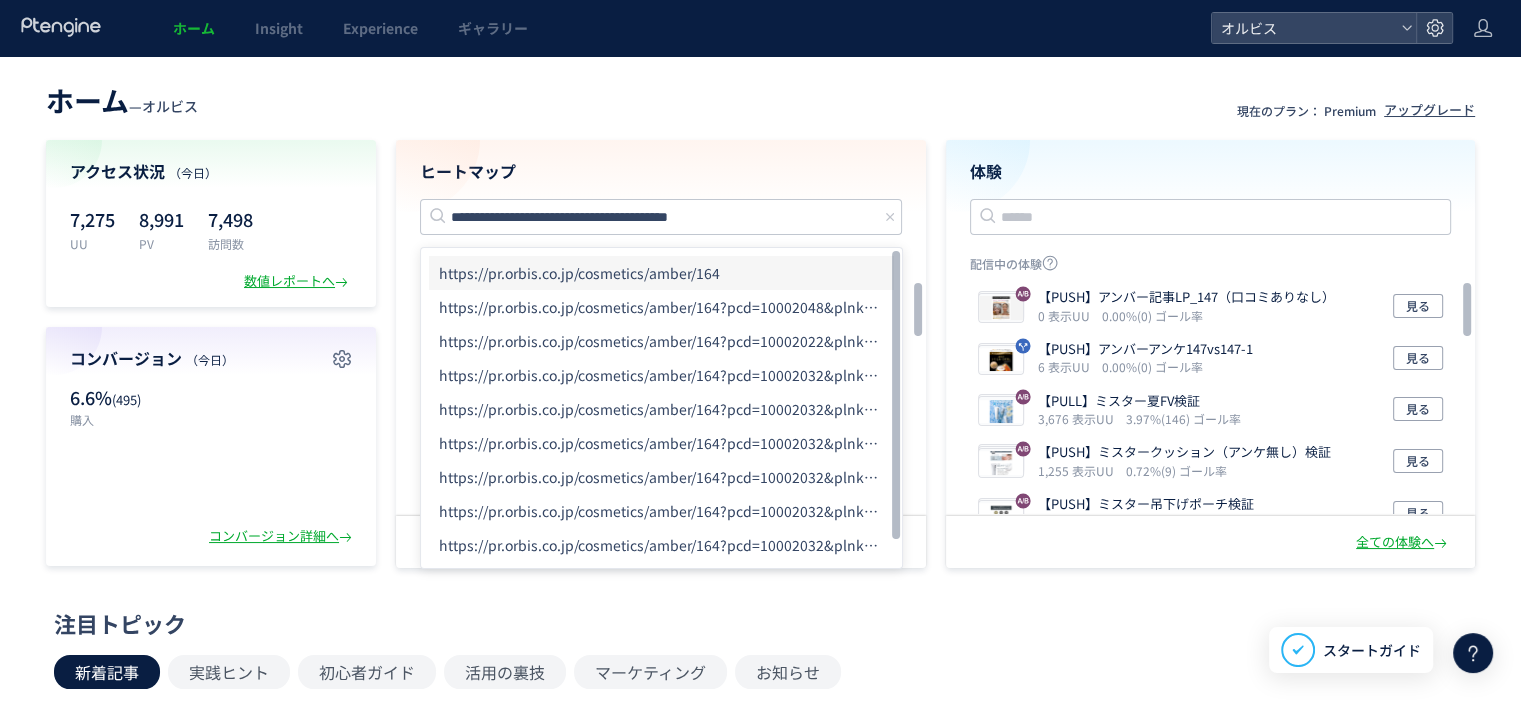 click on "https://pr.orbis.co.jp/cosmetics/amber/164" 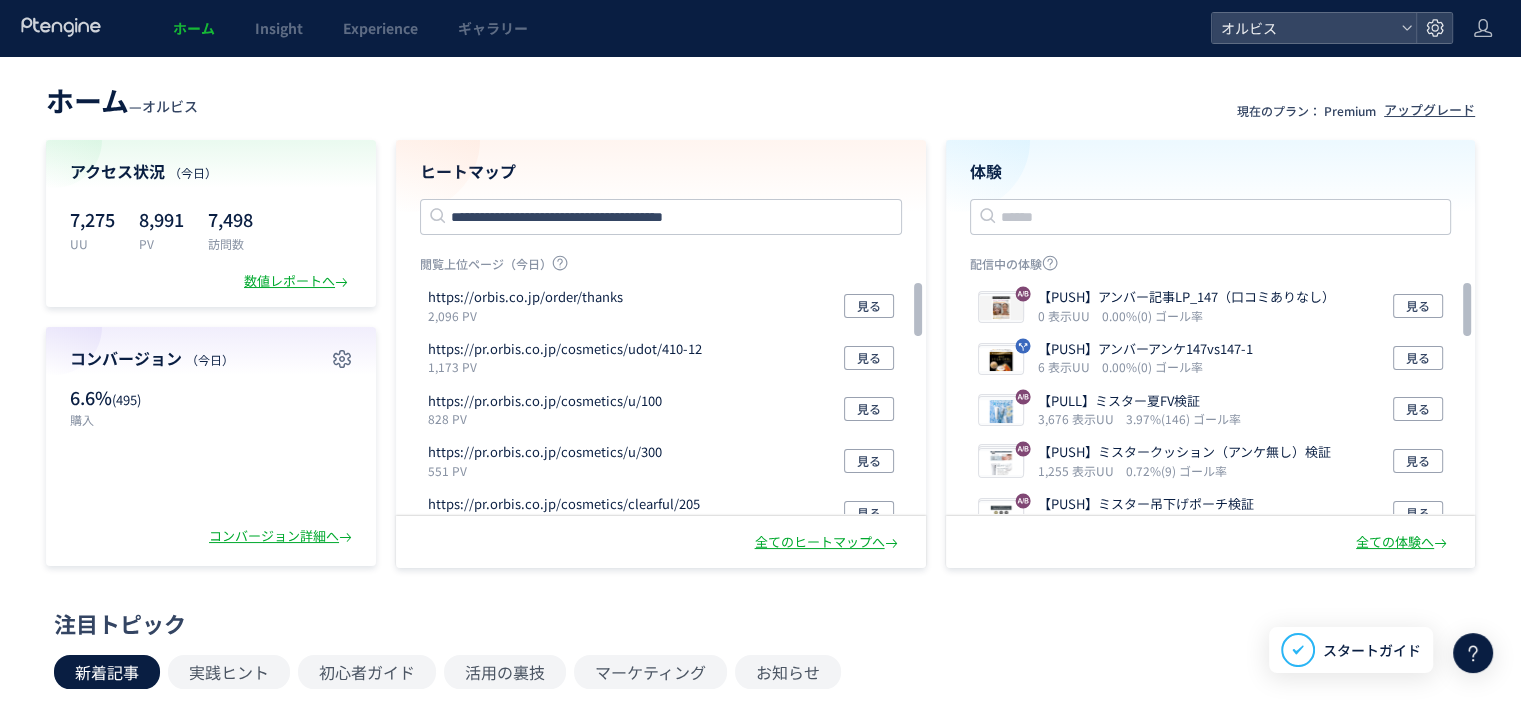 type 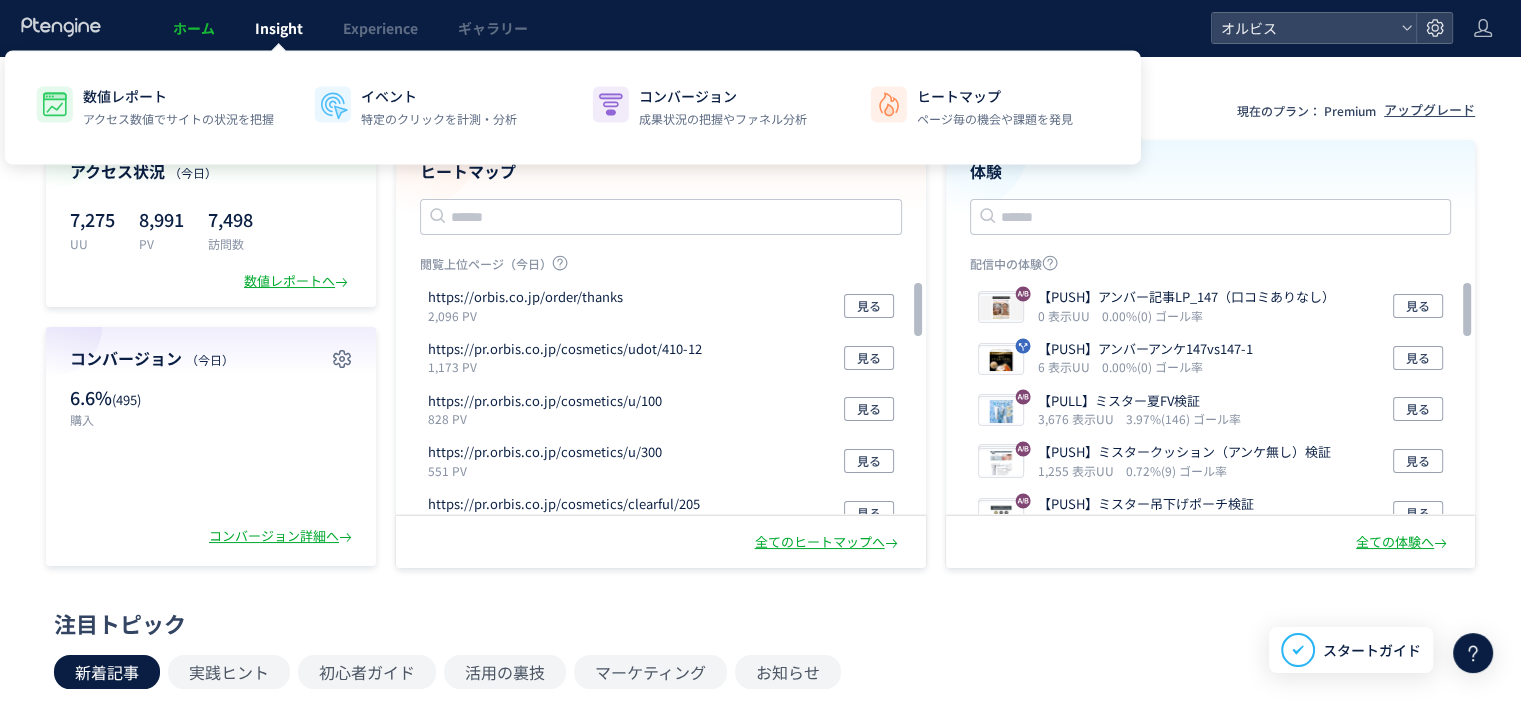 click on "Insight" at bounding box center [279, 28] 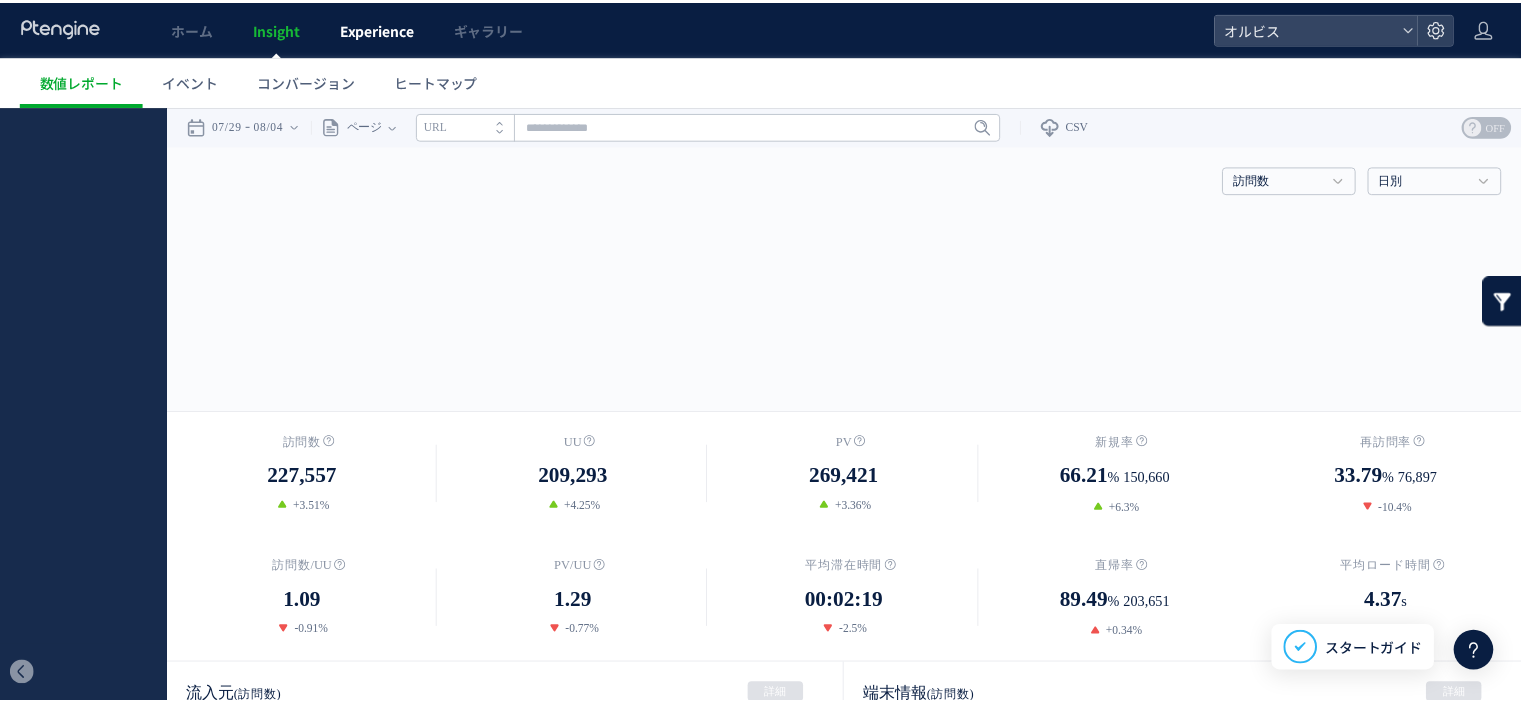 scroll, scrollTop: 0, scrollLeft: 0, axis: both 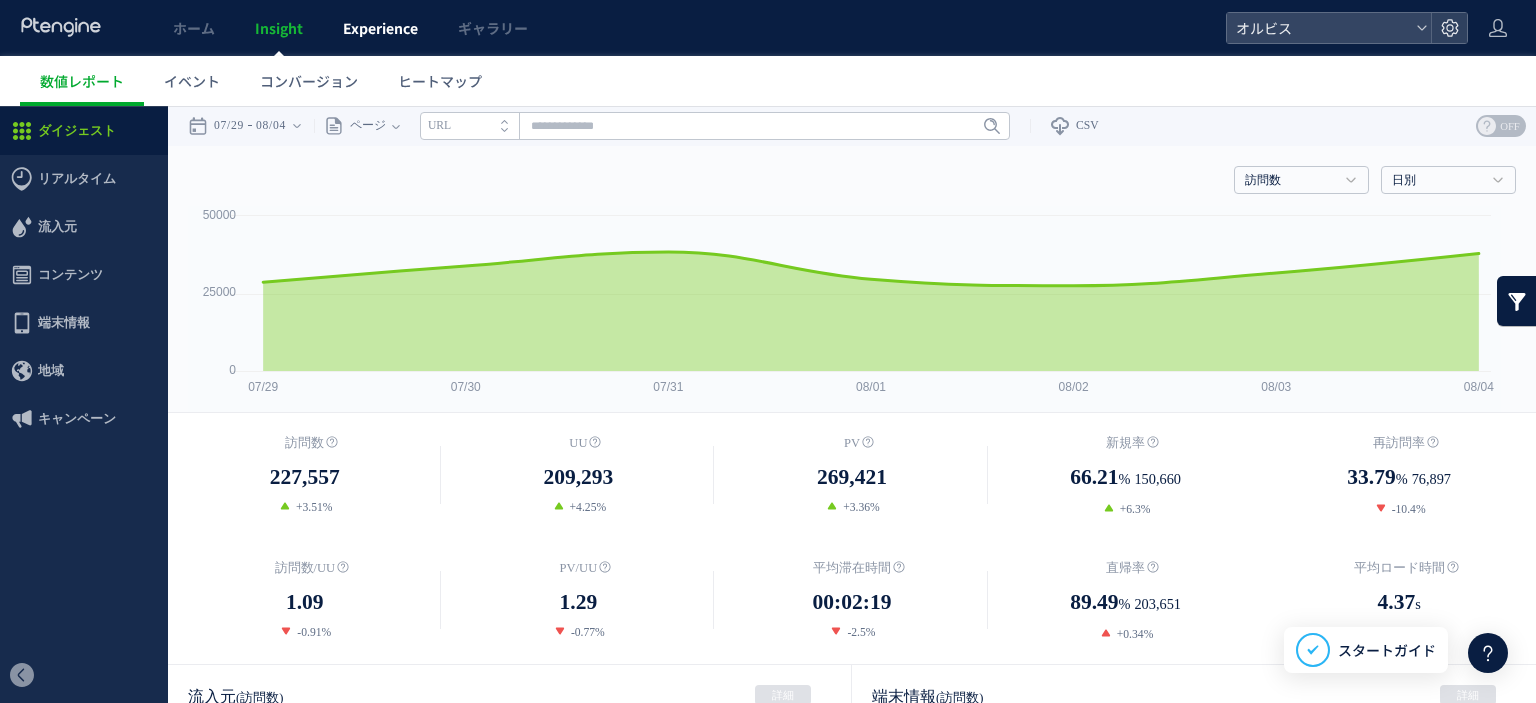 click on "Experience" at bounding box center [380, 28] 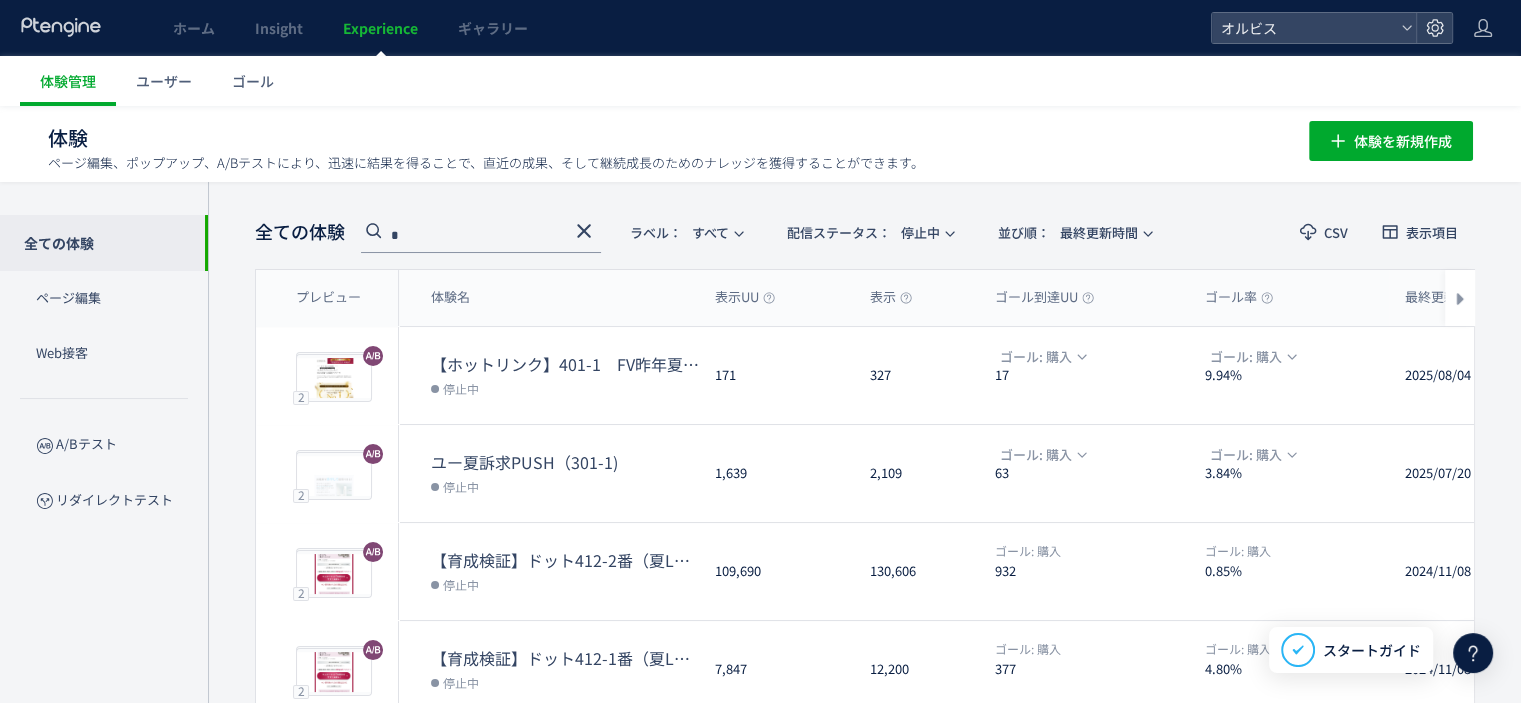 click on "*" 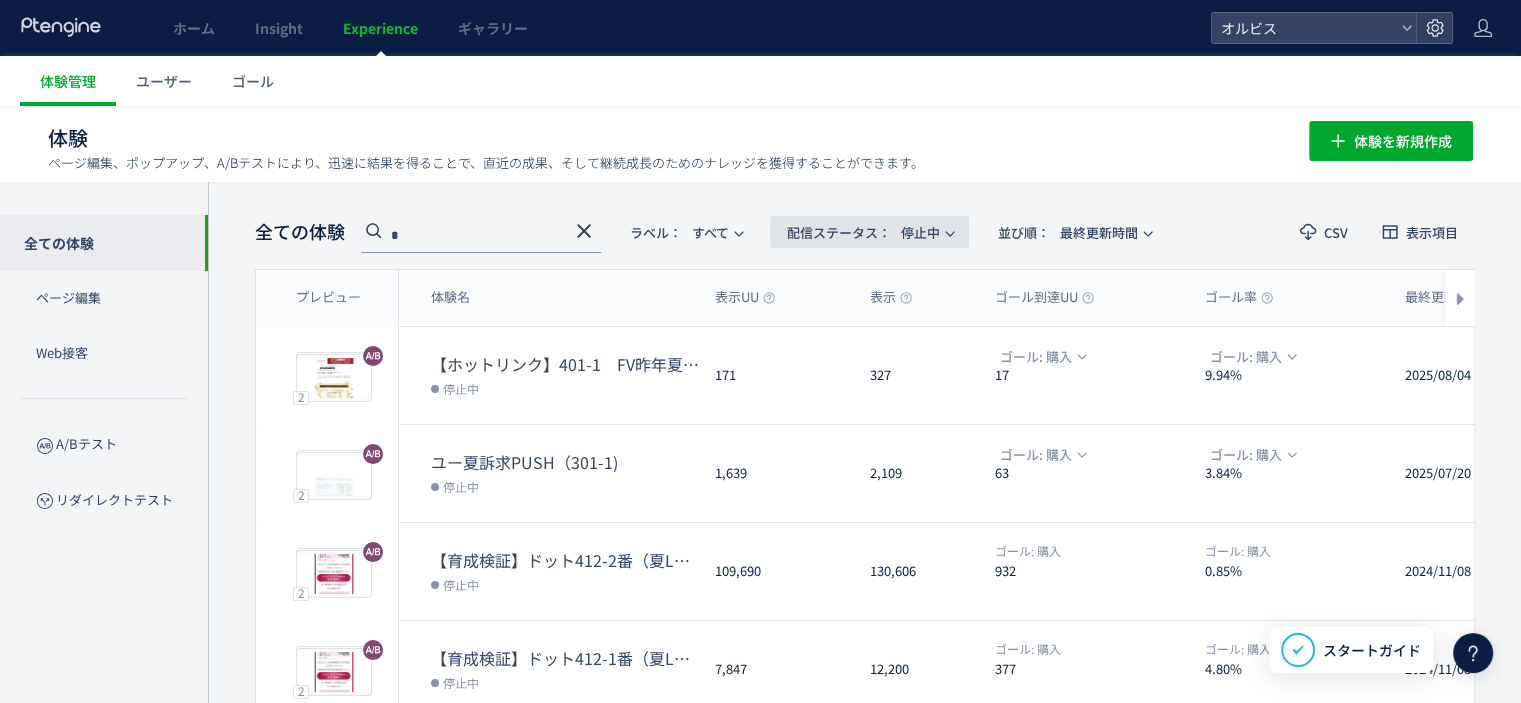 click on "配信ステータス​：" at bounding box center [839, 232] 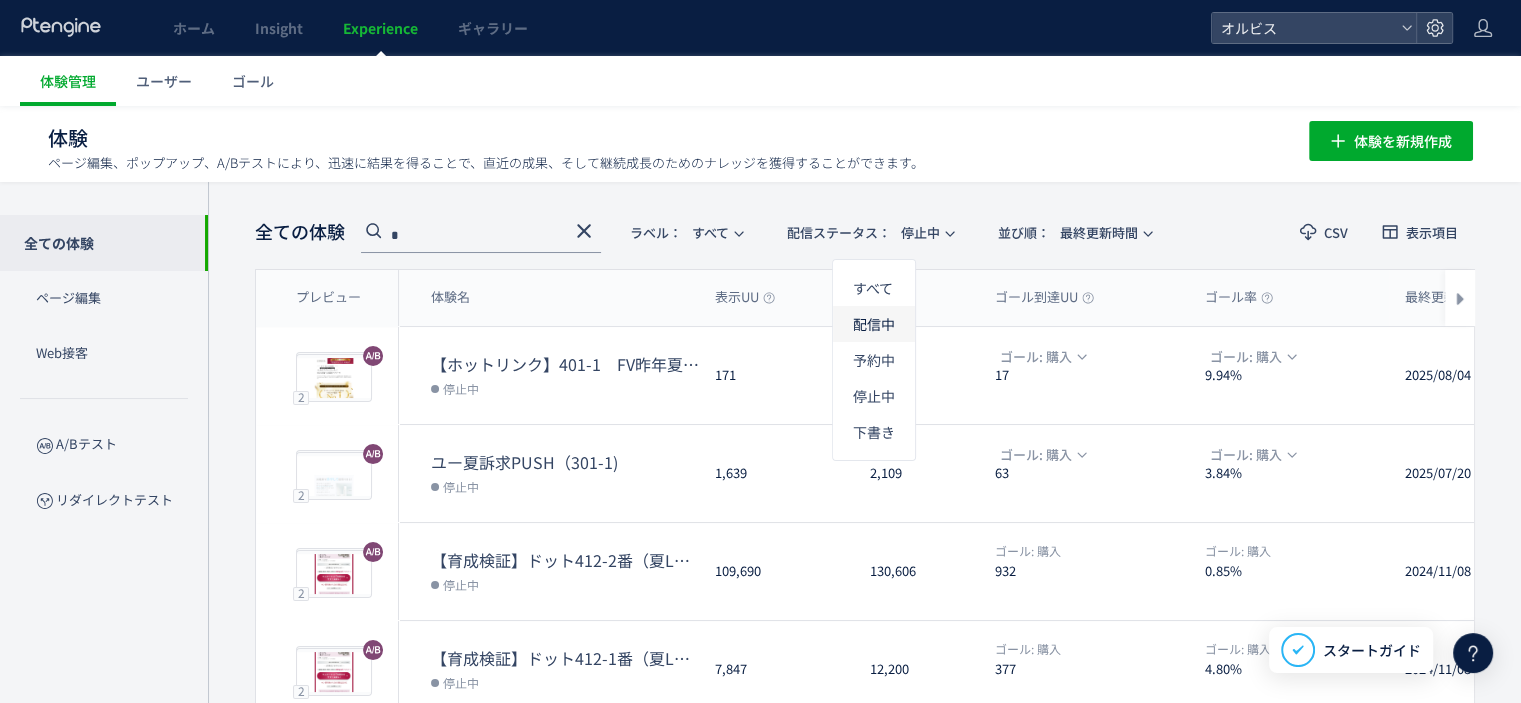 drag, startPoint x: 876, startPoint y: 323, endPoint x: 596, endPoint y: 227, distance: 296 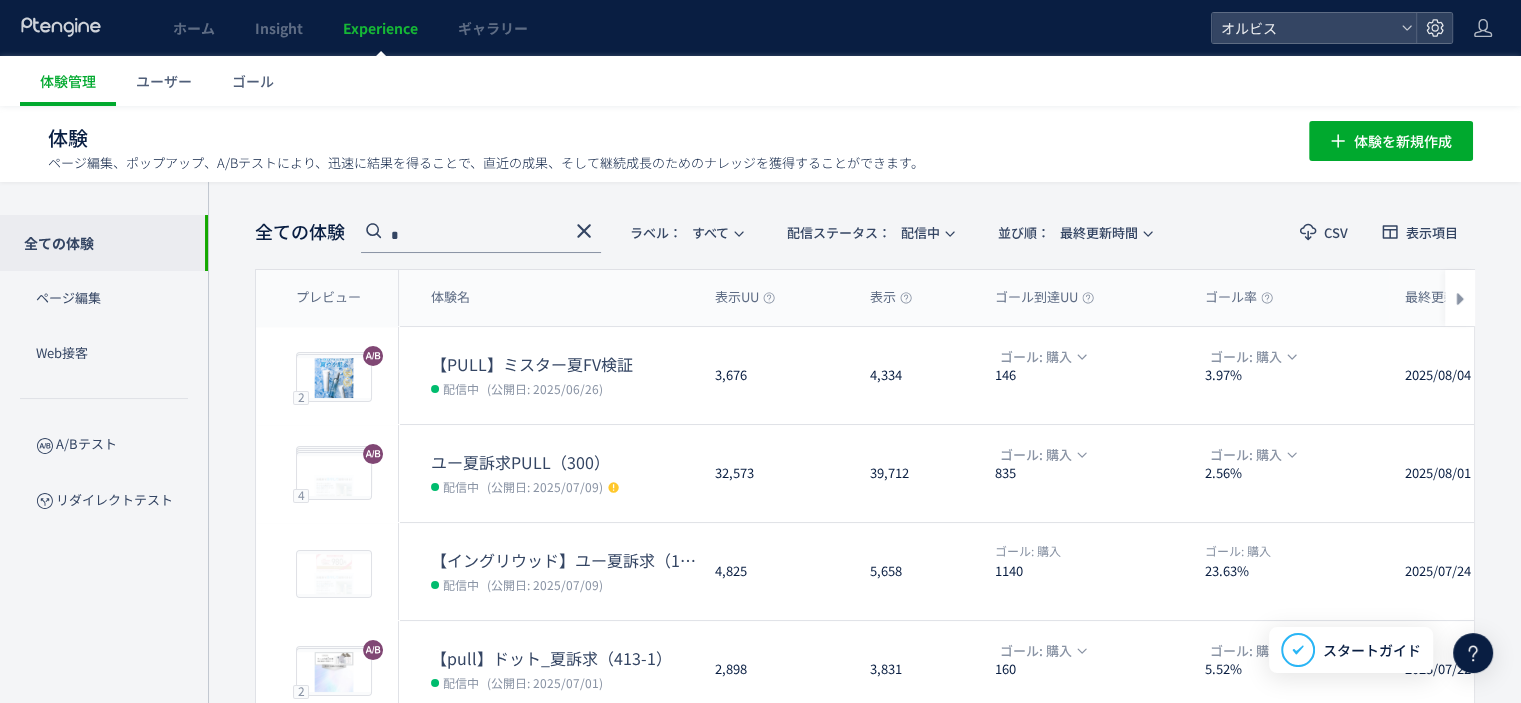 click 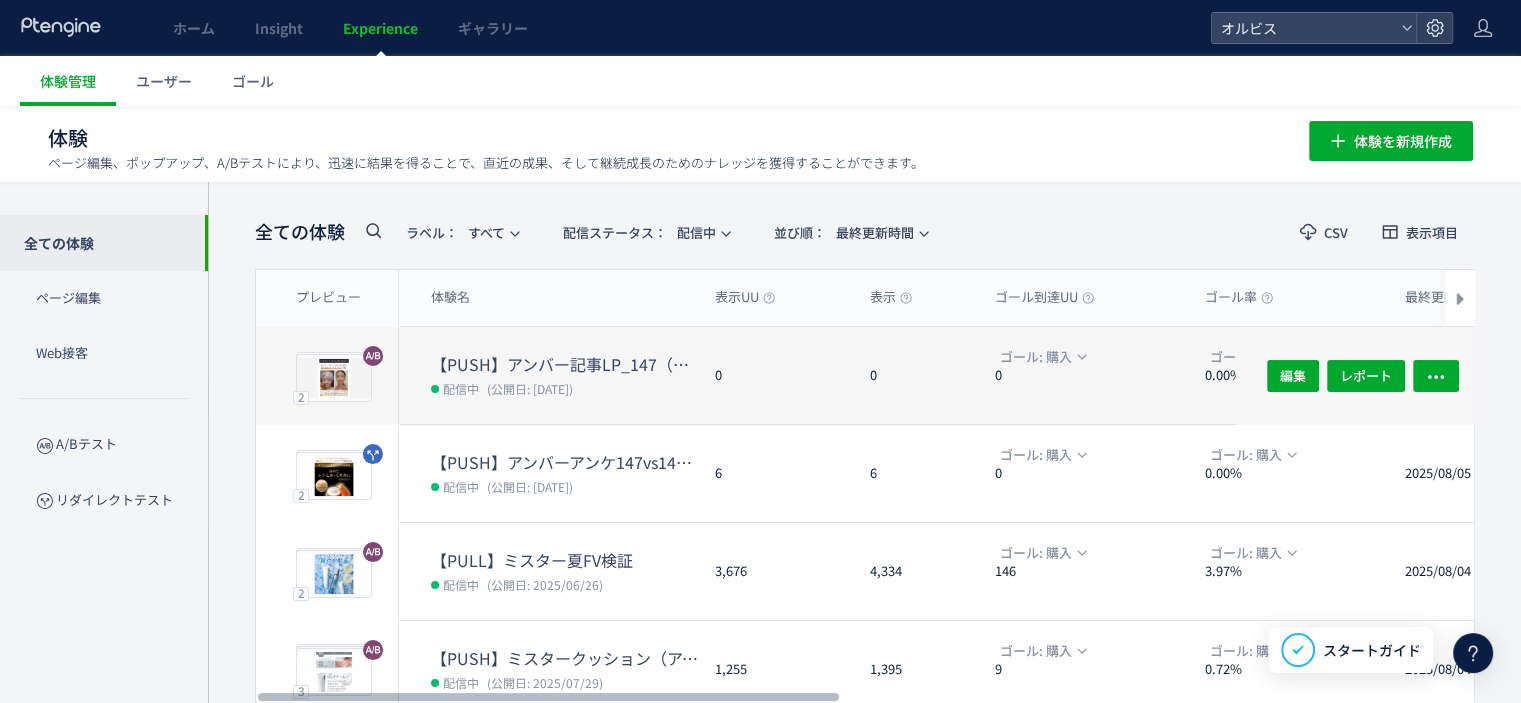 click on "配信中 (公開日: [DATE])" at bounding box center [565, 388] 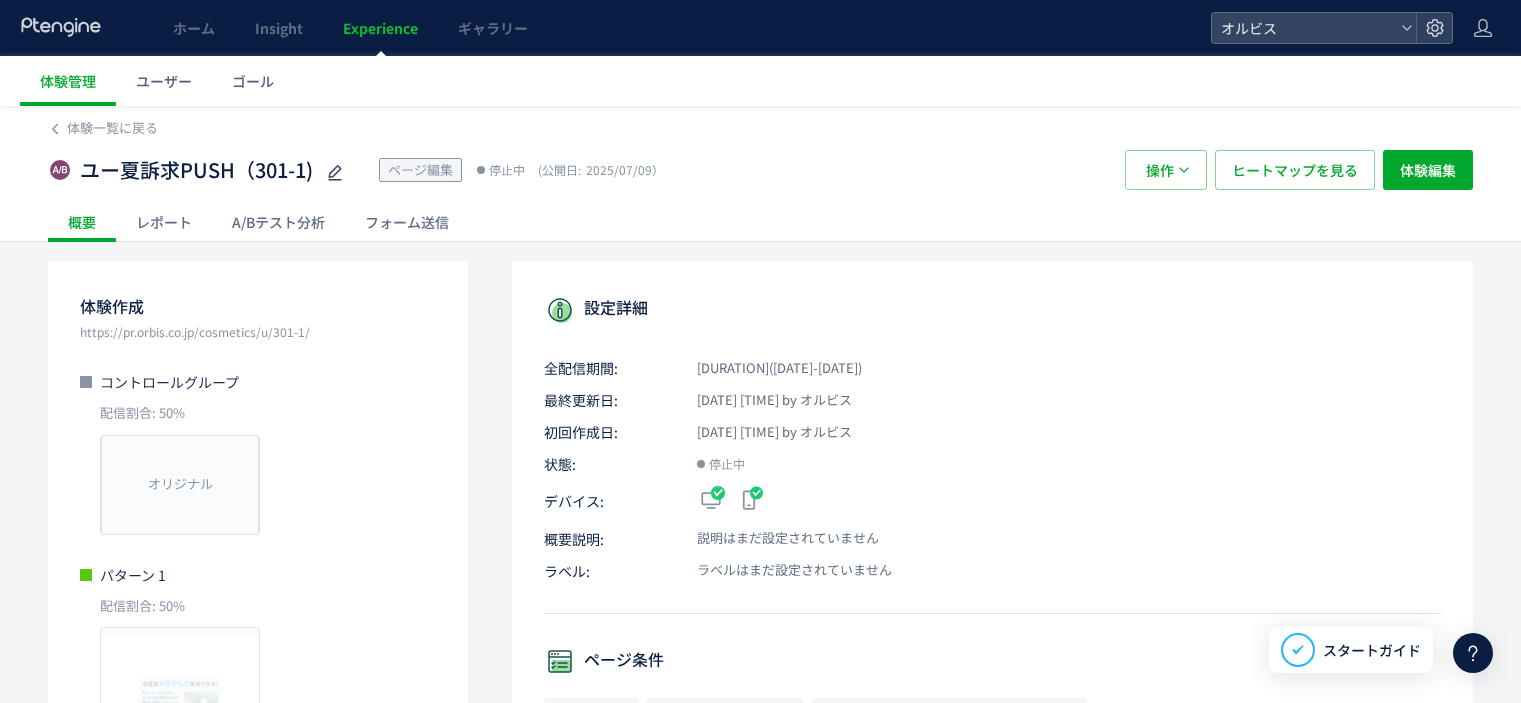 scroll, scrollTop: 0, scrollLeft: 0, axis: both 